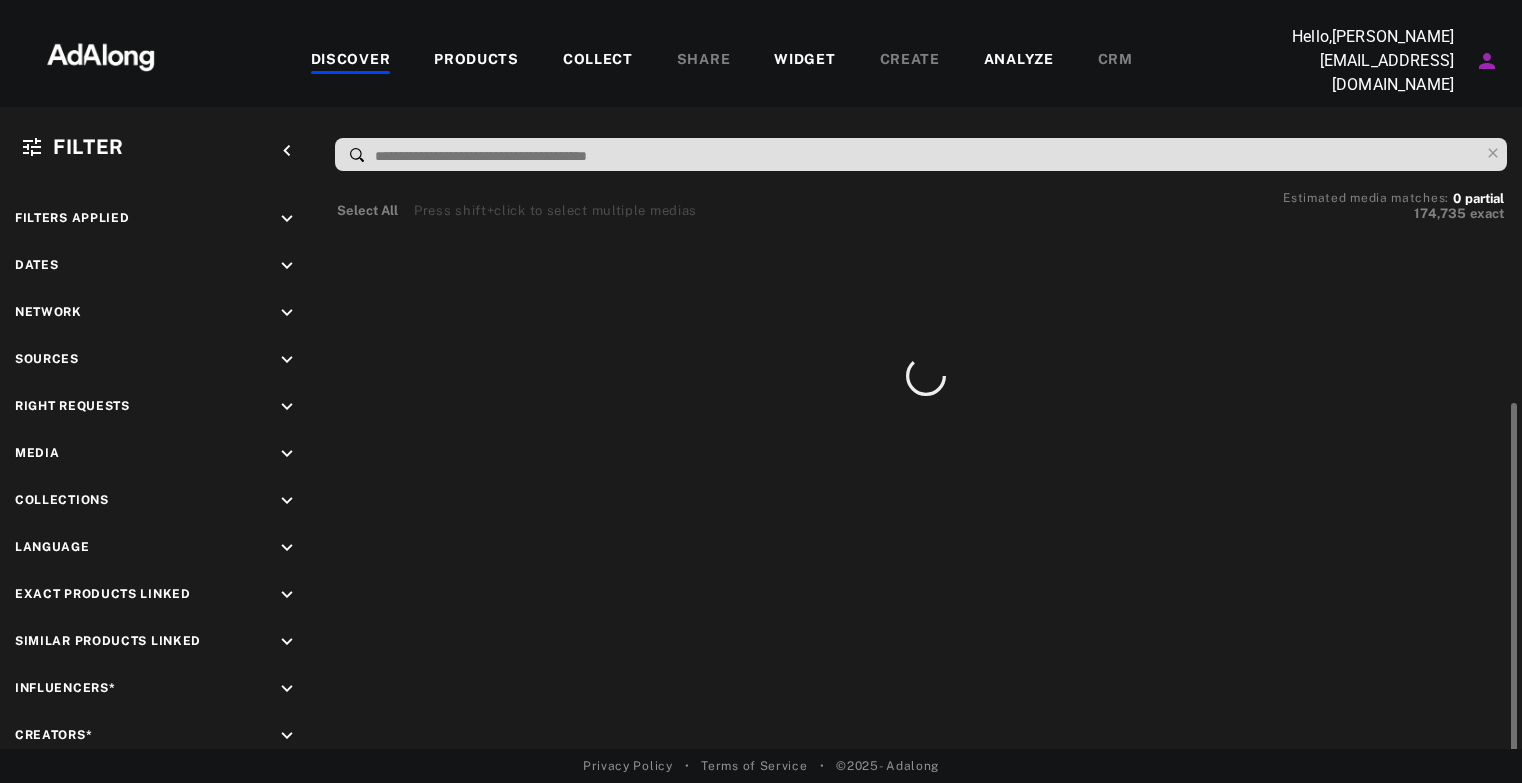 scroll, scrollTop: 0, scrollLeft: 0, axis: both 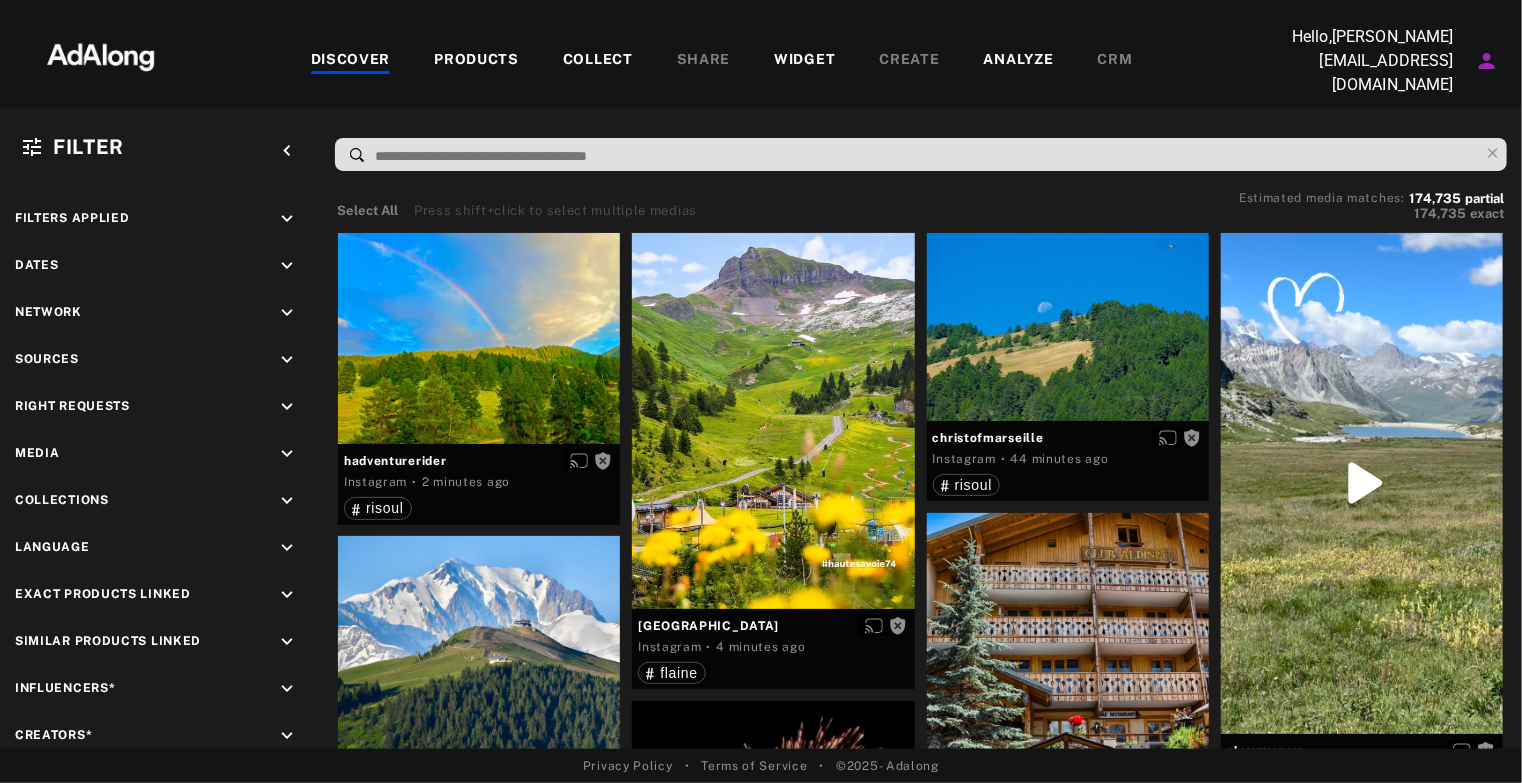 click on "COLLECT" at bounding box center [598, 61] 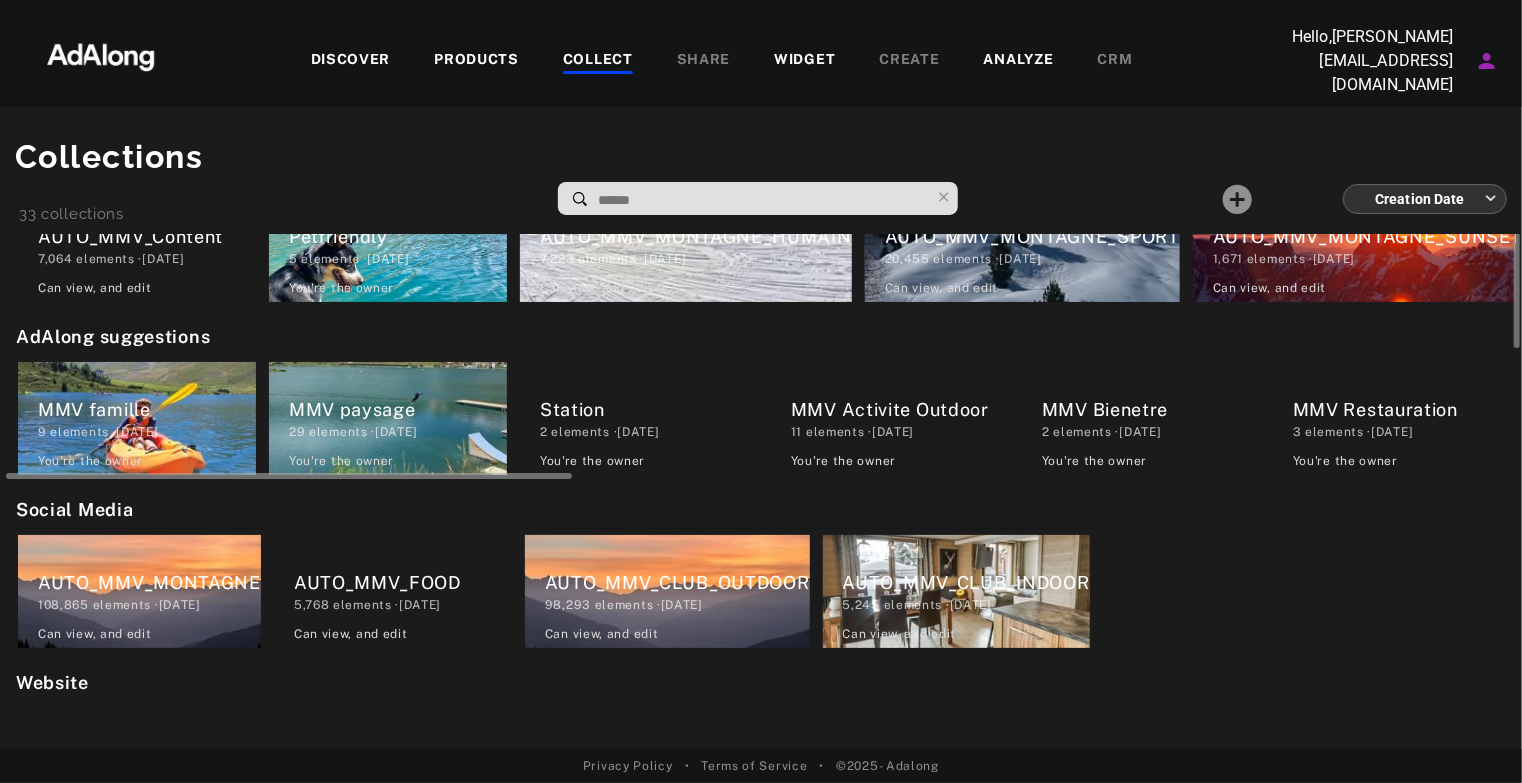 scroll, scrollTop: 0, scrollLeft: 0, axis: both 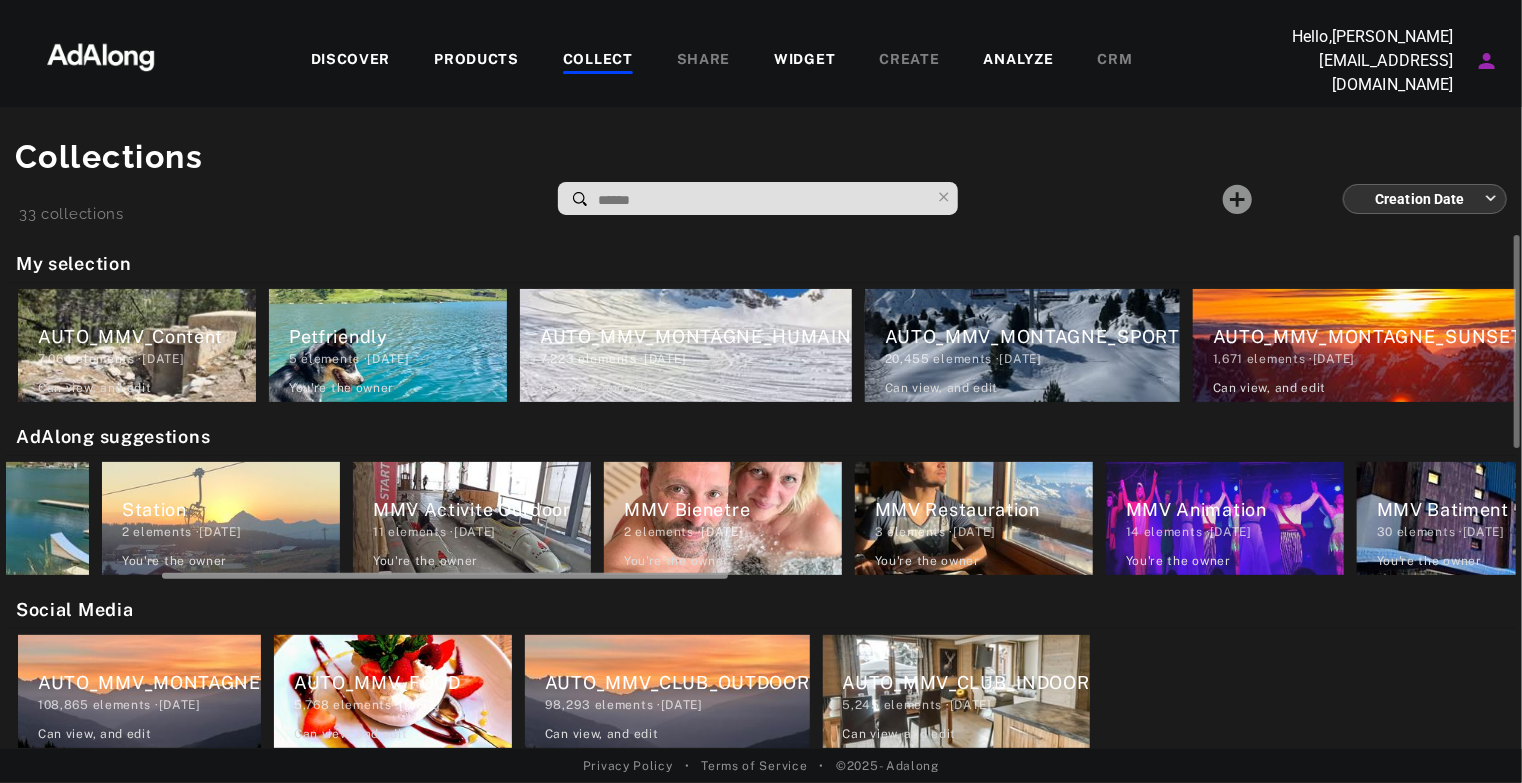 drag, startPoint x: 295, startPoint y: 569, endPoint x: 452, endPoint y: 559, distance: 157.31815 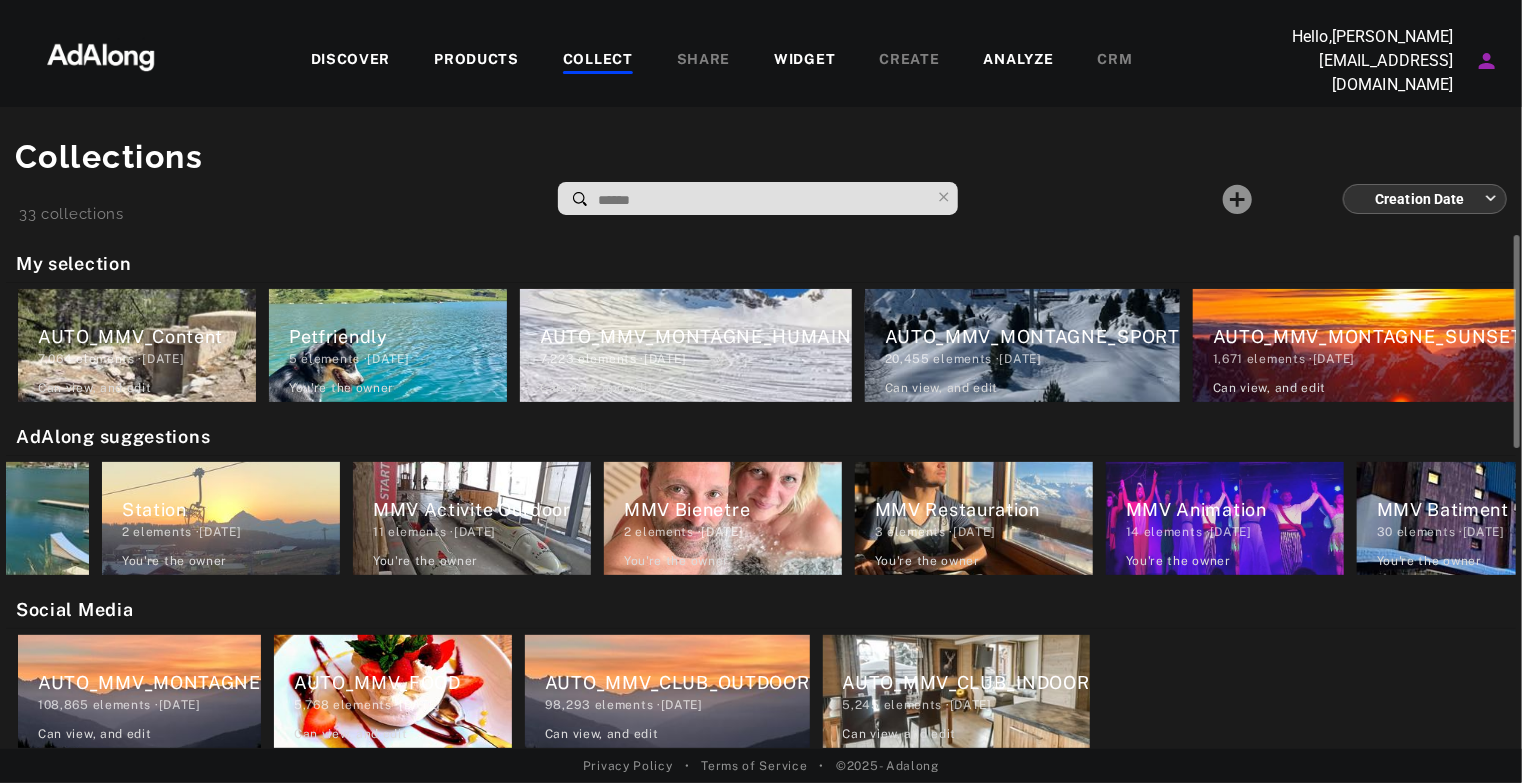 click on "AUTO_MMV_MONTAGNE 108,865    elements · [DATE] Can view , and edit" at bounding box center [139, 691] 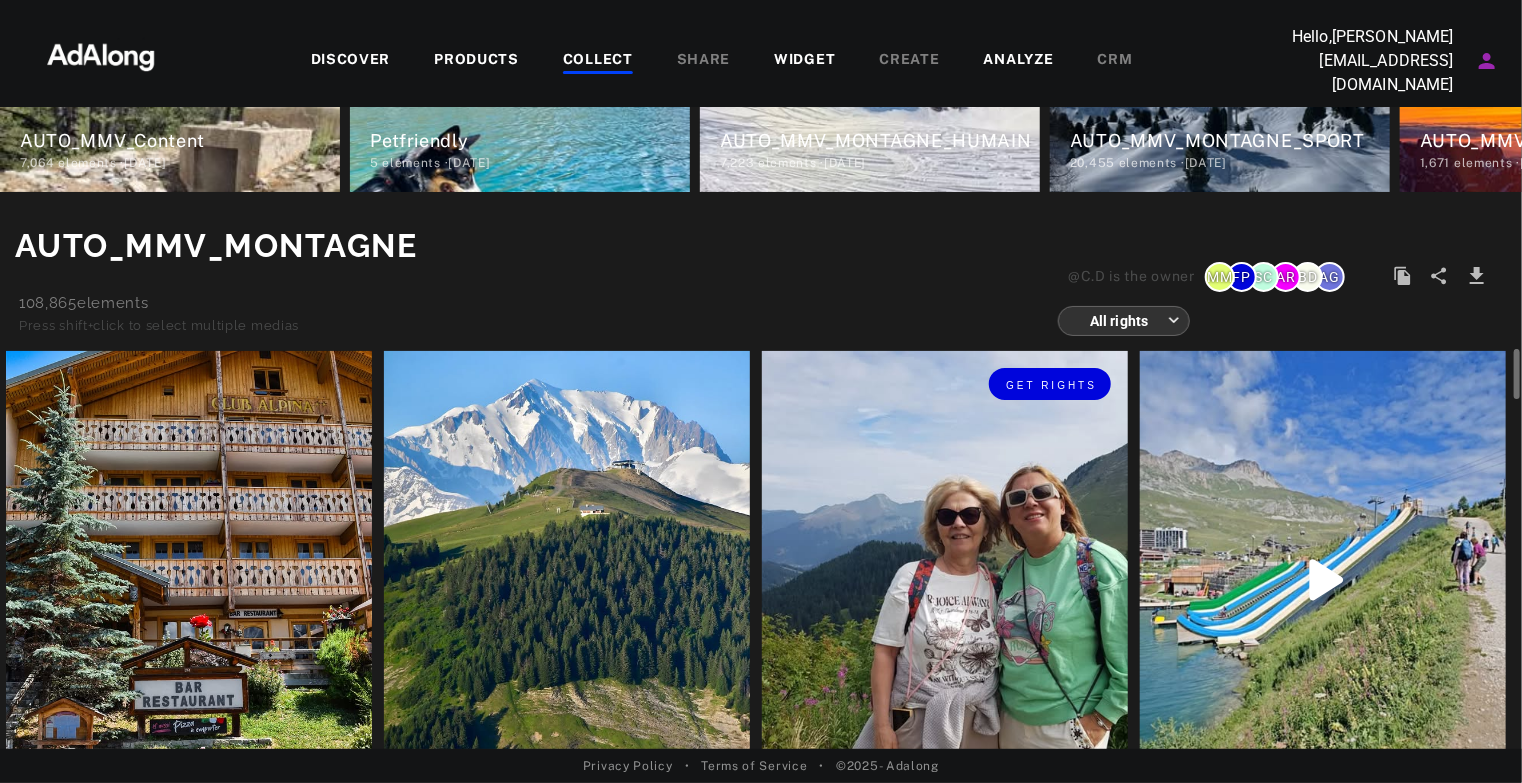 scroll, scrollTop: 100, scrollLeft: 0, axis: vertical 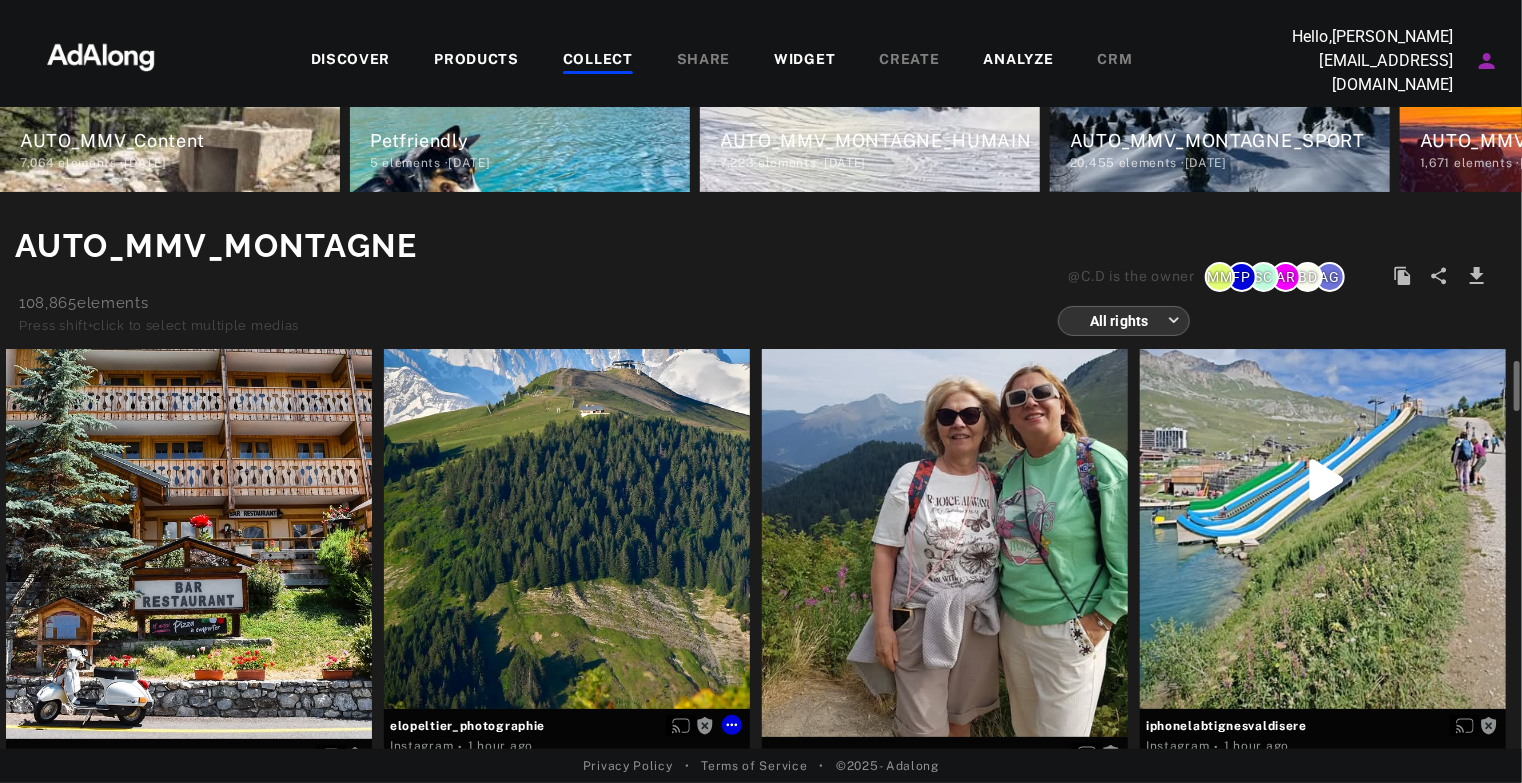 click on "Get rights" at bounding box center (567, 480) 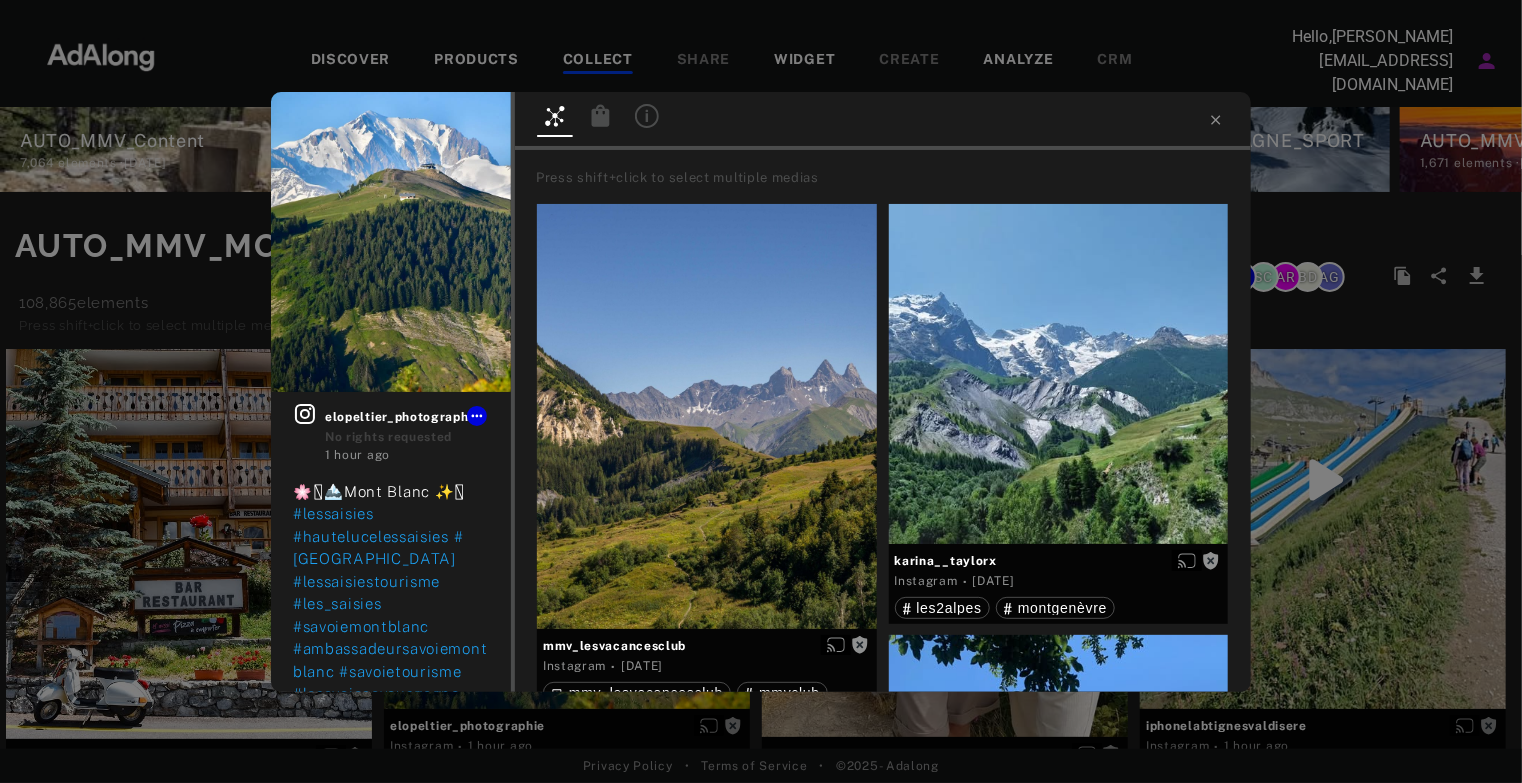 click on "Get rights elopeltier_photographie No rights requested 1 hour ago 🌸🪻🏔️Mont Blanc ✨🫶
#lessaisies   #hautelucelessaisies   #[GEOGRAPHIC_DATA]   #lessaisiestourisme   #les_saisies   #savoiemontblanc   #[GEOGRAPHIC_DATA]   #savoietourisme   #lasavoieçavousgagne   #lasavoieçaenvoie   #francetourisme   #francemontagnes   #sunset   #sunsetporn   #mountainlovers   #mountainlife   #[GEOGRAPHIC_DATA]   #savoiemontblanctourisme   #instamoment   #instamountains   #lamontagneçavousgagne   #montagne   #naturephotography   #naturelovers   #naturephoto   #natureza   #instamoment   #montagne_my_life   #france4dreams   #francetourisme   #igersfrance   #igerssavoie Press shift+click to select multiple medias mmv_lesvacancesclub Instagram · [DATE] mmv_lesvacancesclub mmvclub karina__taylorx Instagram · [DATE] les2alpes montgenèvre mc_pictures43 Instagram · [DATE] les2alpes arth.cld Instagram · [DATE] arechesbeaufort labougeotteuse Instagram · [DATE] samoens [GEOGRAPHIC_DATA] ·" at bounding box center (761, 391) 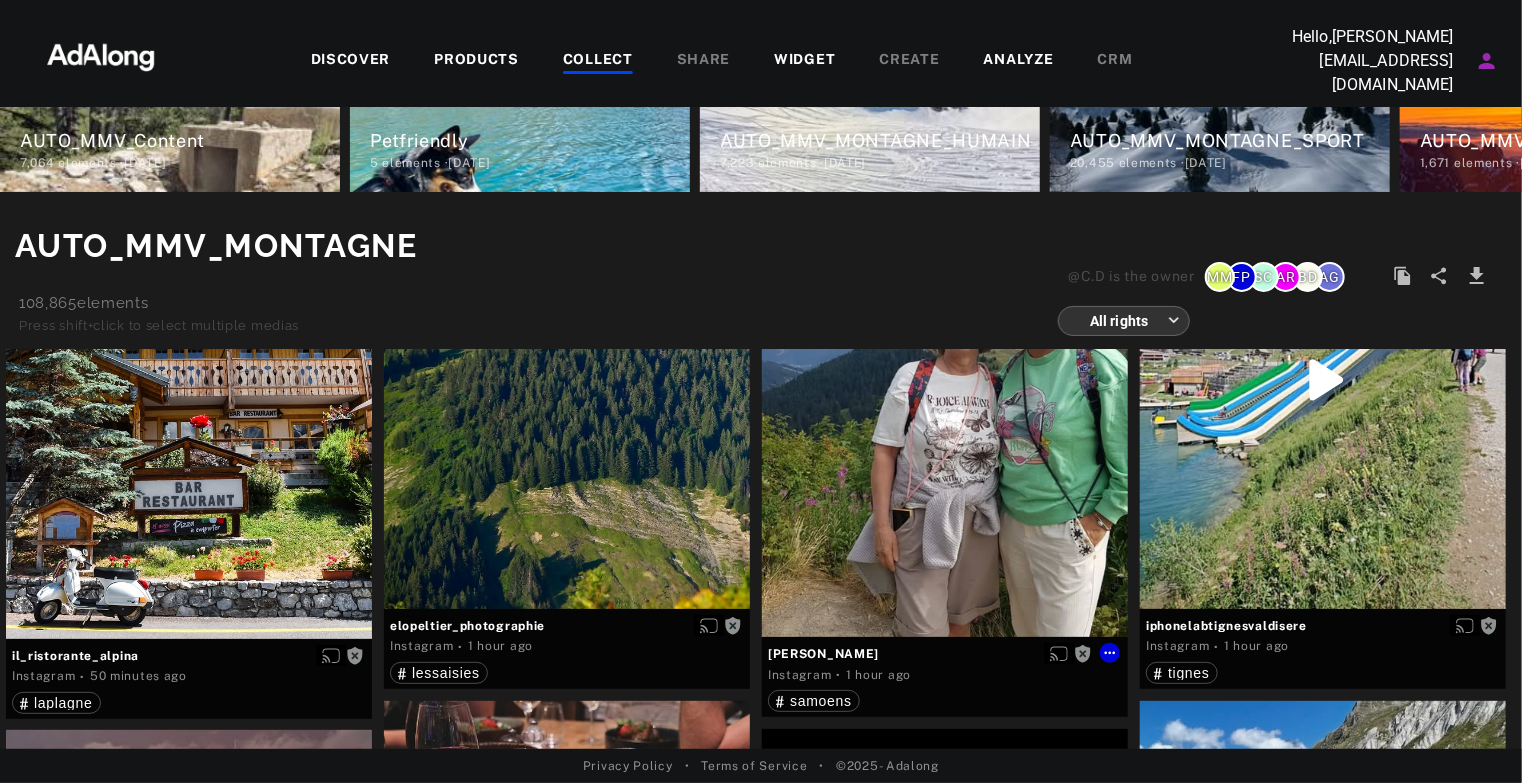 scroll, scrollTop: 0, scrollLeft: 0, axis: both 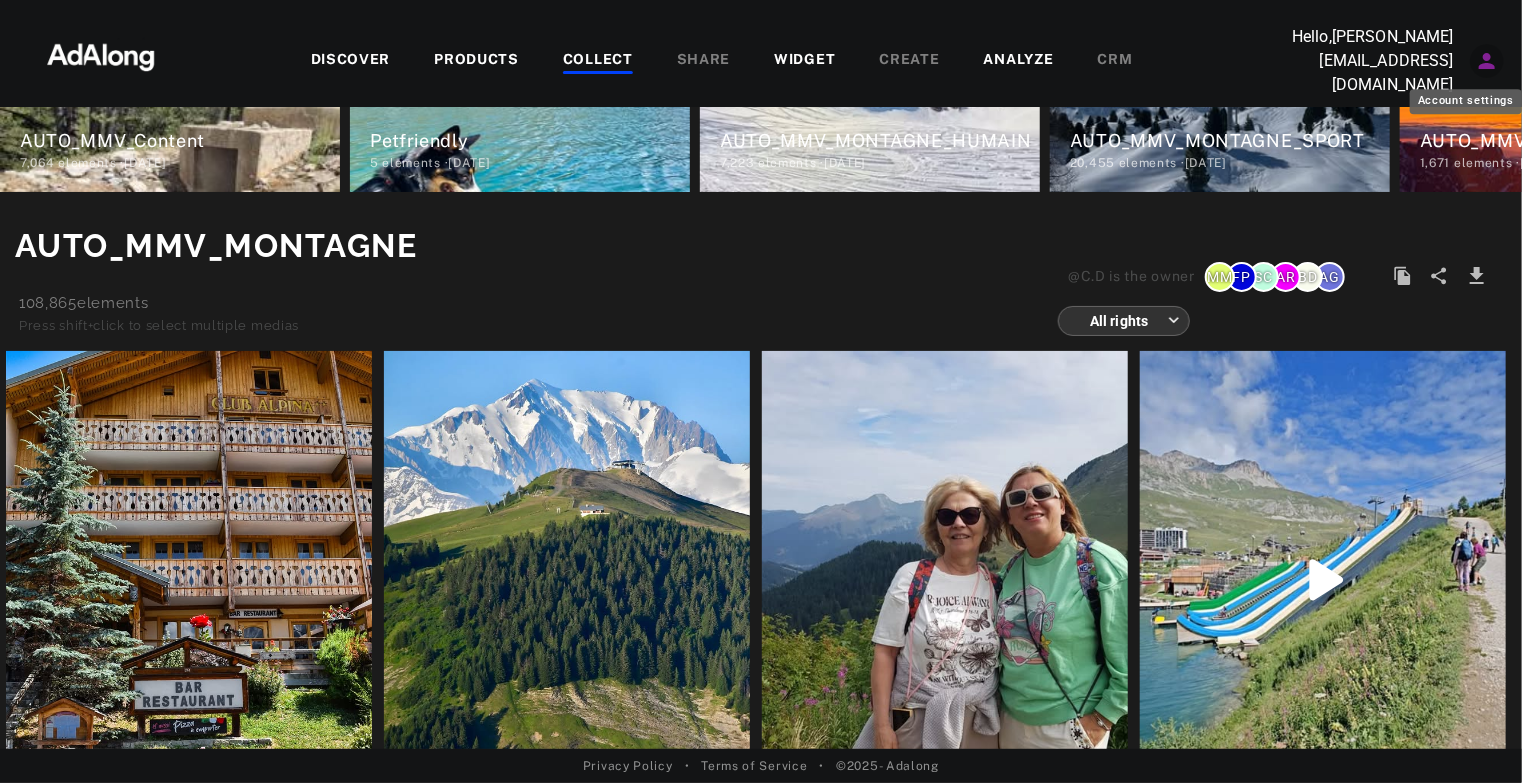 click 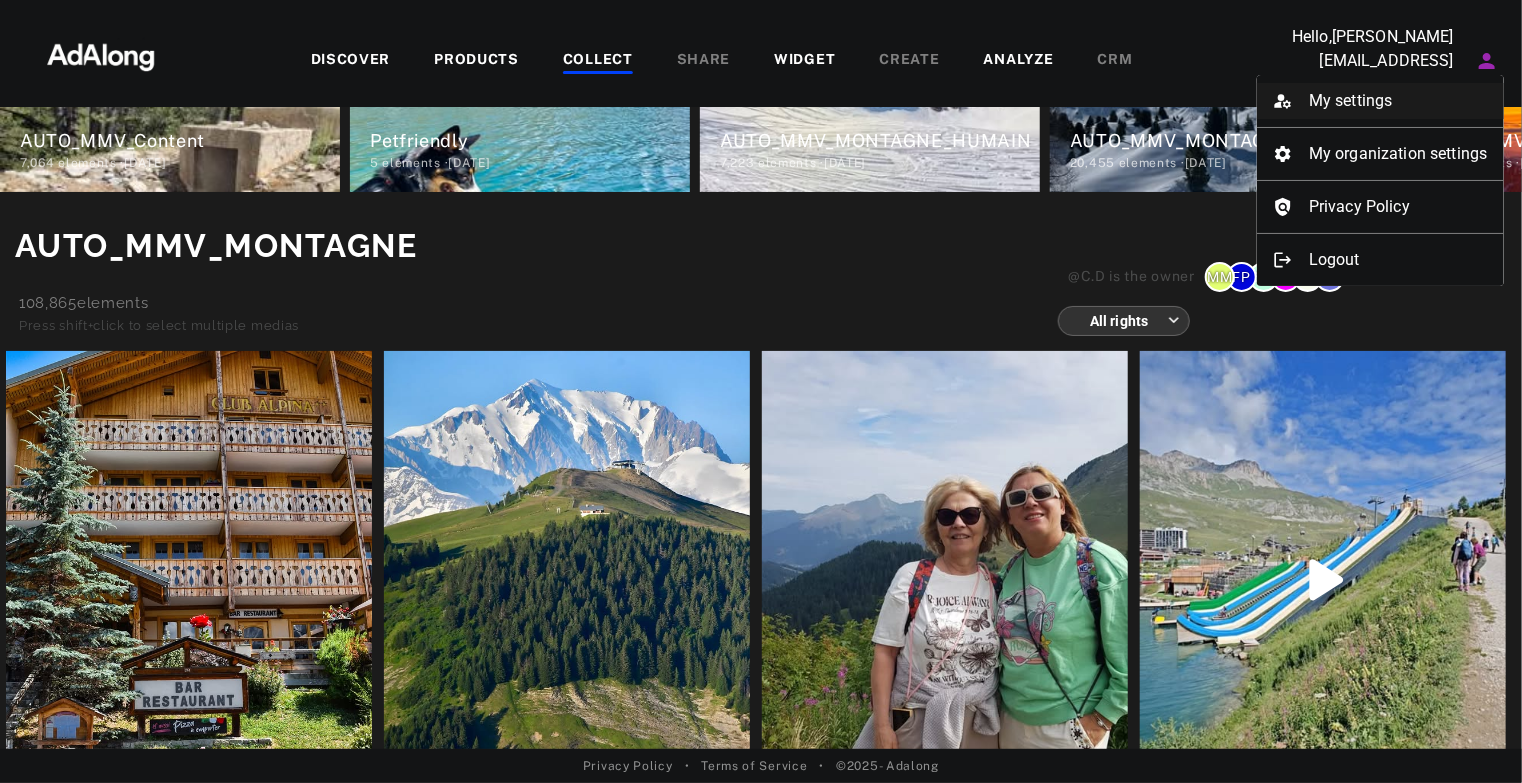 drag, startPoint x: 1383, startPoint y: 77, endPoint x: 1382, endPoint y: 92, distance: 15.033297 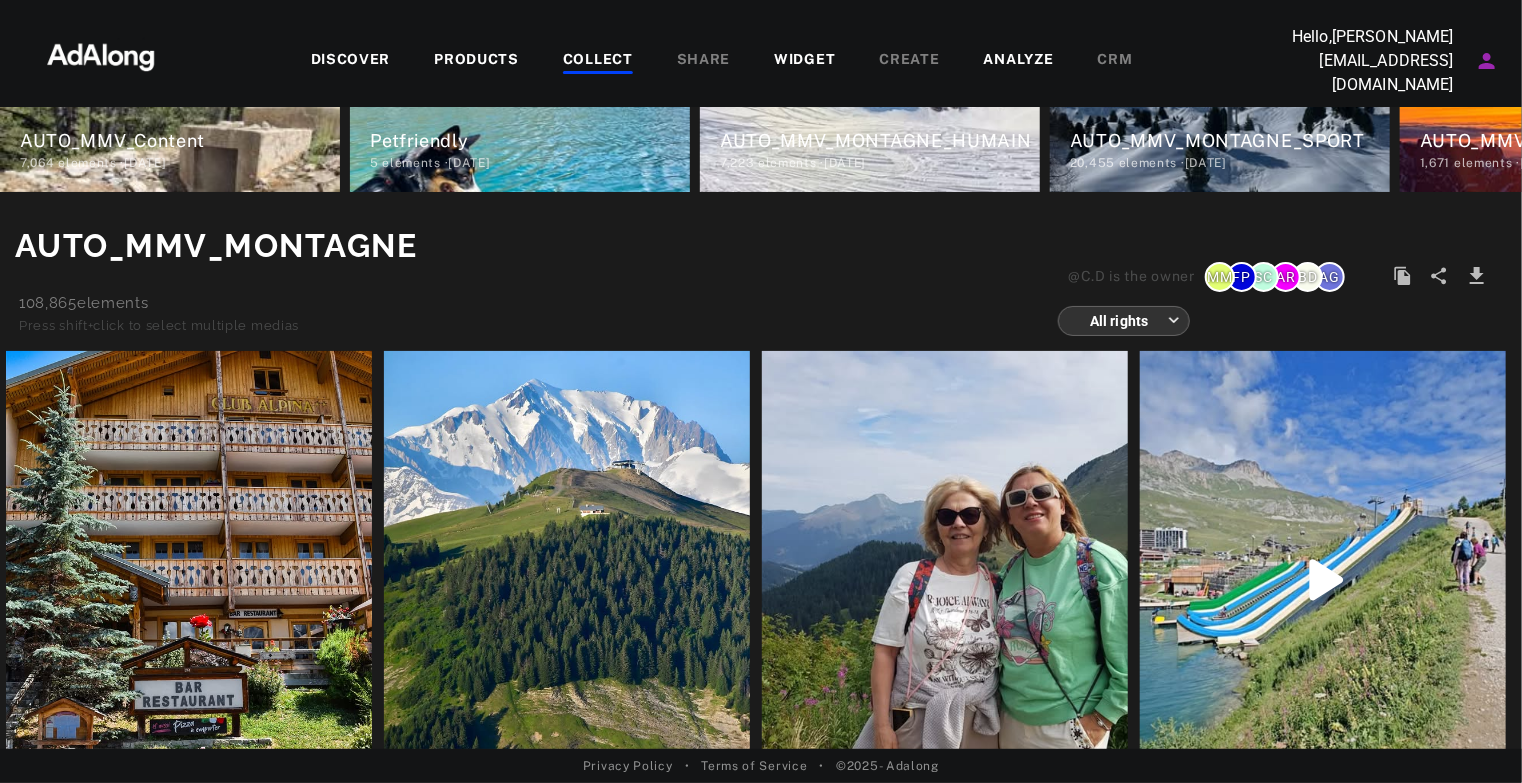 click on "My settings" at bounding box center (1411, 90) 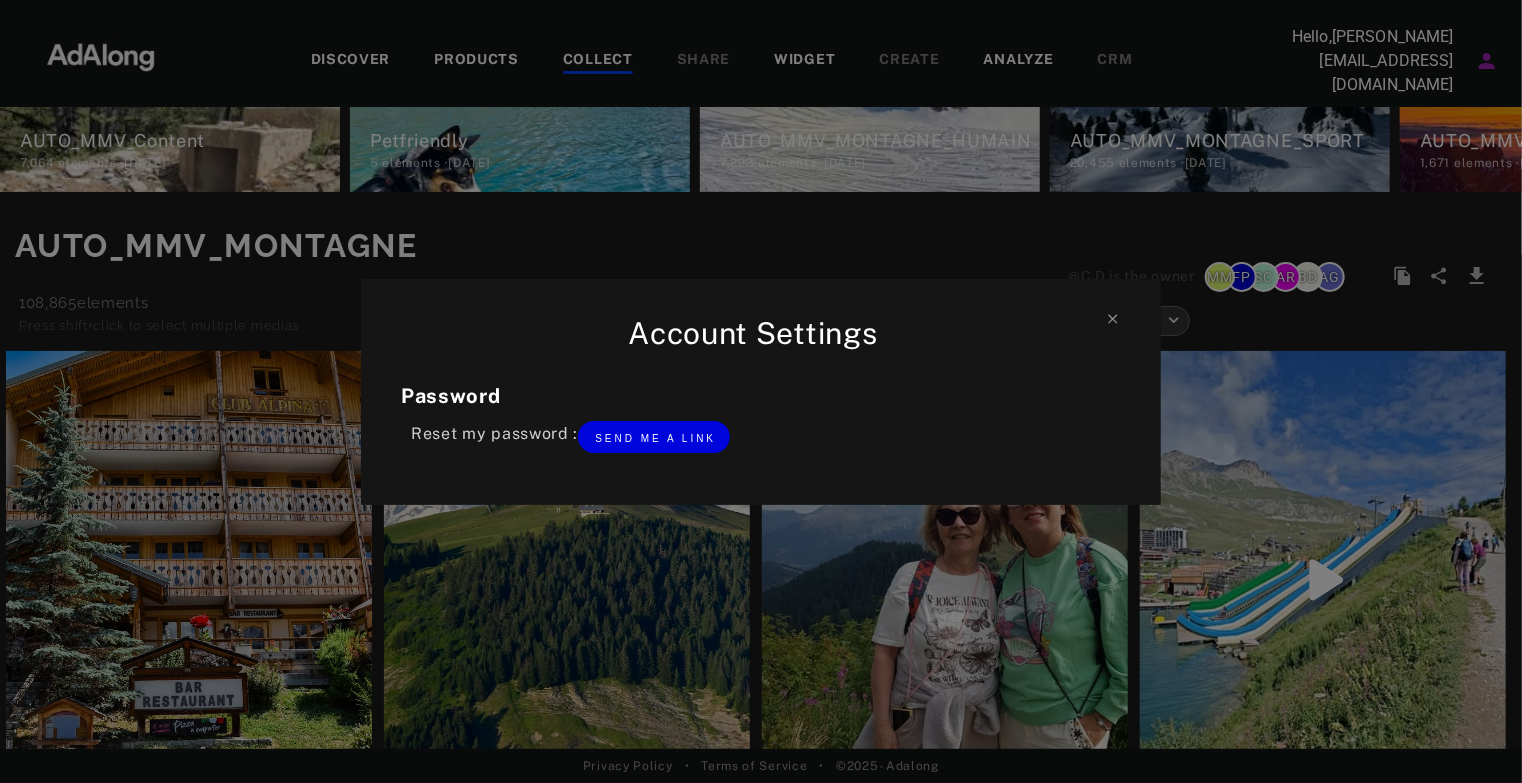 click on "Account Settings Password Reset my password :  Send me a link" at bounding box center [761, 391] 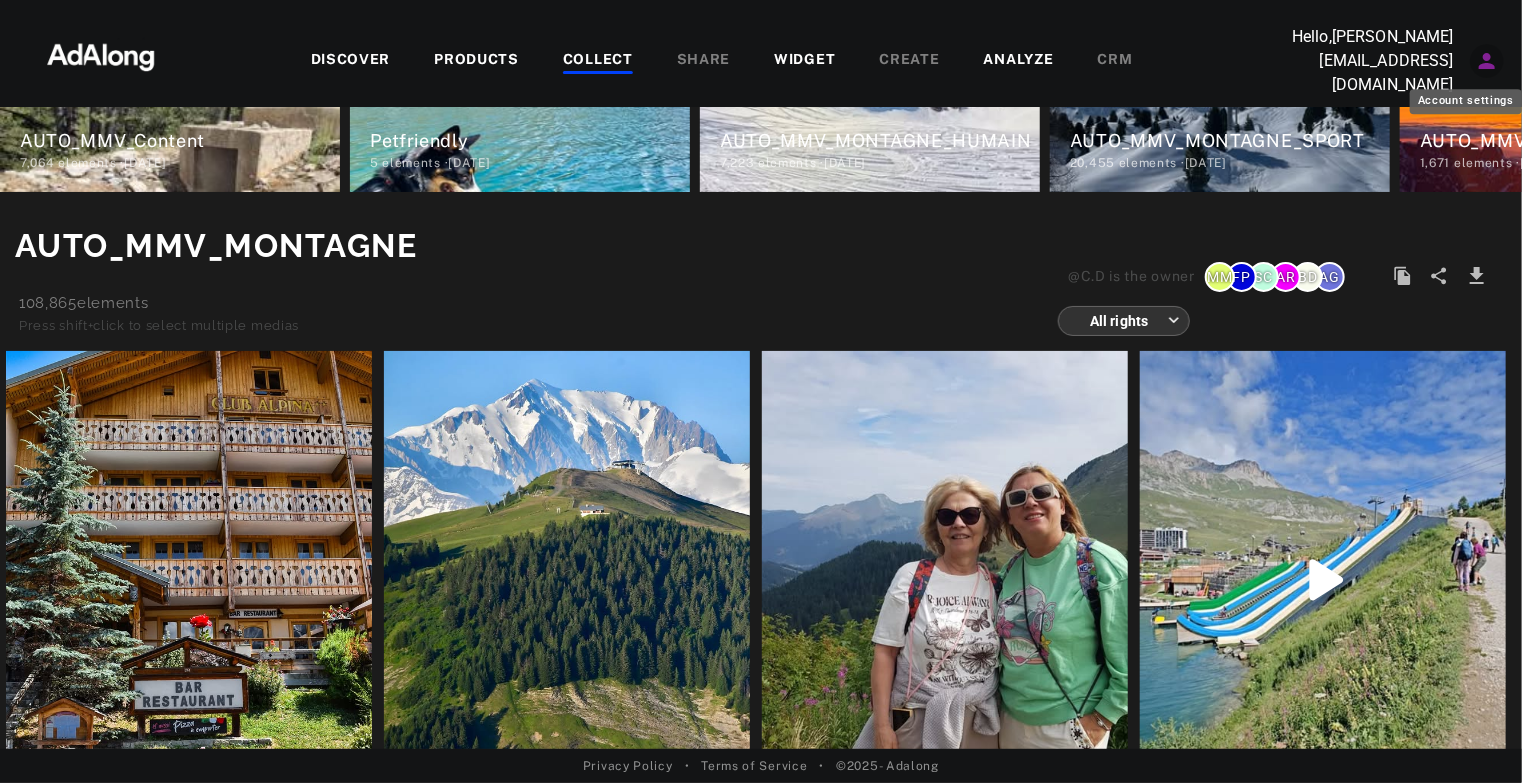 click 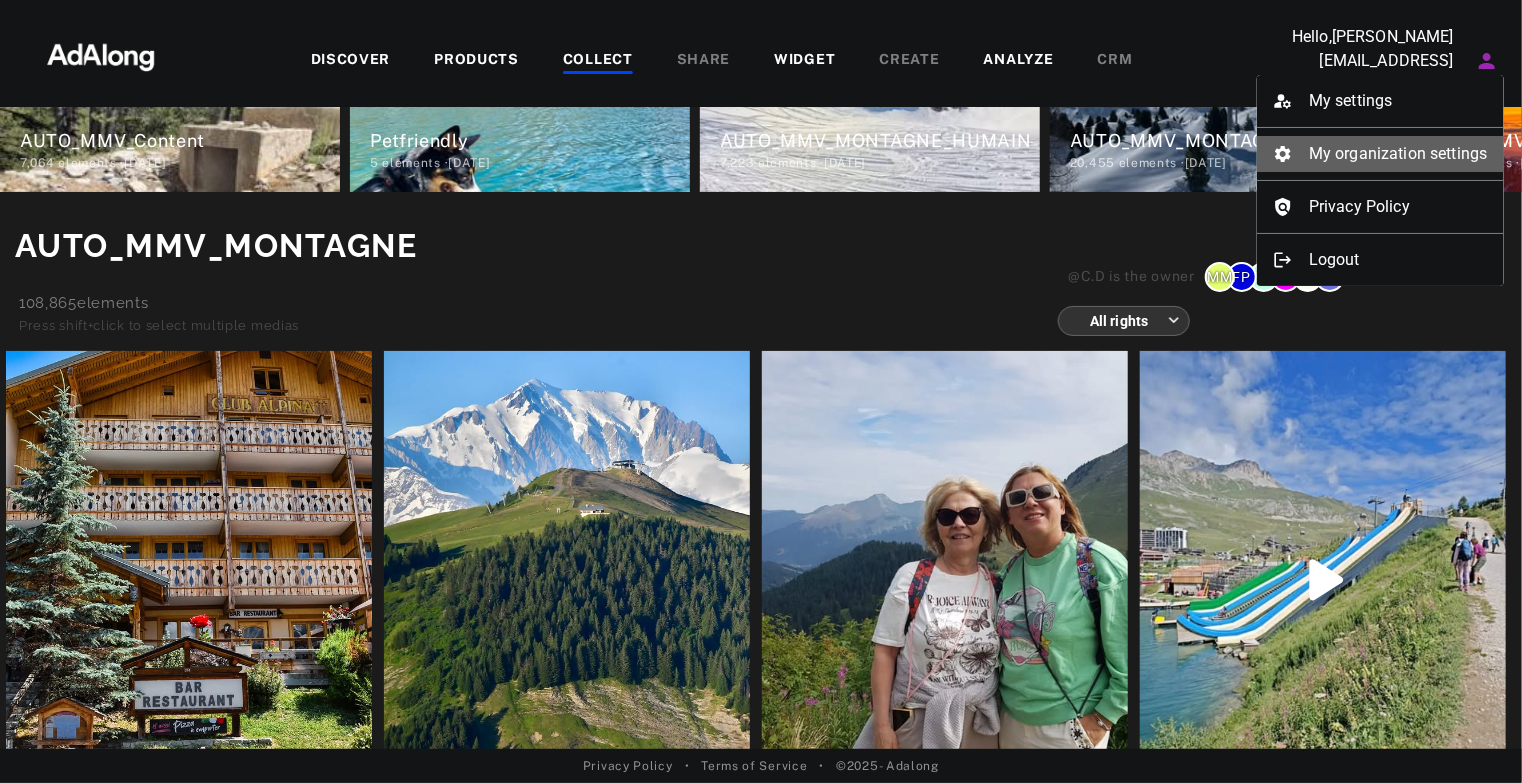 click on "My organization settings" at bounding box center [1380, 154] 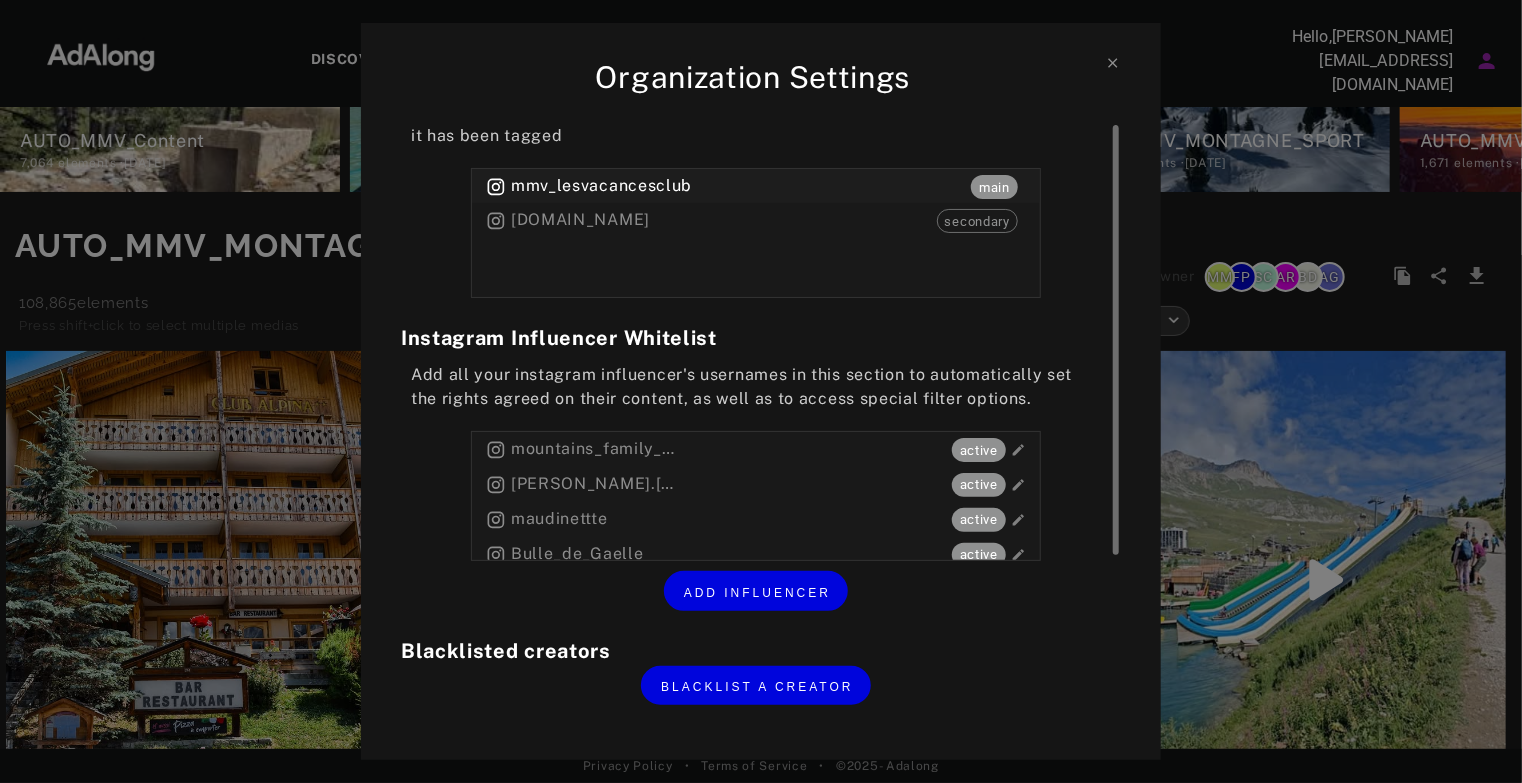scroll, scrollTop: 0, scrollLeft: 0, axis: both 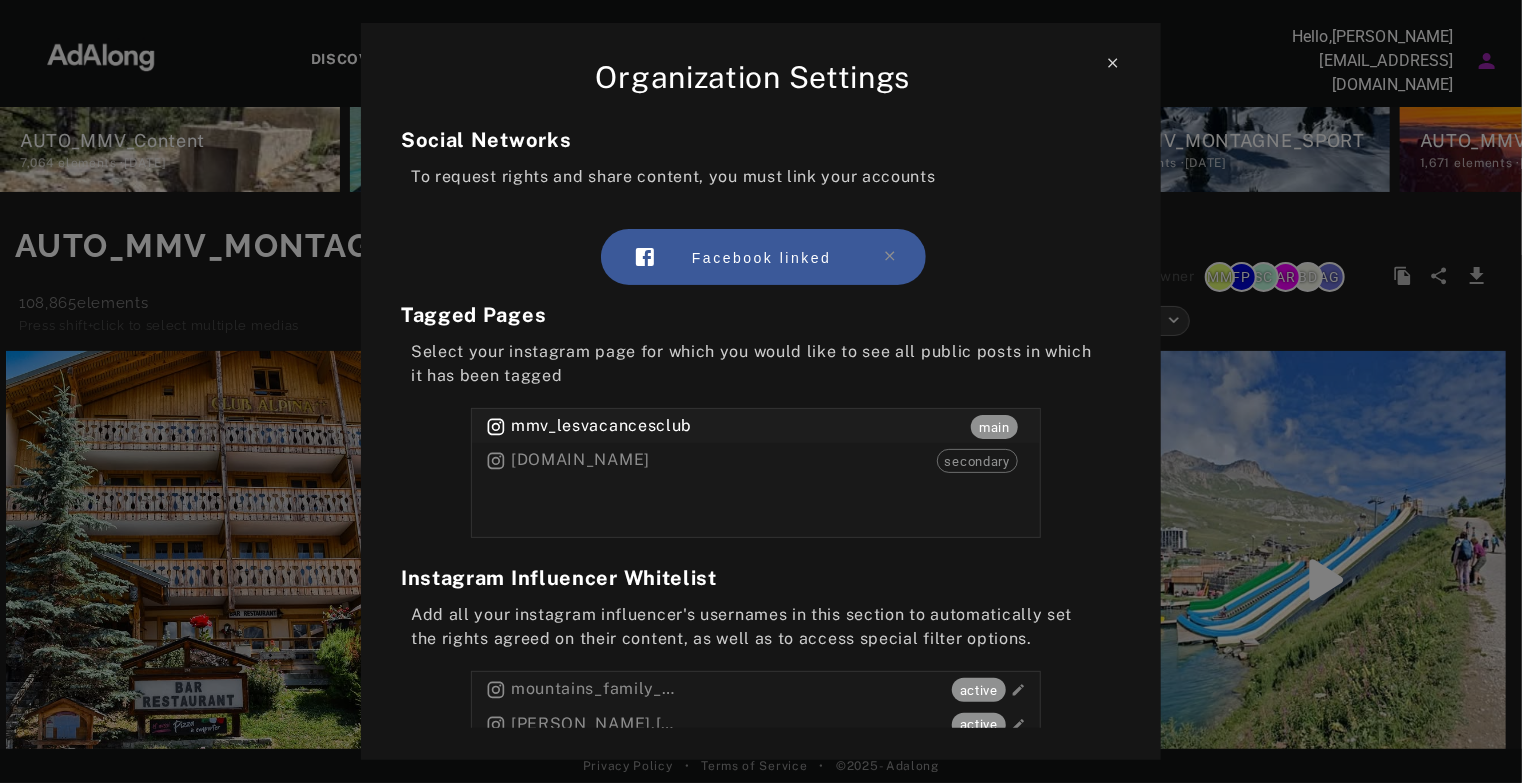 click 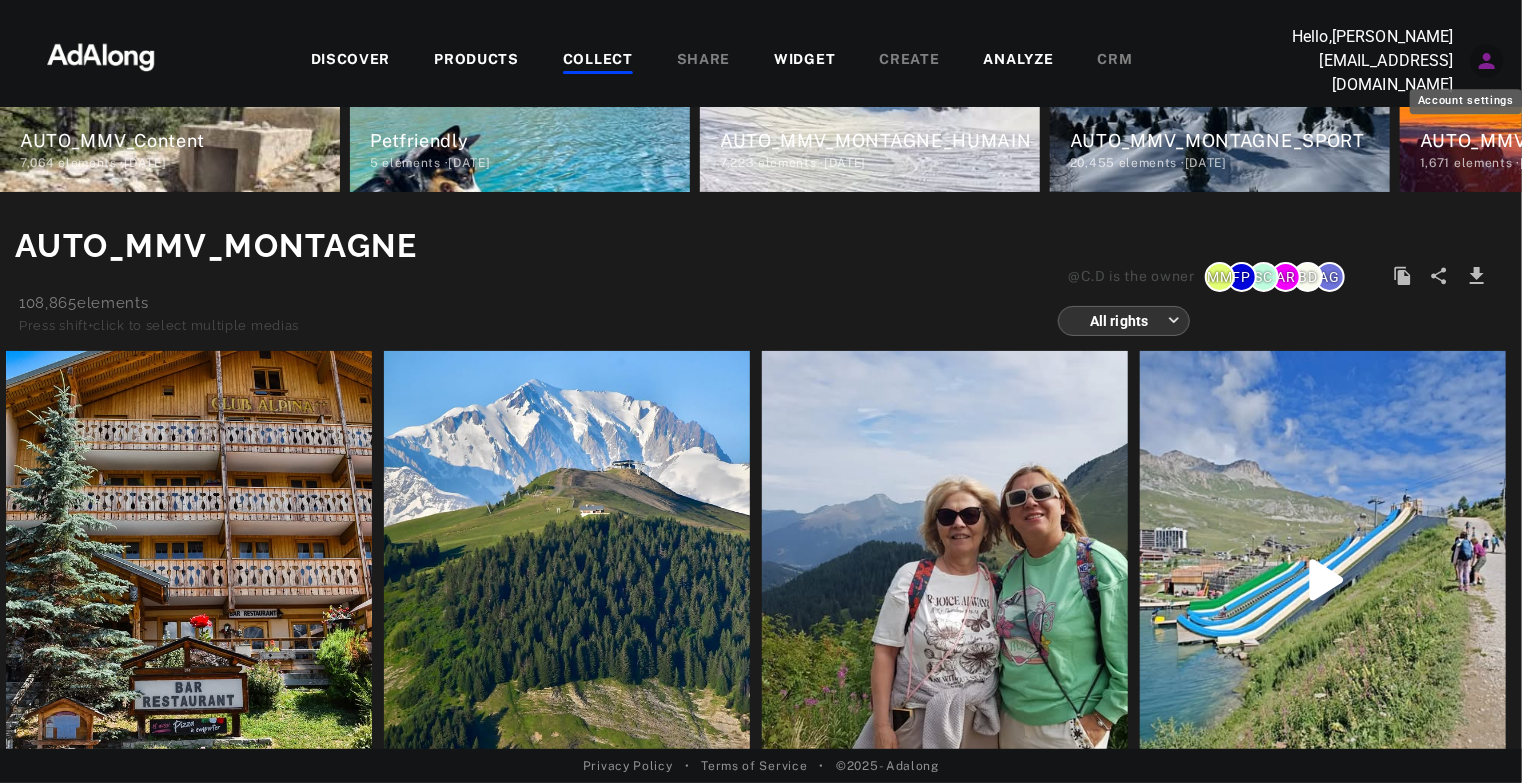 click 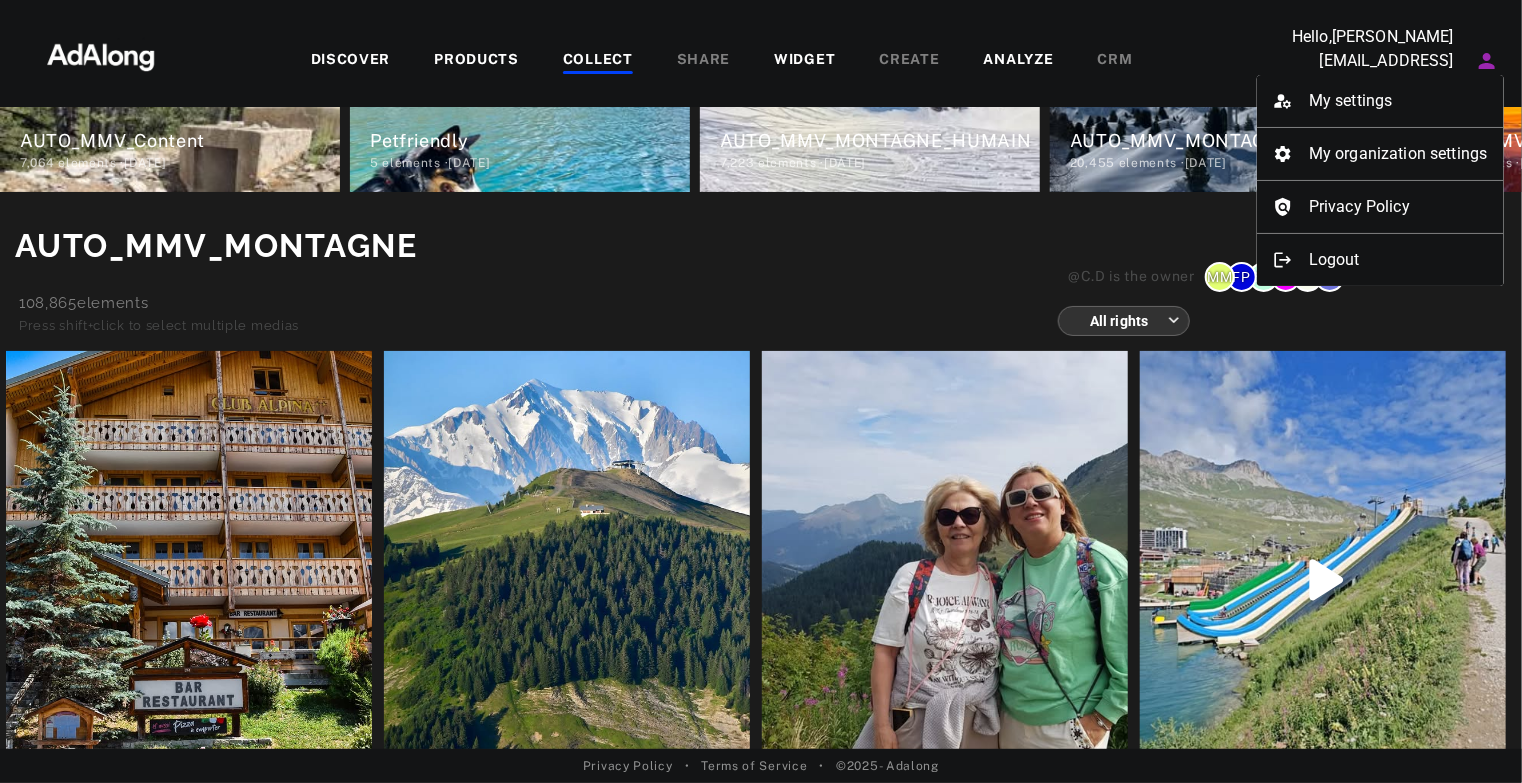 click at bounding box center [761, 391] 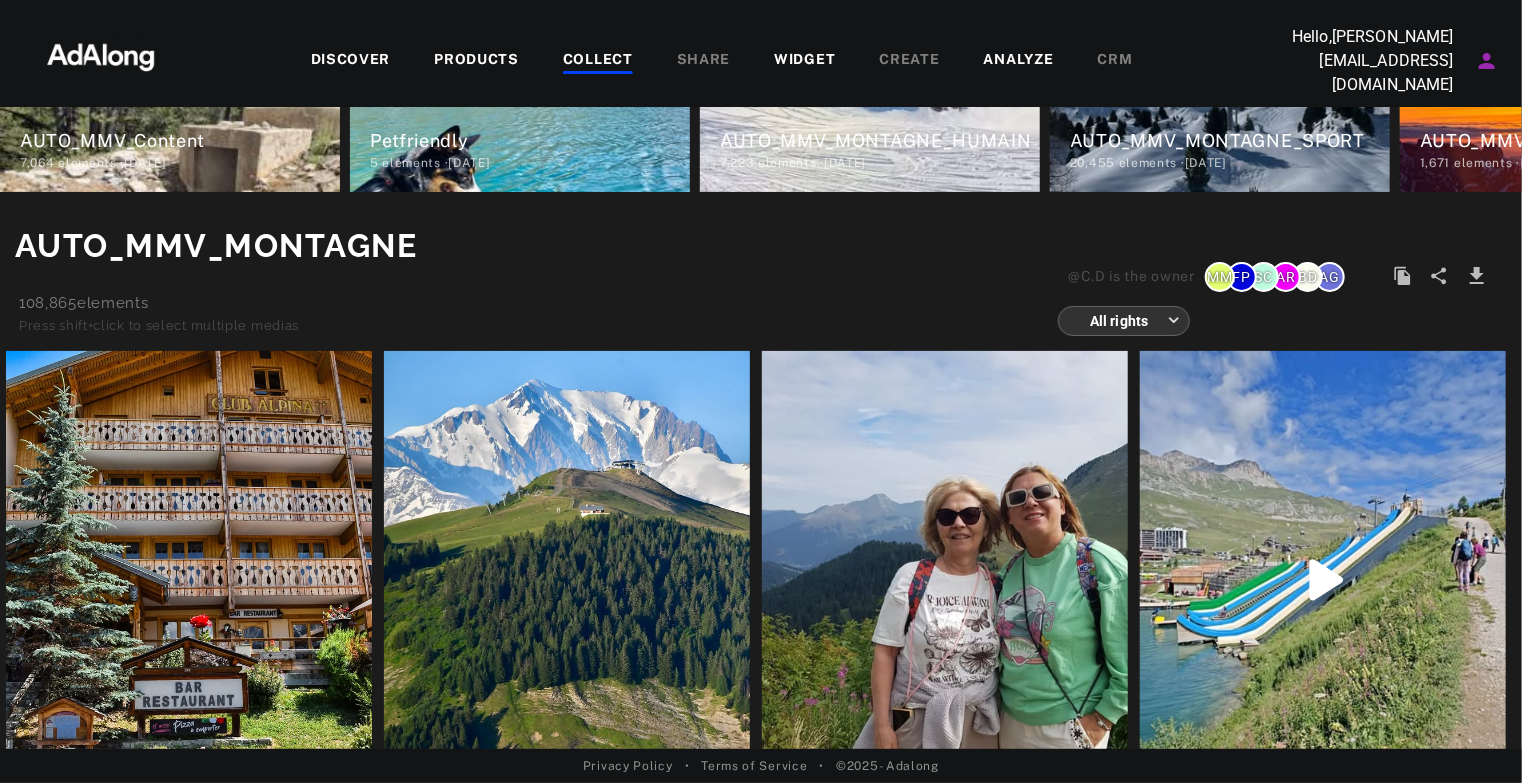 click at bounding box center [101, 55] 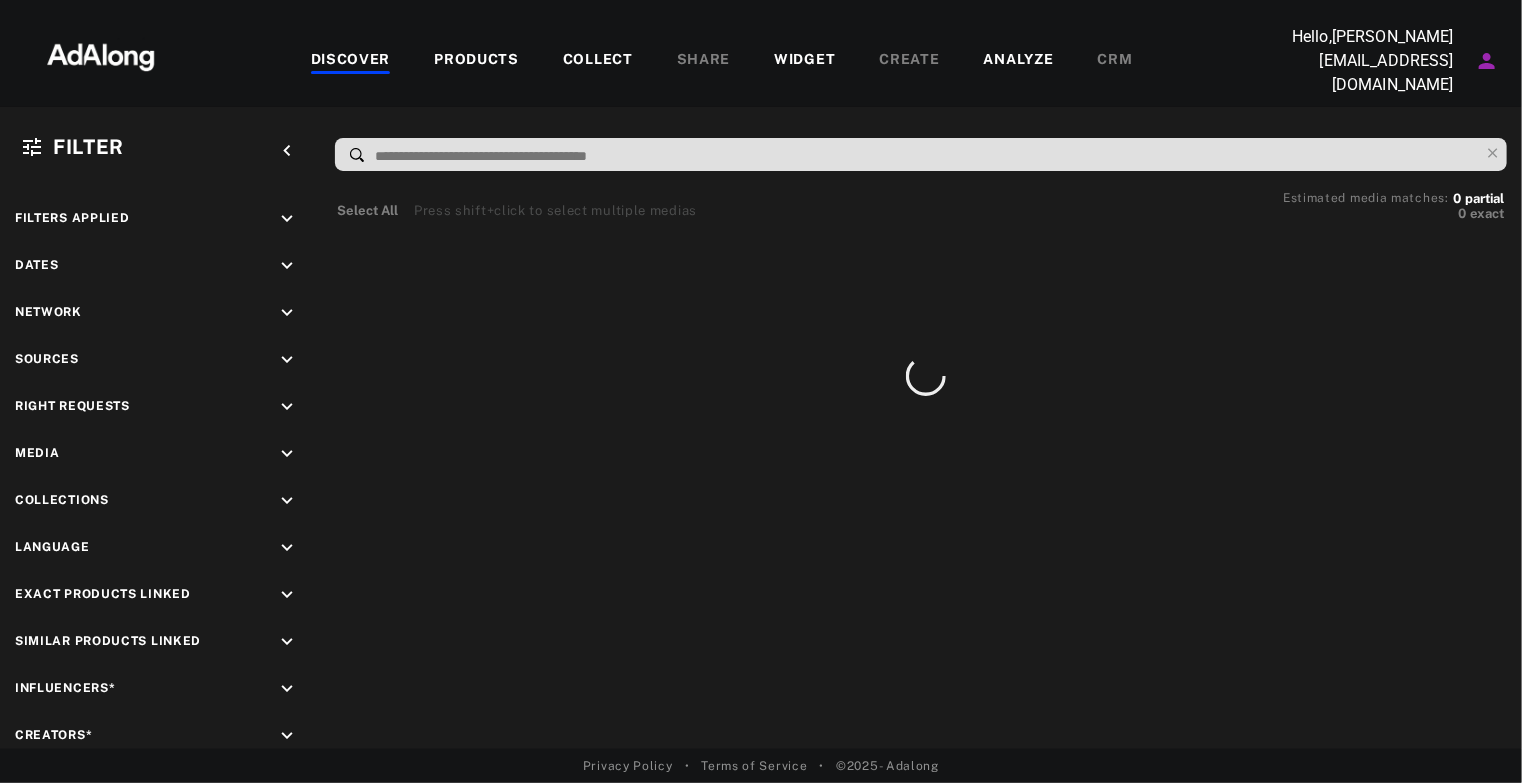 click at bounding box center [101, 55] 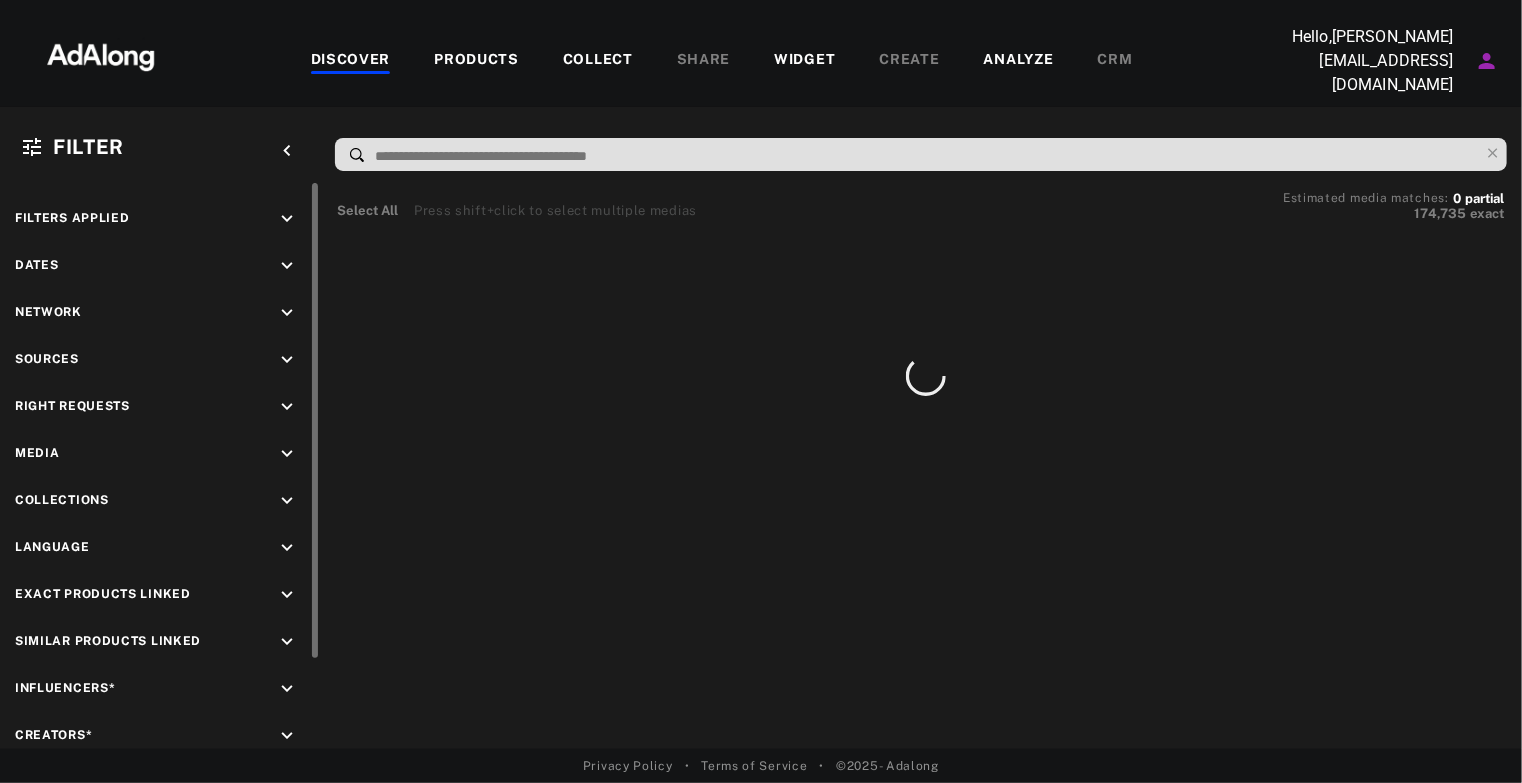 scroll, scrollTop: 113, scrollLeft: 0, axis: vertical 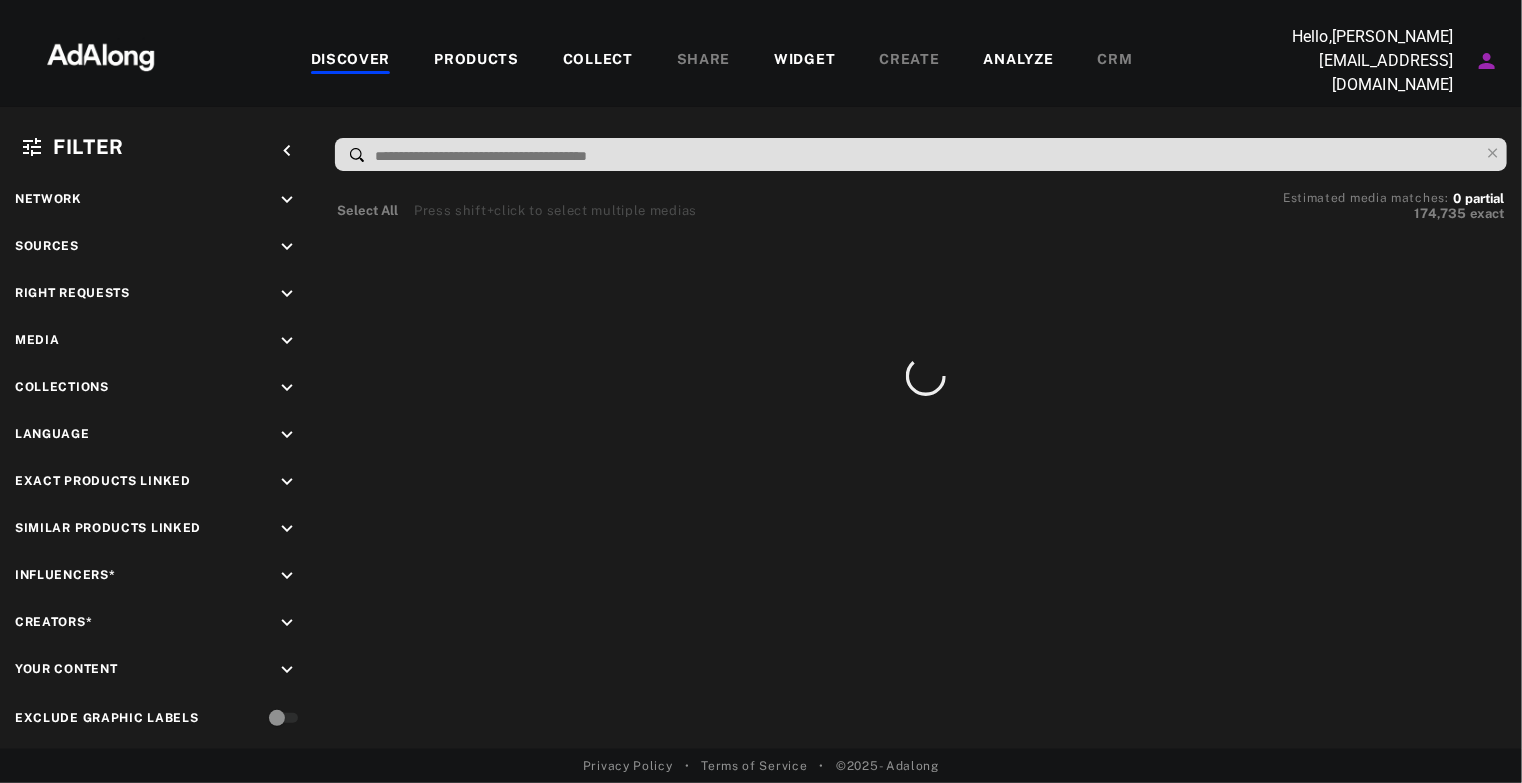 click on "CRM" at bounding box center [1115, 61] 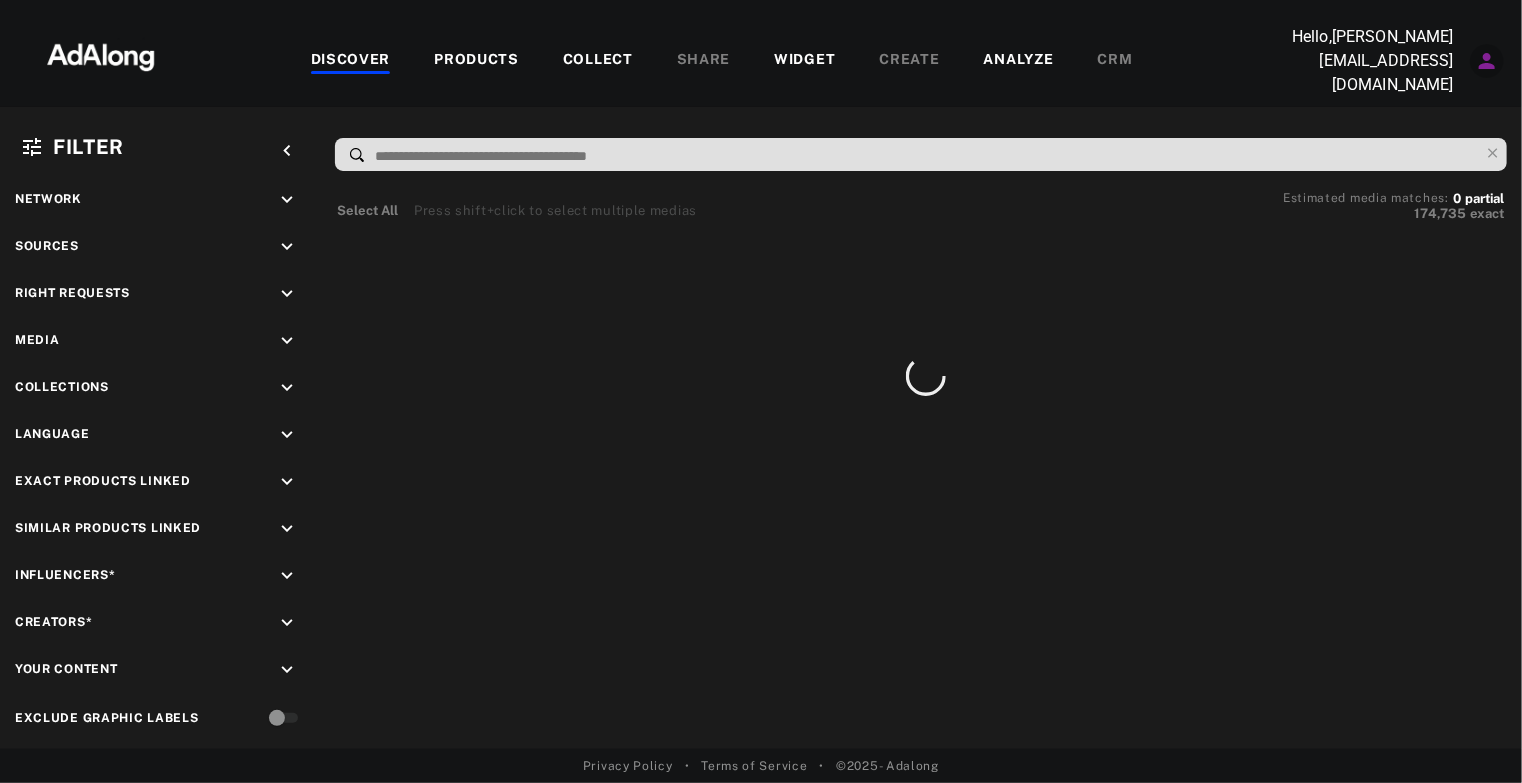 click 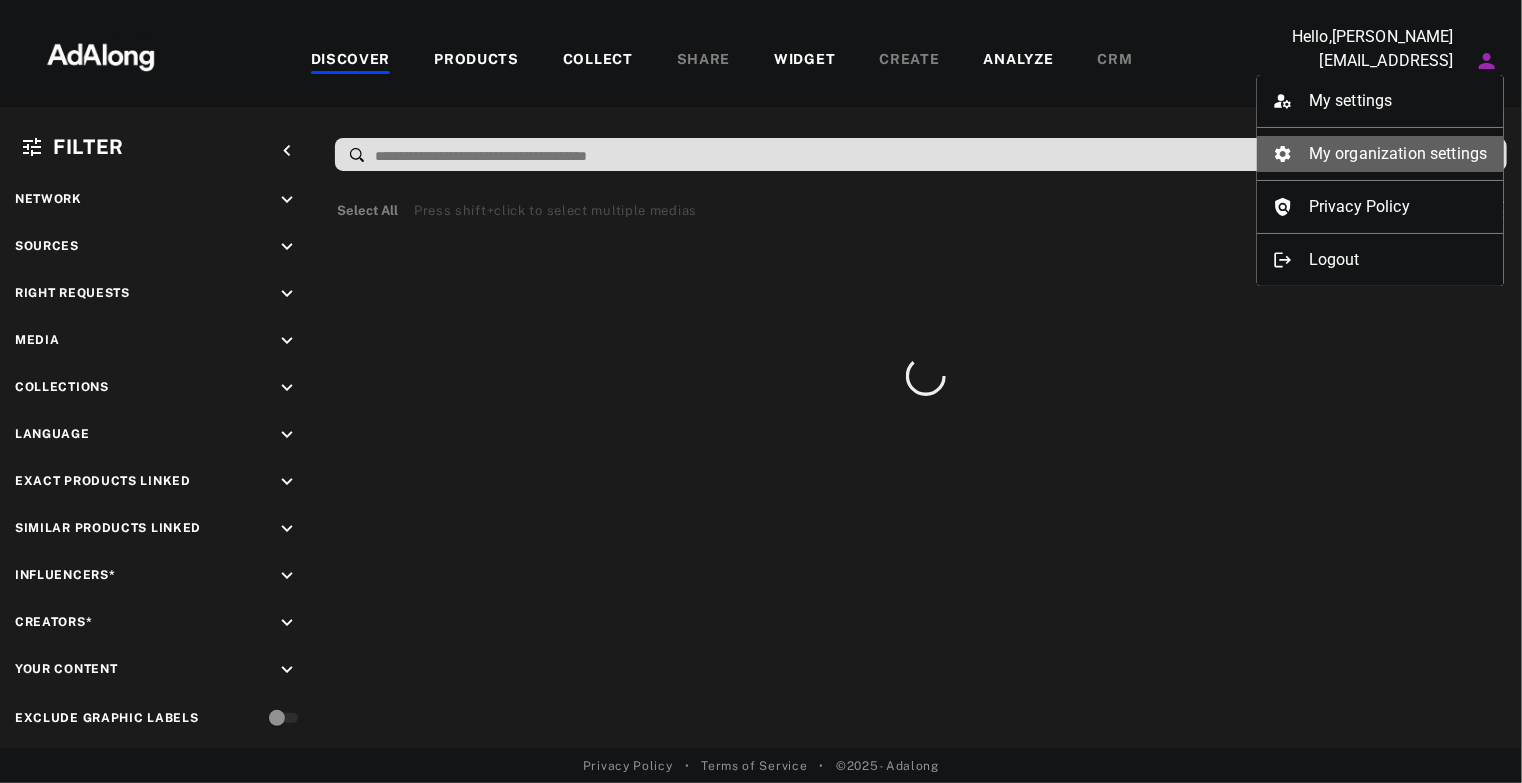 click on "My organization settings" at bounding box center (1380, 154) 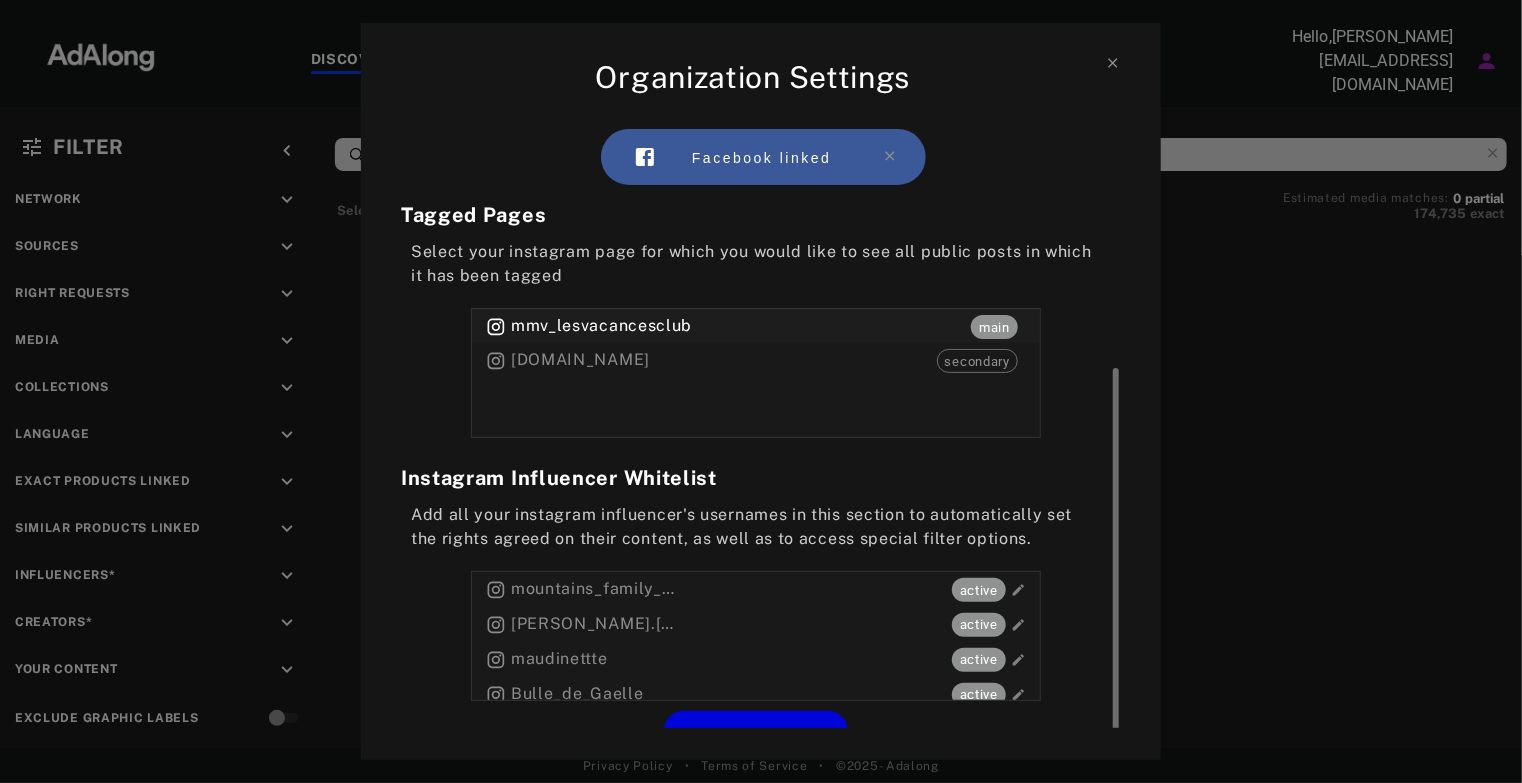 scroll, scrollTop: 200, scrollLeft: 0, axis: vertical 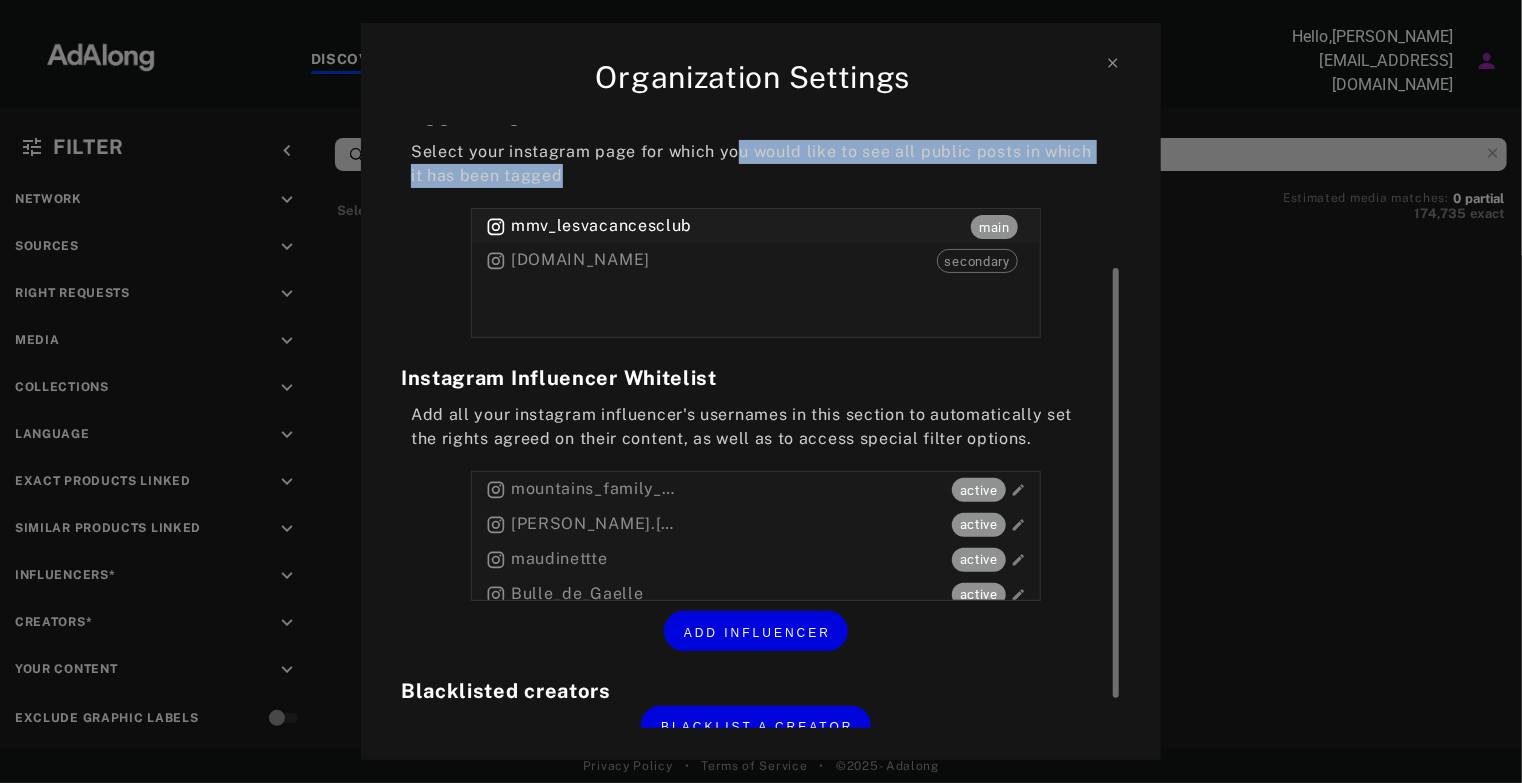 drag, startPoint x: 736, startPoint y: 144, endPoint x: 734, endPoint y: 175, distance: 31.06445 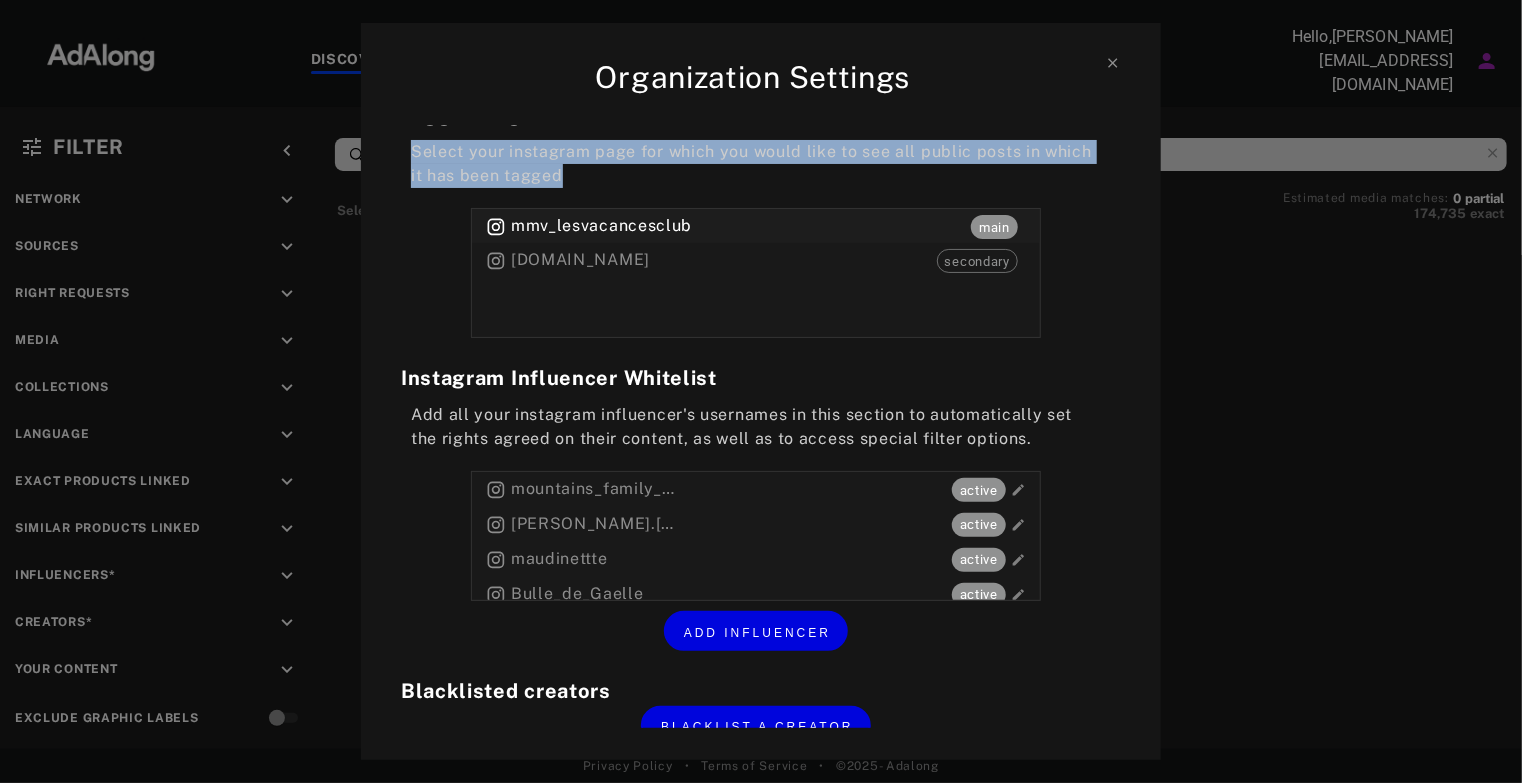 drag, startPoint x: 686, startPoint y: 188, endPoint x: 362, endPoint y: 144, distance: 326.974 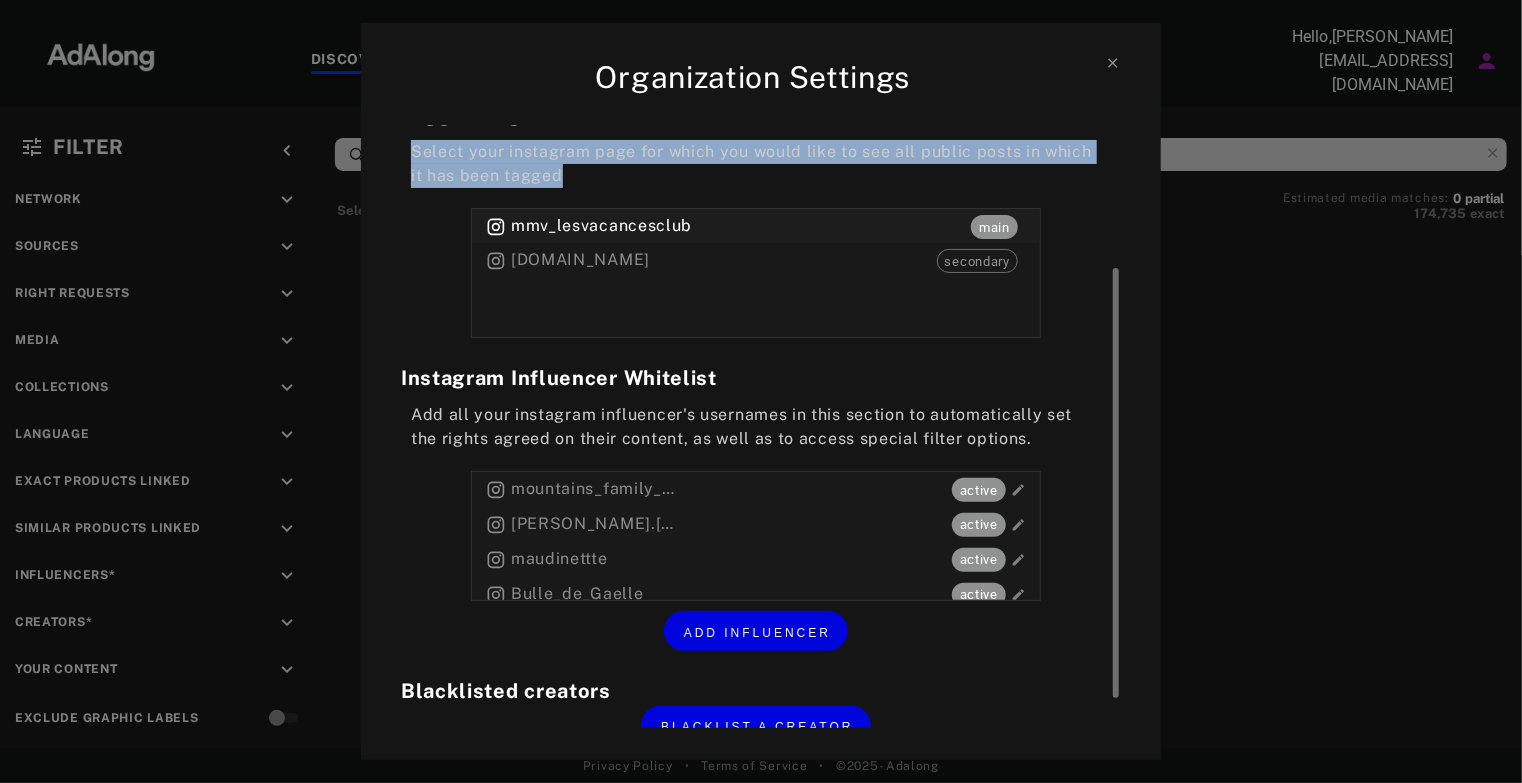 click on "Select your instagram page for which you would like to see all public posts in which it has been tagged" at bounding box center (756, 164) 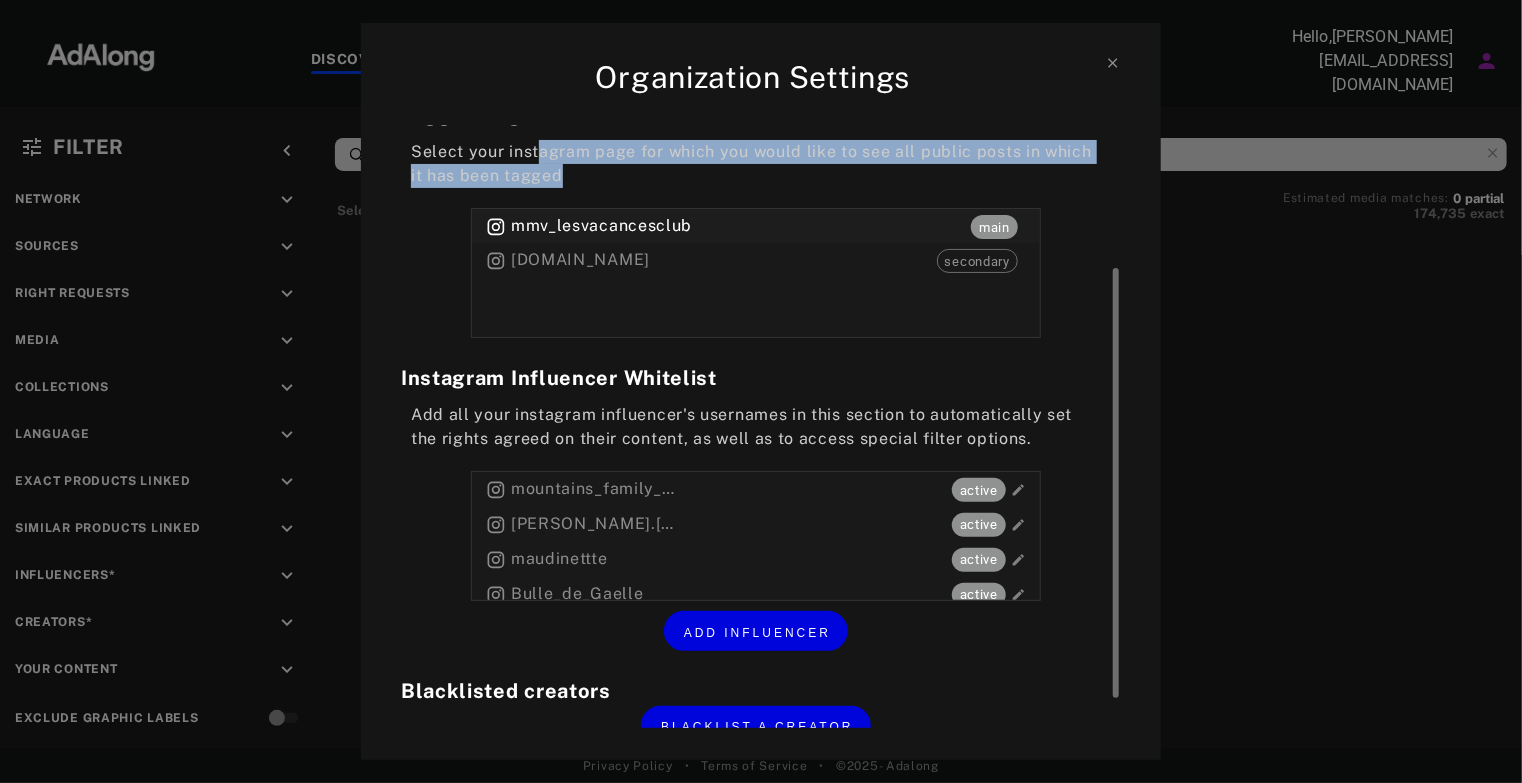 drag, startPoint x: 536, startPoint y: 163, endPoint x: 541, endPoint y: 190, distance: 27.45906 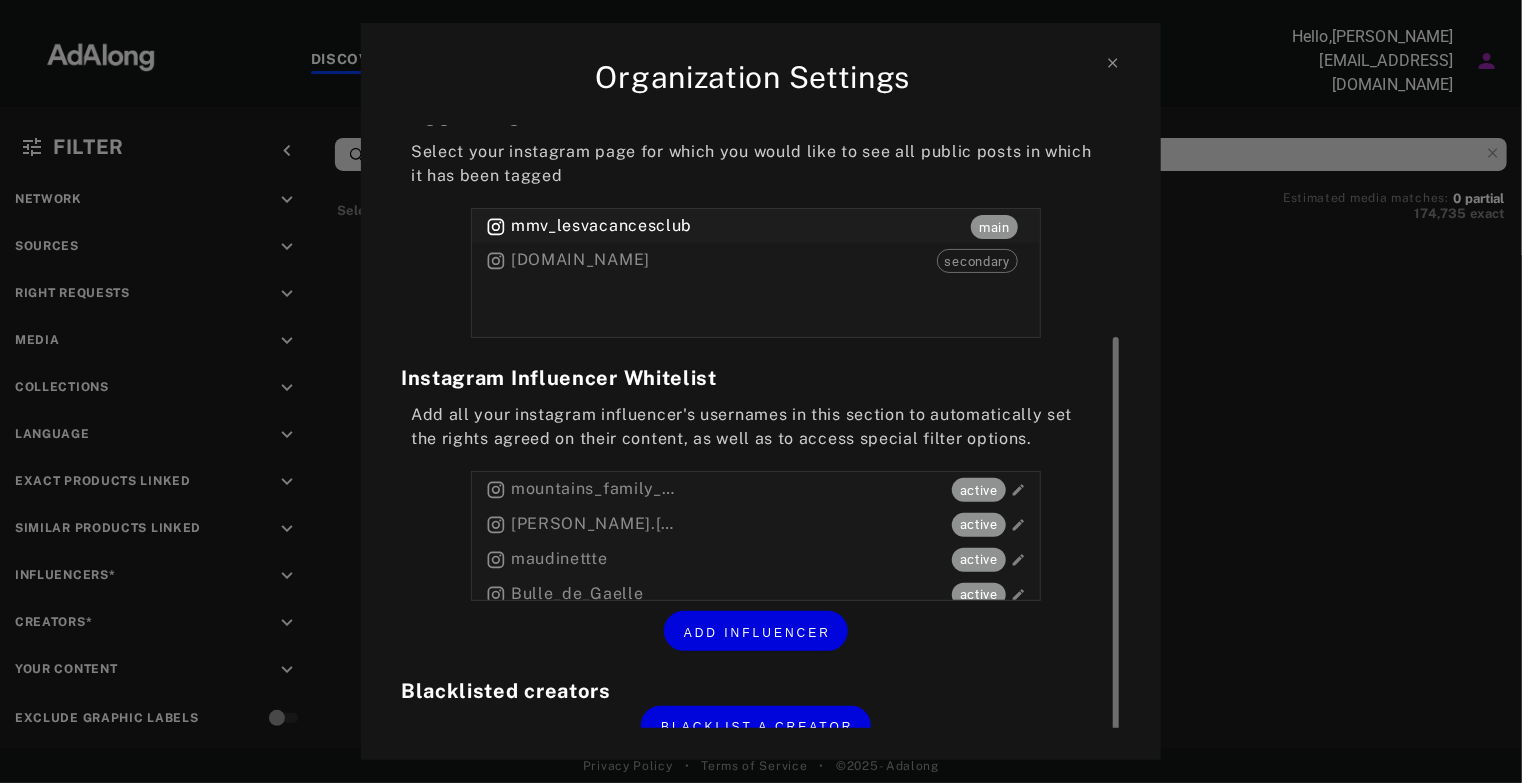 scroll, scrollTop: 240, scrollLeft: 0, axis: vertical 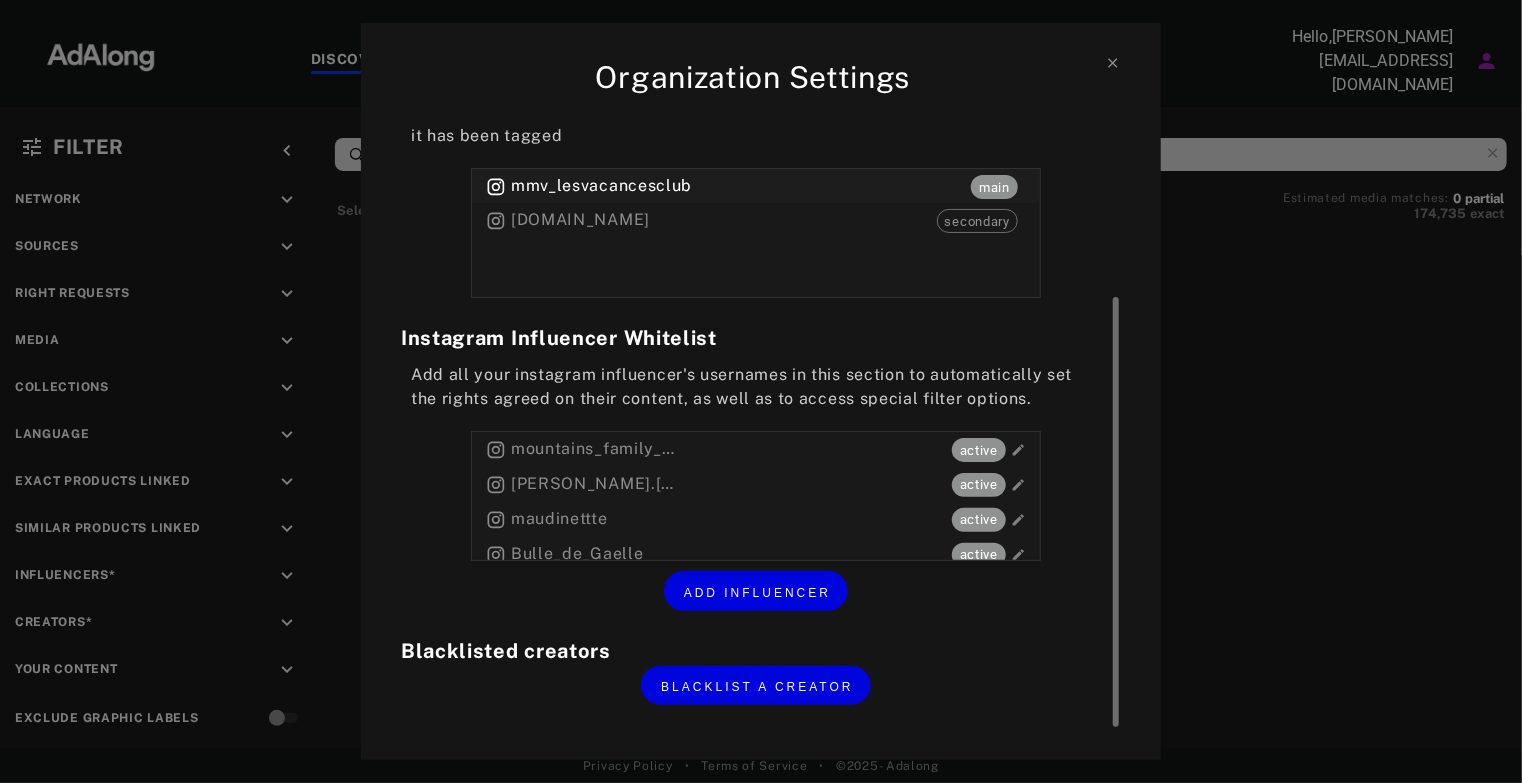 drag, startPoint x: 553, startPoint y: 242, endPoint x: 932, endPoint y: 257, distance: 379.29672 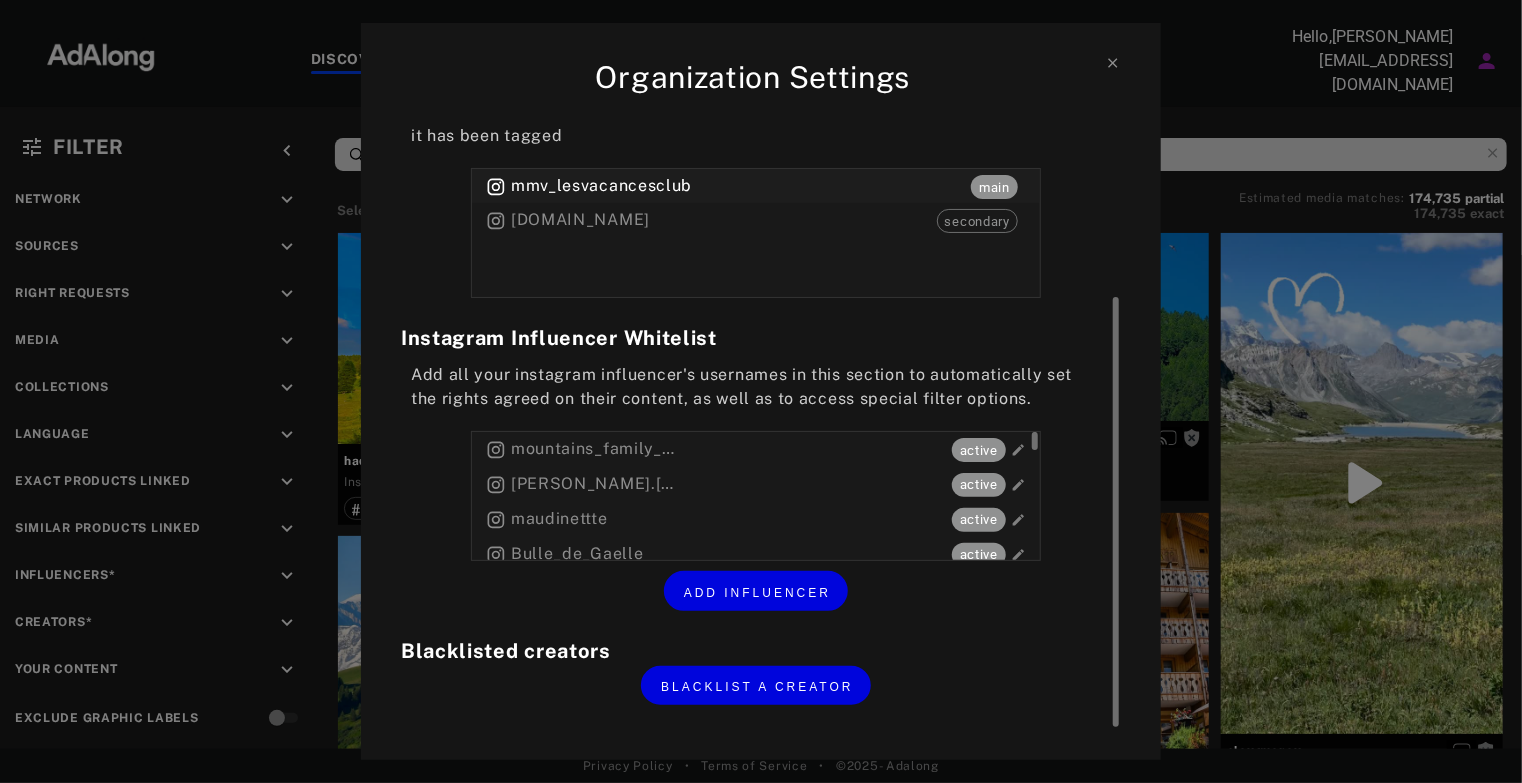 scroll, scrollTop: 100, scrollLeft: 0, axis: vertical 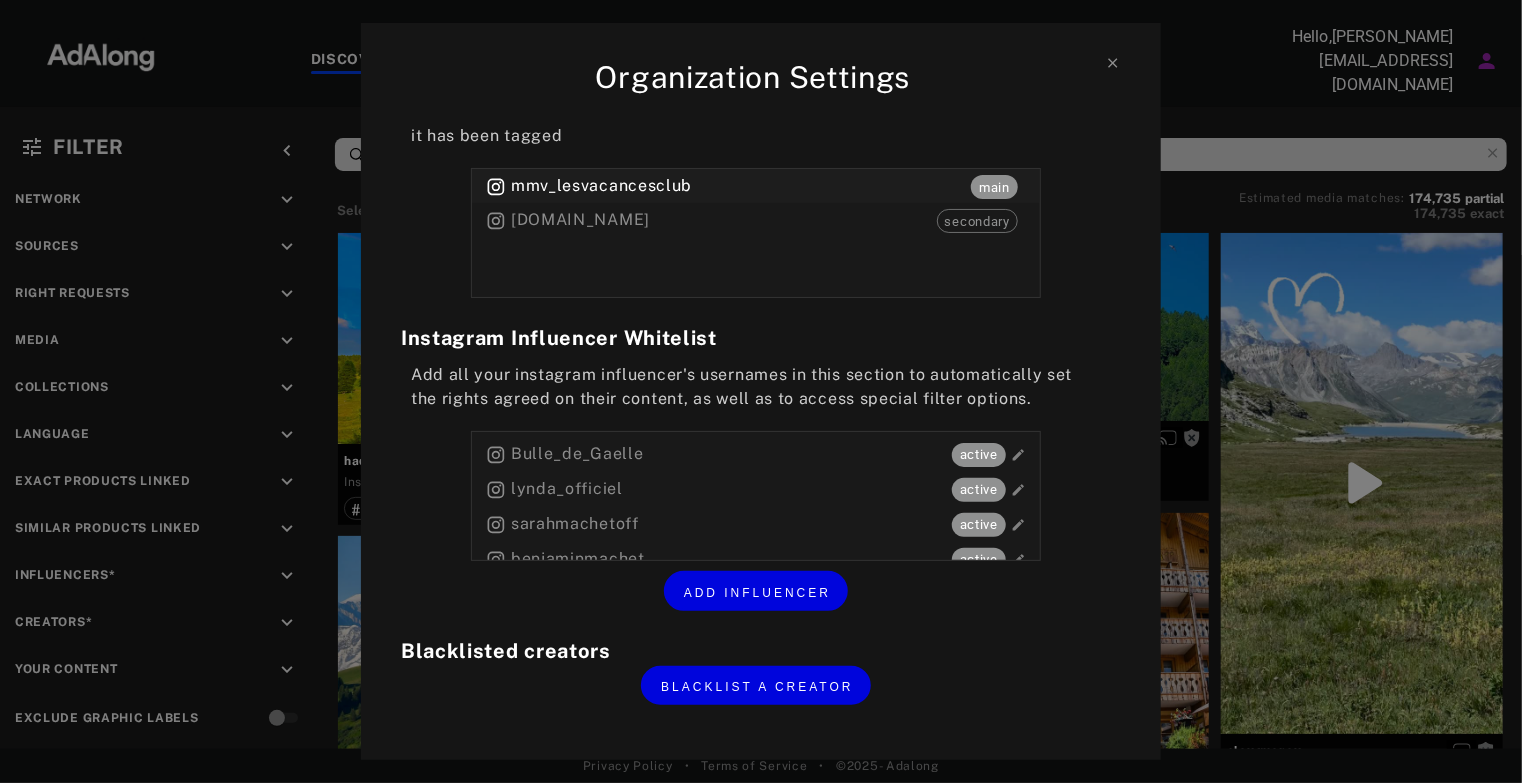 click on "Organization Settings Social Networks To request rights and share content, you must link your accounts Facebook linked Tagged Pages Select your instagram page for which you would like to see all public posts in which it has been tagged mmv_lesvacancesclub main [DOMAIN_NAME] secondary Instagram Influencer Whitelist Add all your instagram influencer's usernames in this section to automatically set the rights agreed on their content, as well as to access special filter options. mountains_family_life active isabelle.[PERSON_NAME].3 active maudinettte active Bulle_de_Gaelle active lynda_officiel active sarahmachetoff active benjaminmachet active jessicabertola active amelieofficieloff active dransetrips active cindygredziak active marine.ente inactive  _clemanim active sofiadun10 active [DOMAIN_NAME] active bulle_de_gaelle active candiceboisson active Jeremykohlanta​ active [PERSON_NAME].flabat active [PERSON_NAME] active cubikhome active pibirina​ active [PERSON_NAME].[PERSON_NAME]​ active juliettetresanini active [DOMAIN_NAME]​ active" at bounding box center [761, 391] 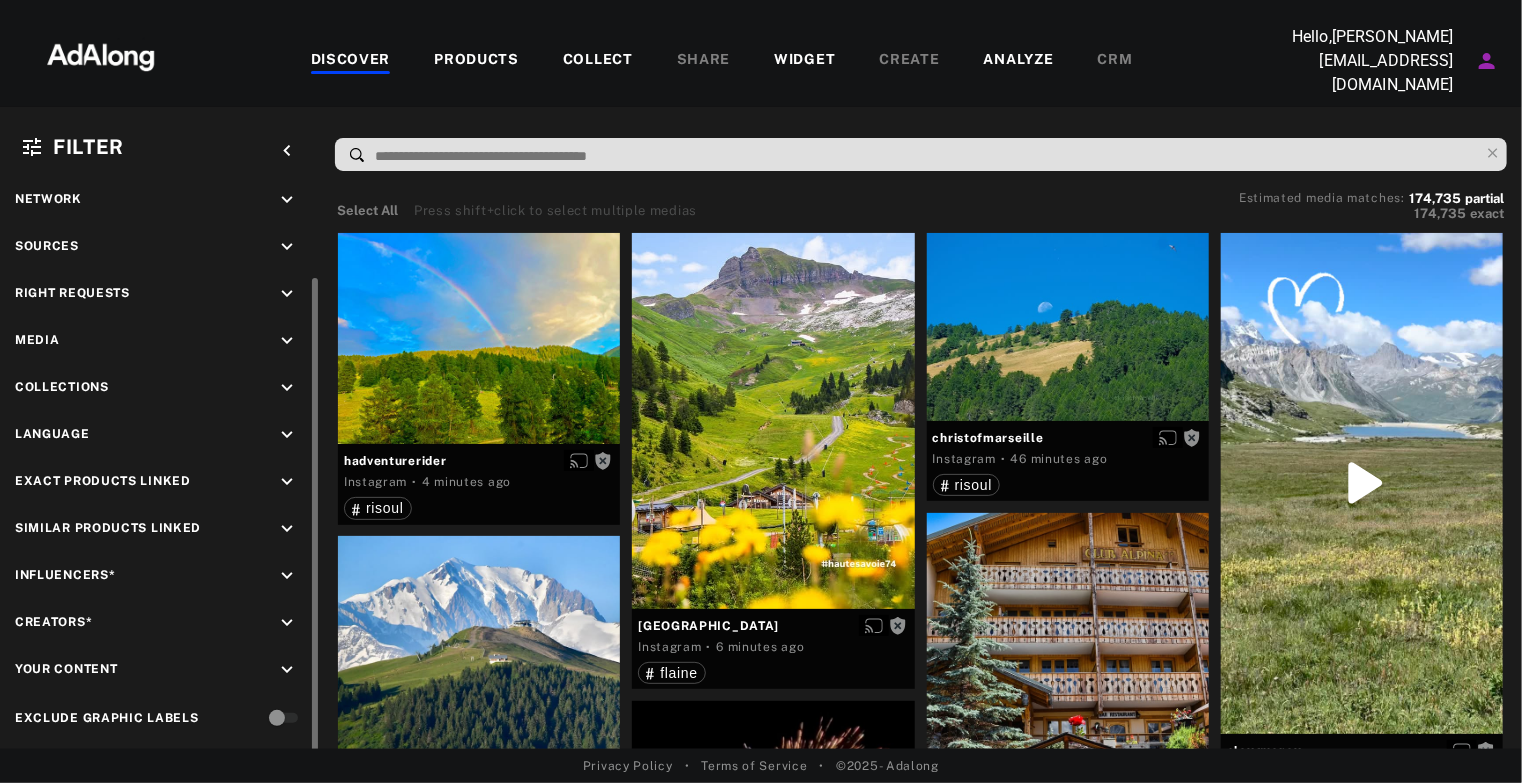 click on "keyboard_arrow_down" at bounding box center (287, 247) 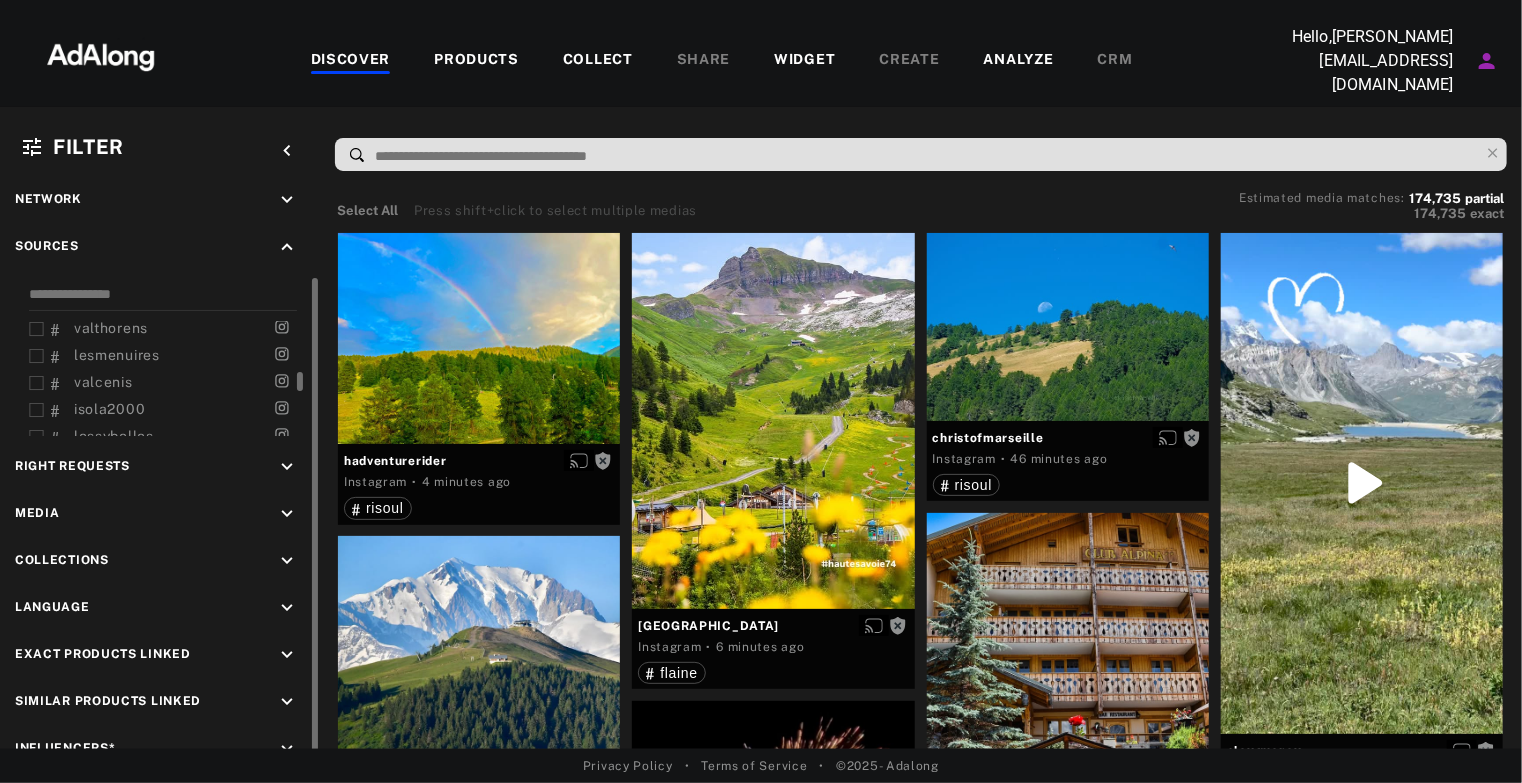 scroll, scrollTop: 60, scrollLeft: 0, axis: vertical 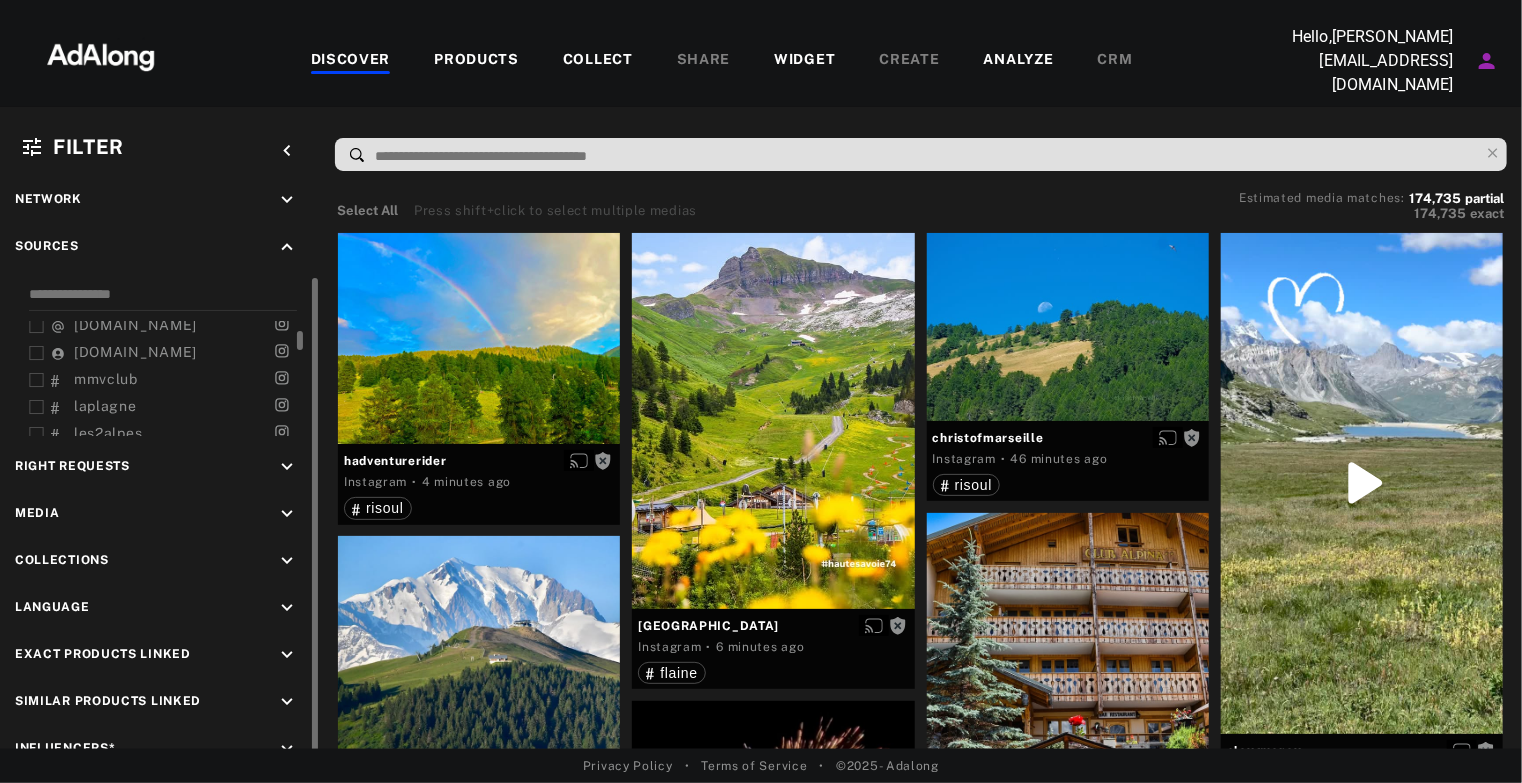 click on "[DOMAIN_NAME]" at bounding box center [135, 352] 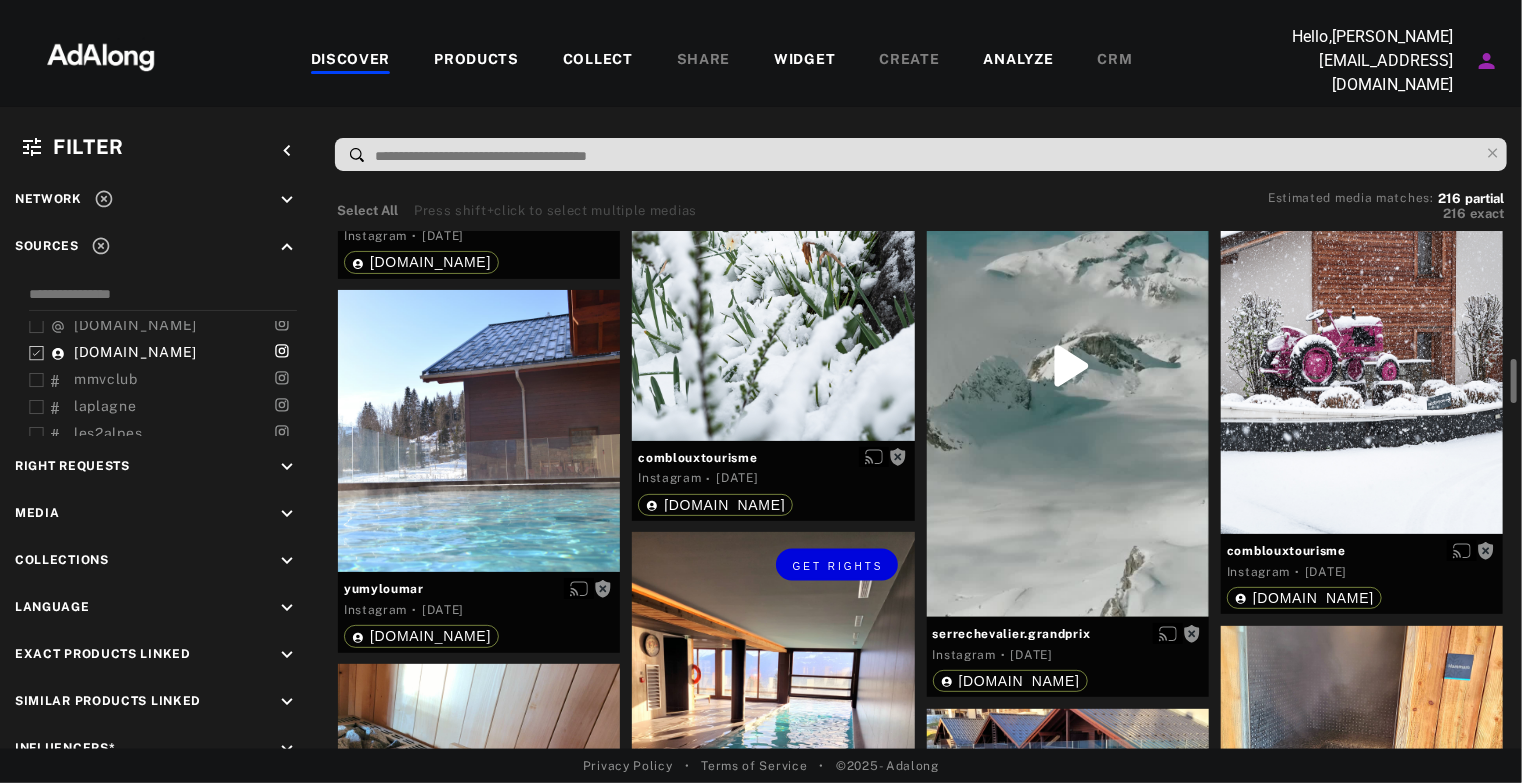scroll, scrollTop: 1400, scrollLeft: 0, axis: vertical 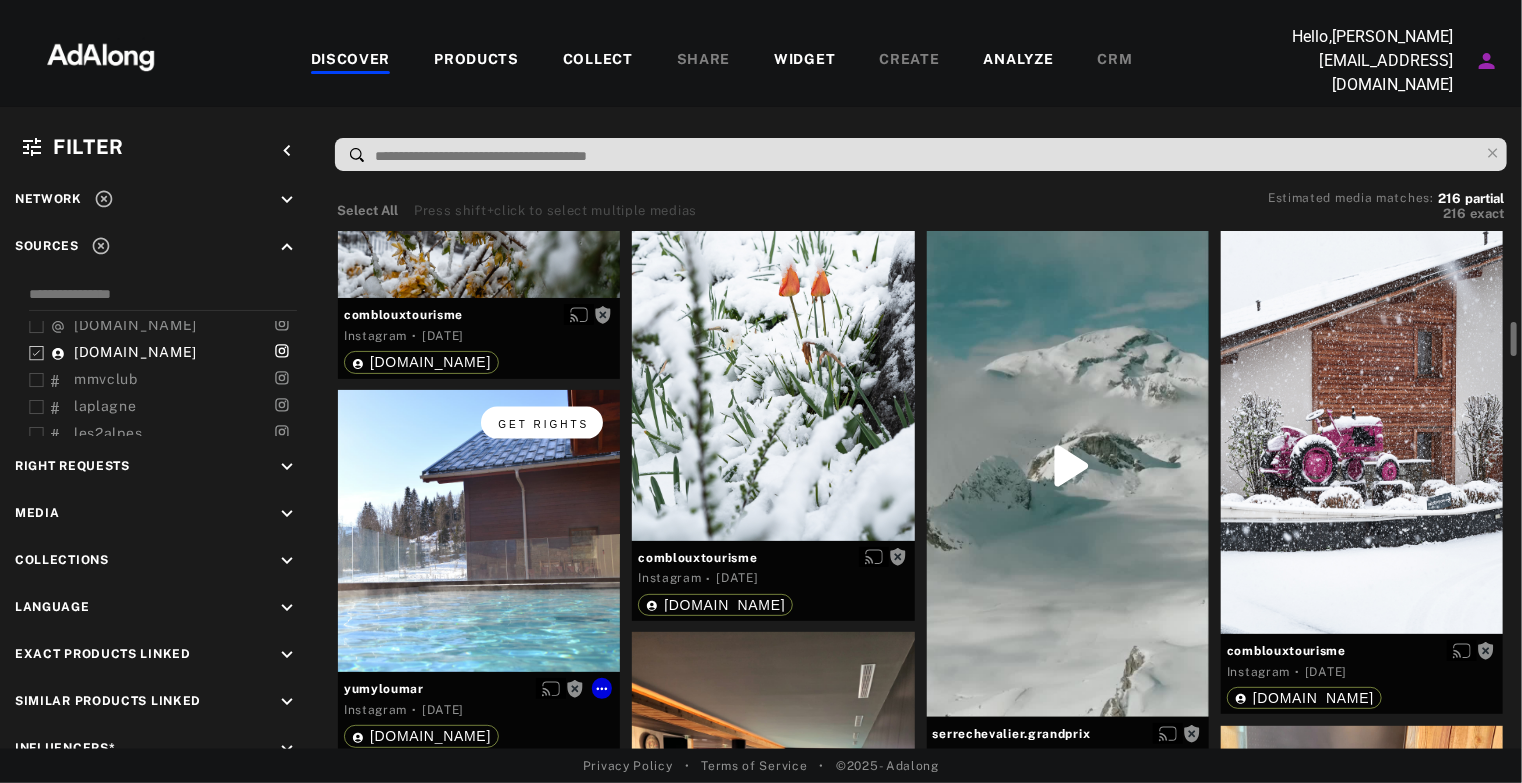 click on "Get rights" at bounding box center (542, 423) 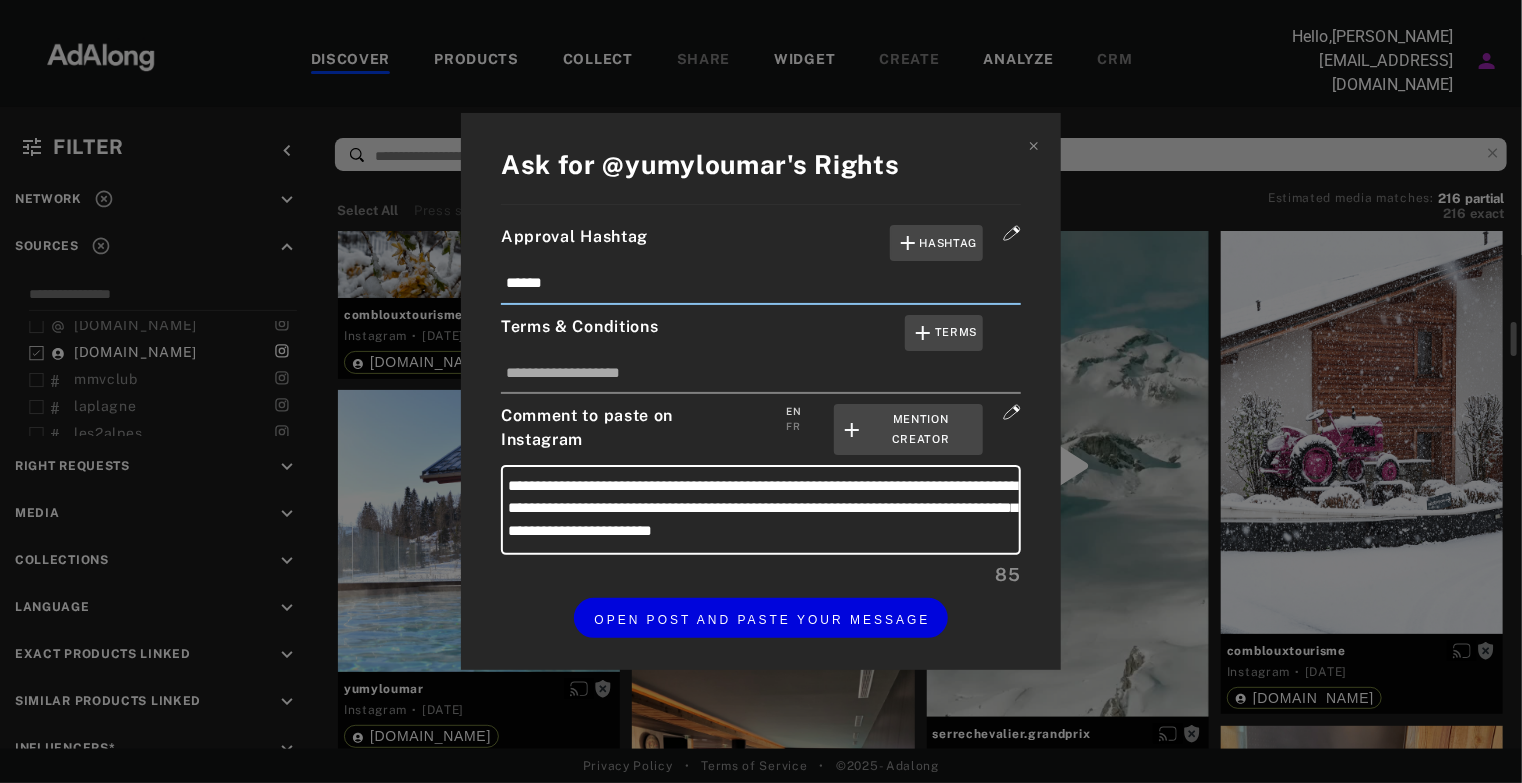 click on "******" at bounding box center (761, 288) 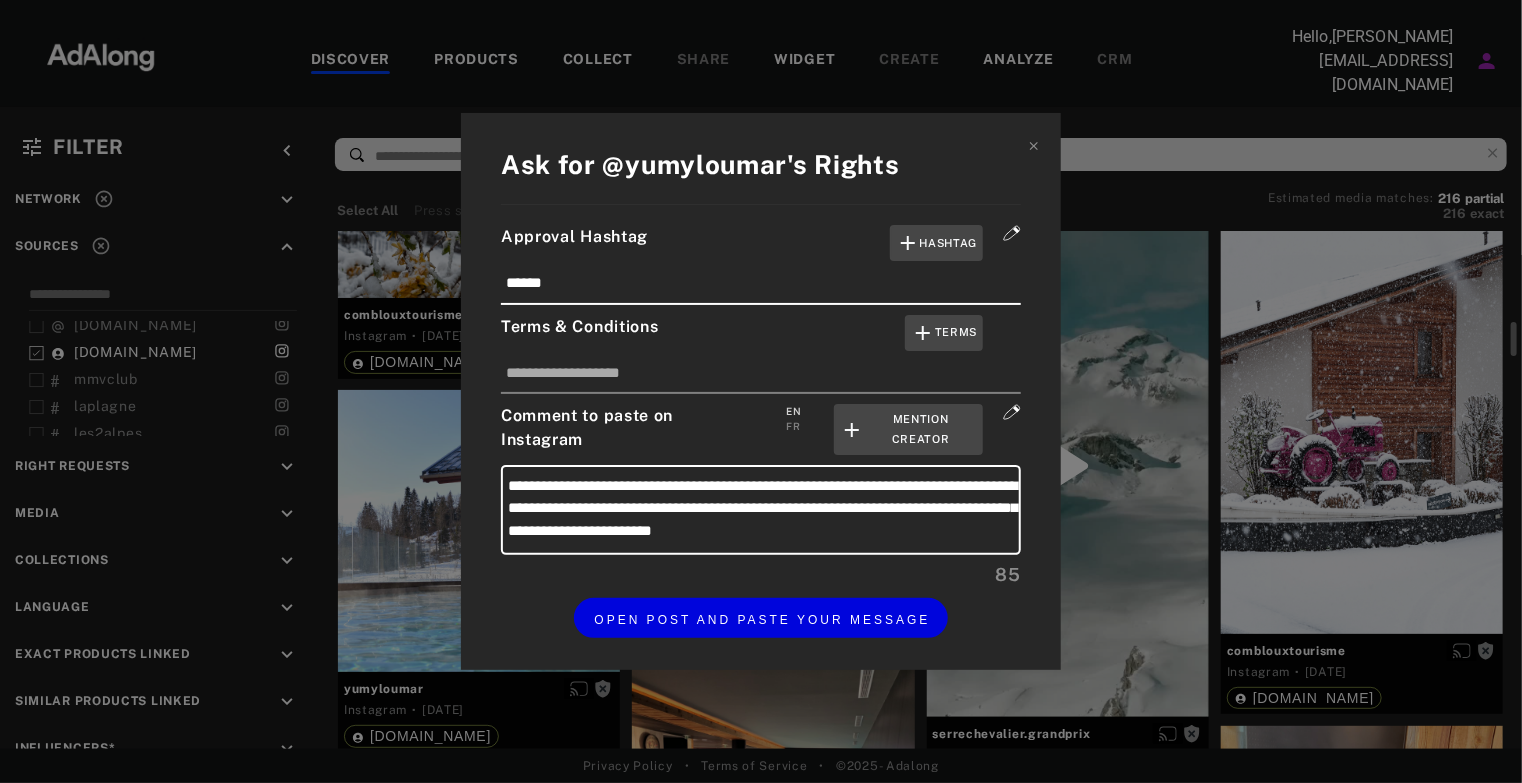 click on "FR" at bounding box center (793, 426) 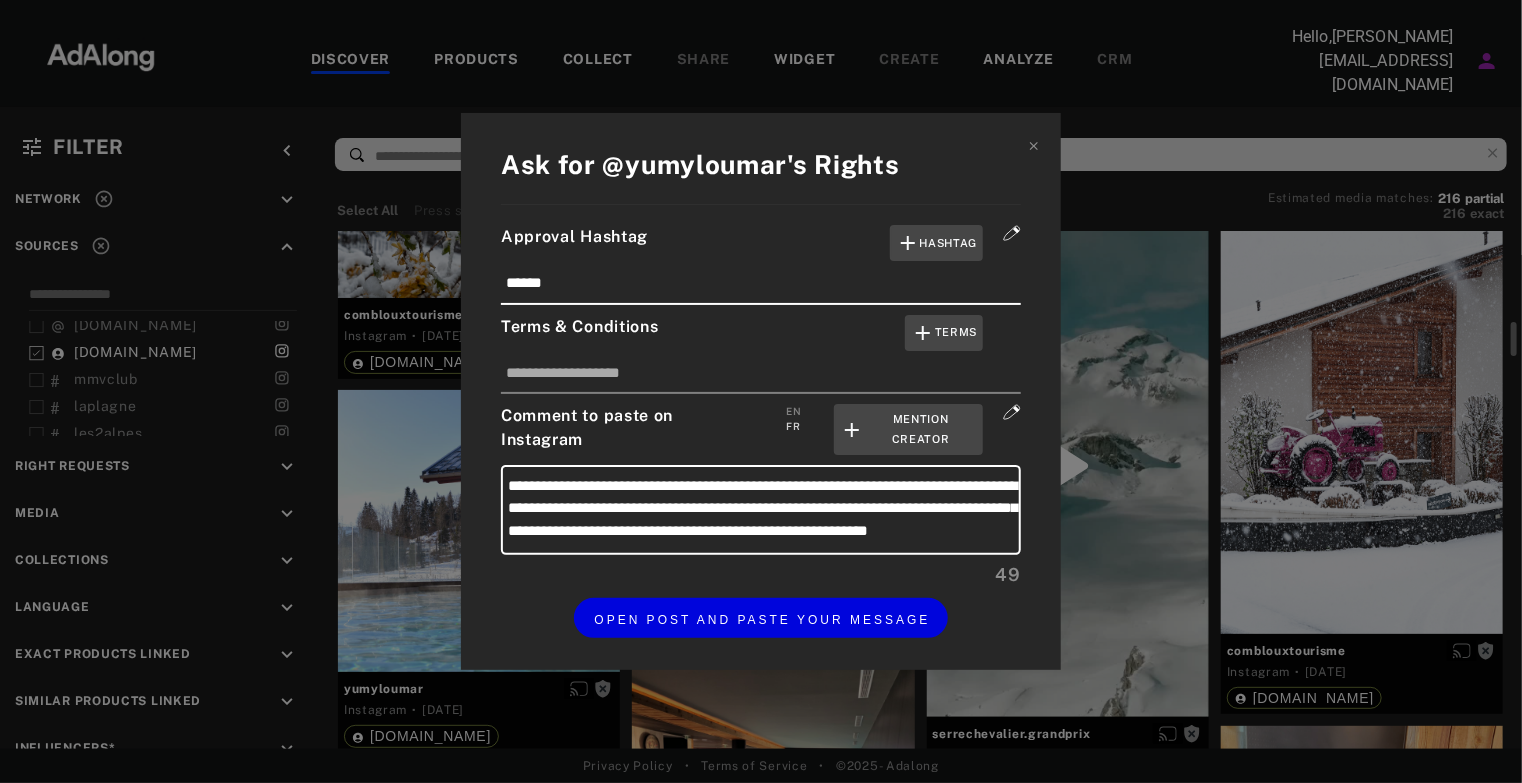 click at bounding box center [1012, 233] 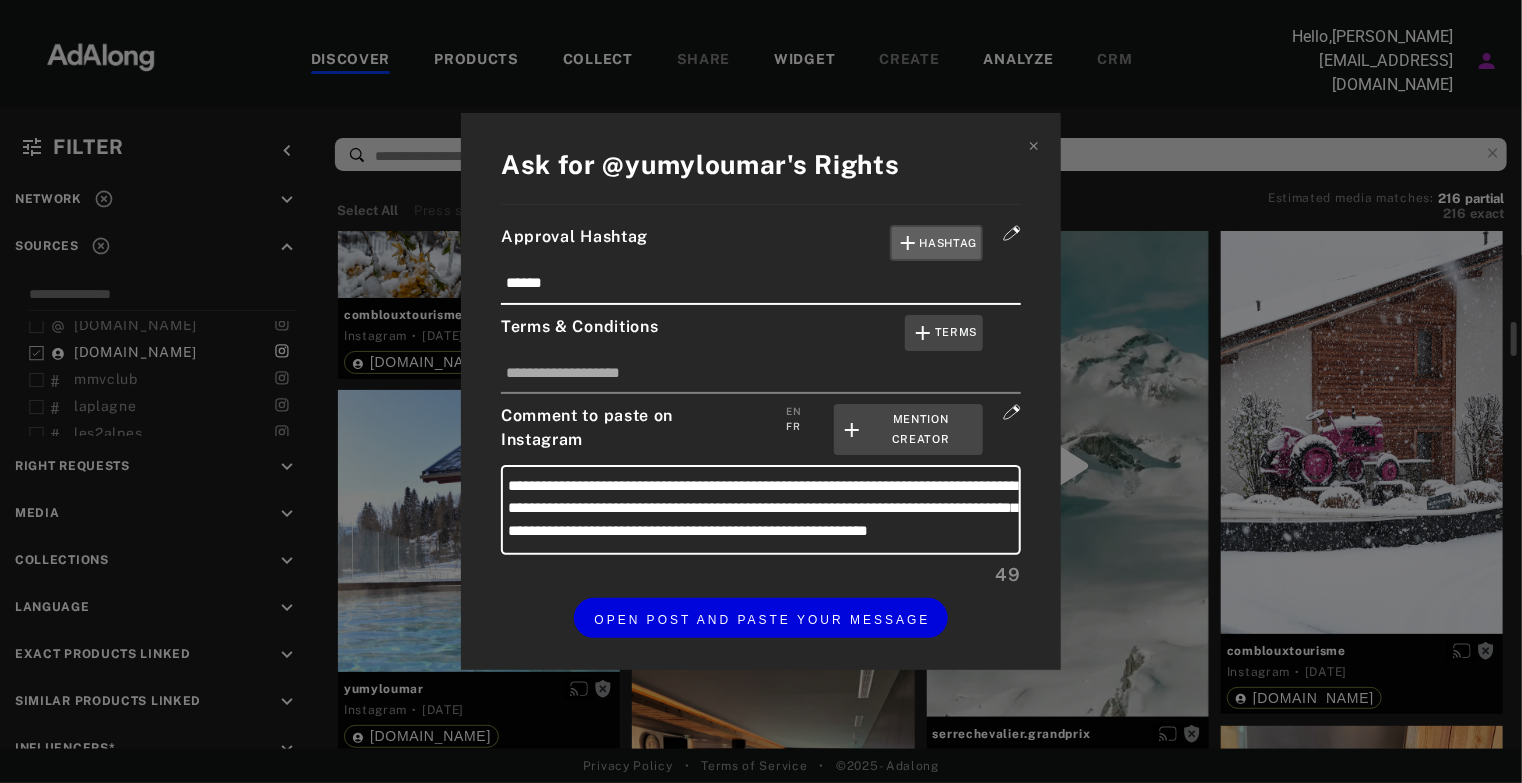 click on "Hashtag" at bounding box center (937, 243) 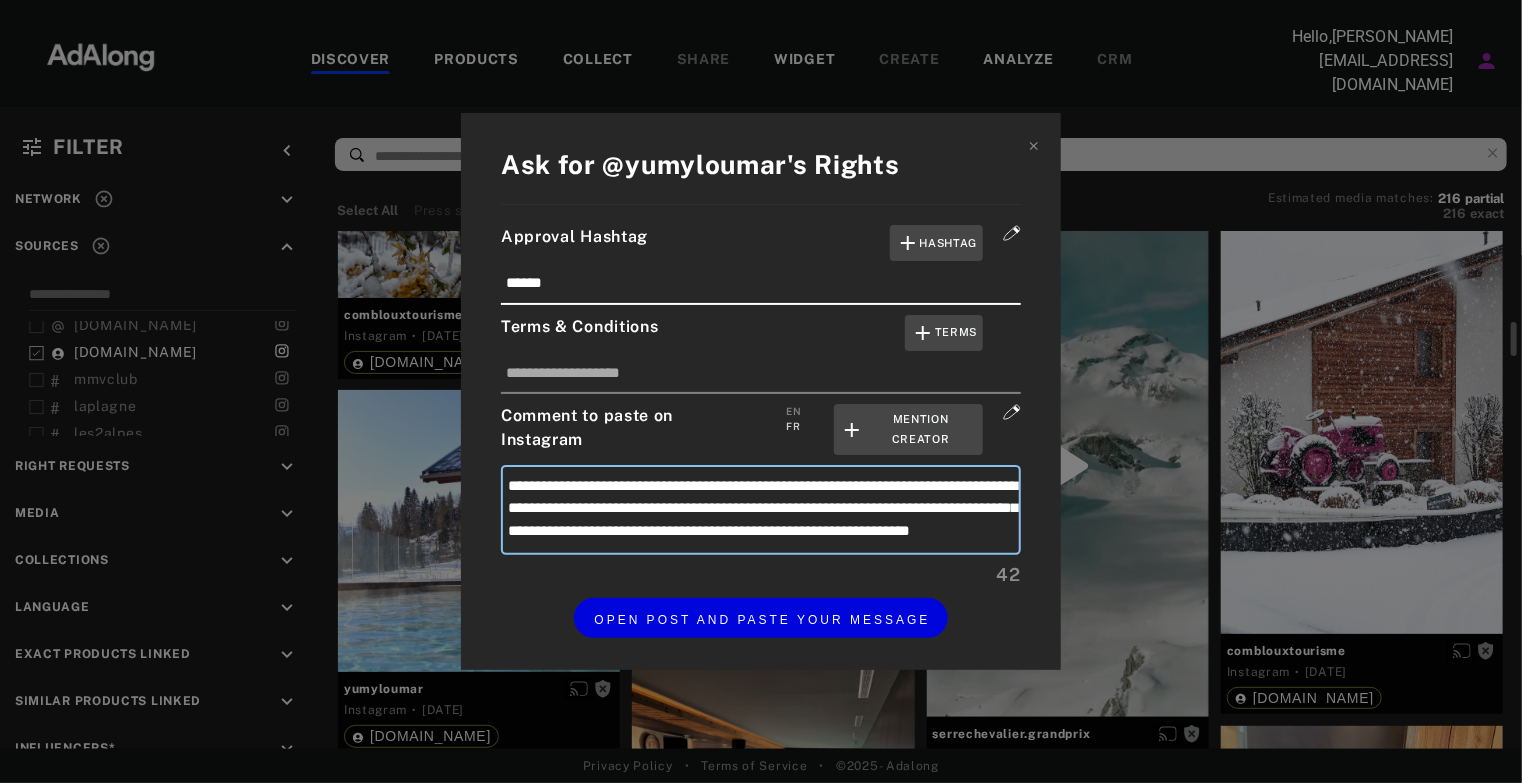 scroll, scrollTop: 19, scrollLeft: 0, axis: vertical 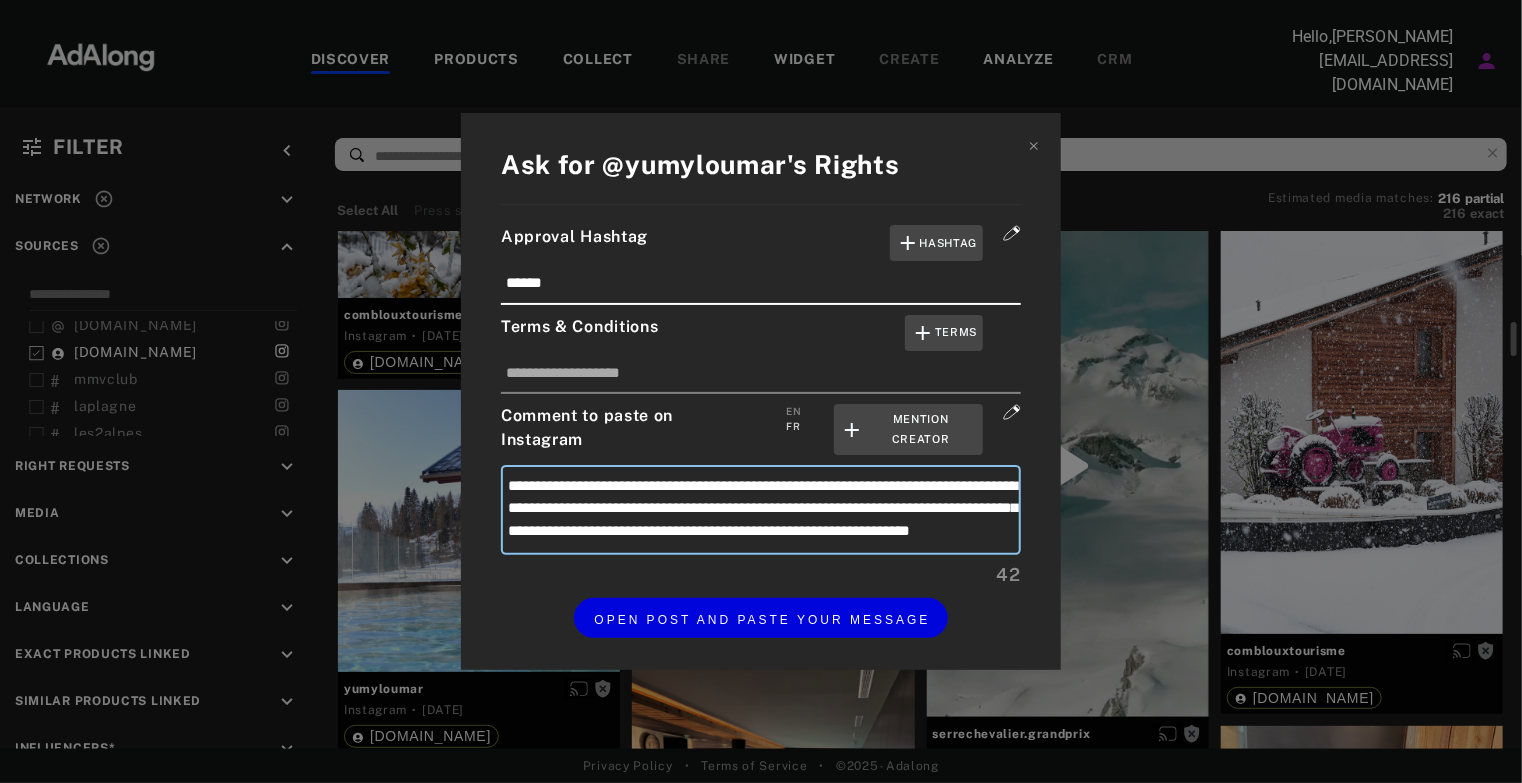 drag, startPoint x: 678, startPoint y: 486, endPoint x: 967, endPoint y: 573, distance: 301.8112 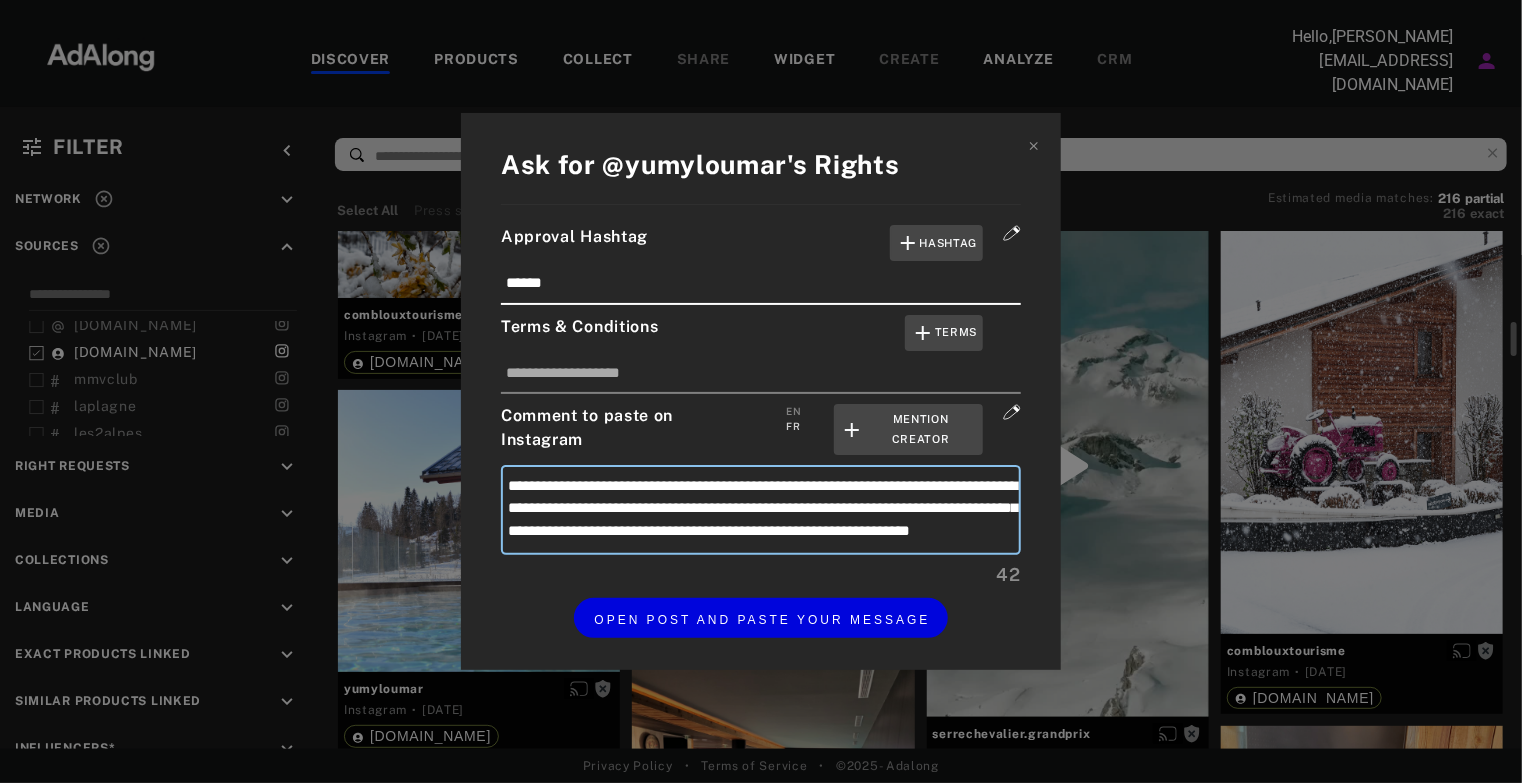 click on "**********" at bounding box center (761, 527) 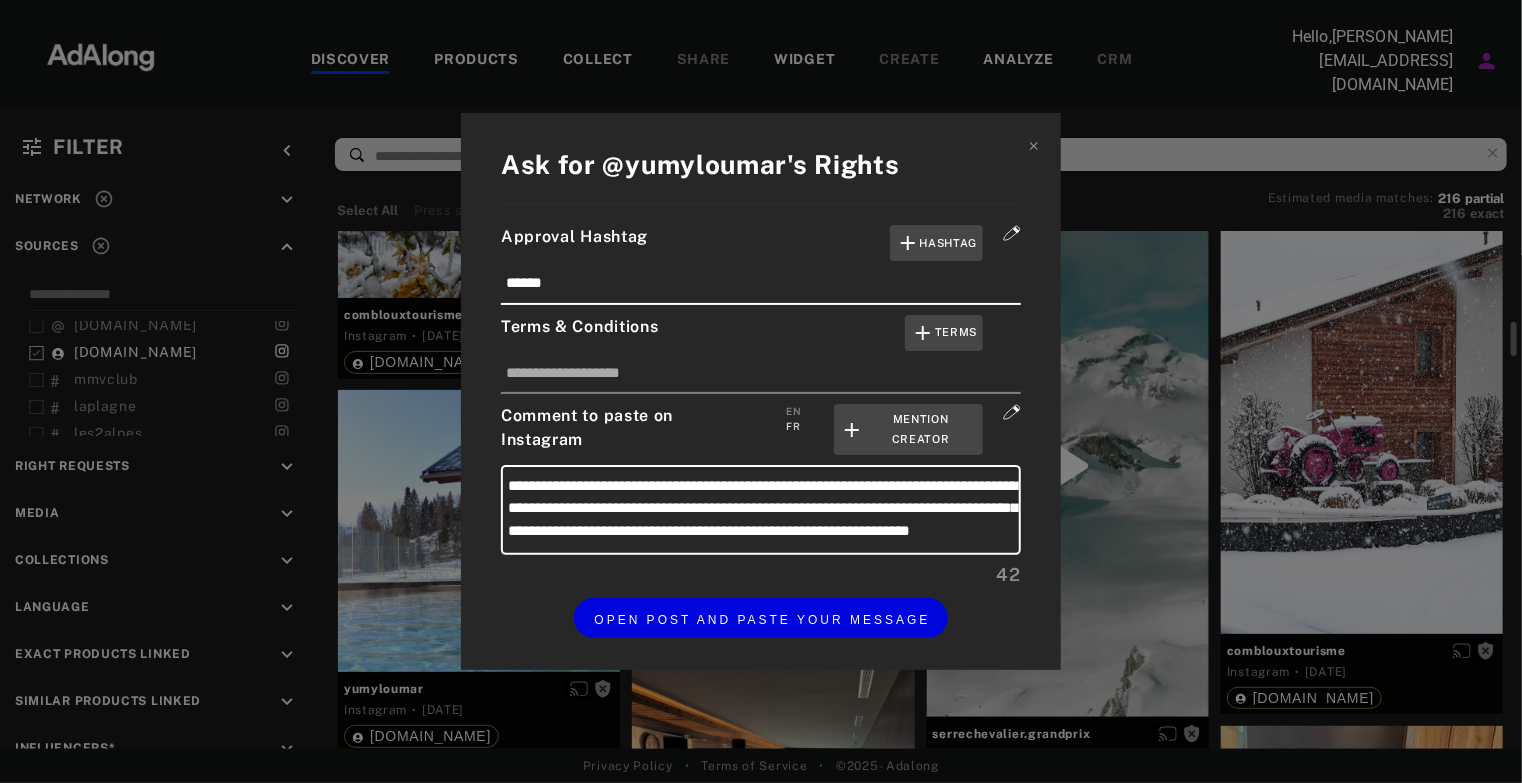 click at bounding box center (1034, 145) 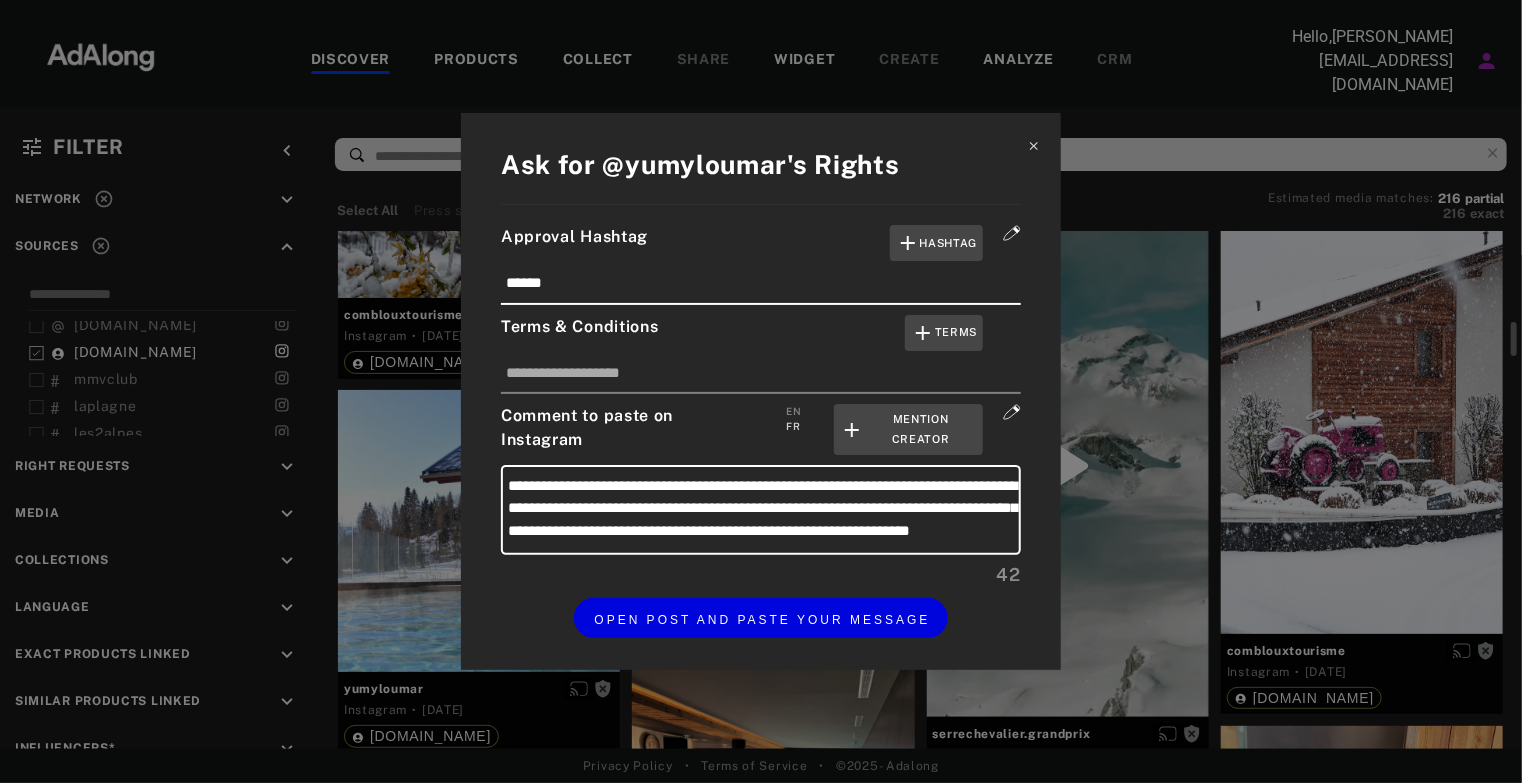 click 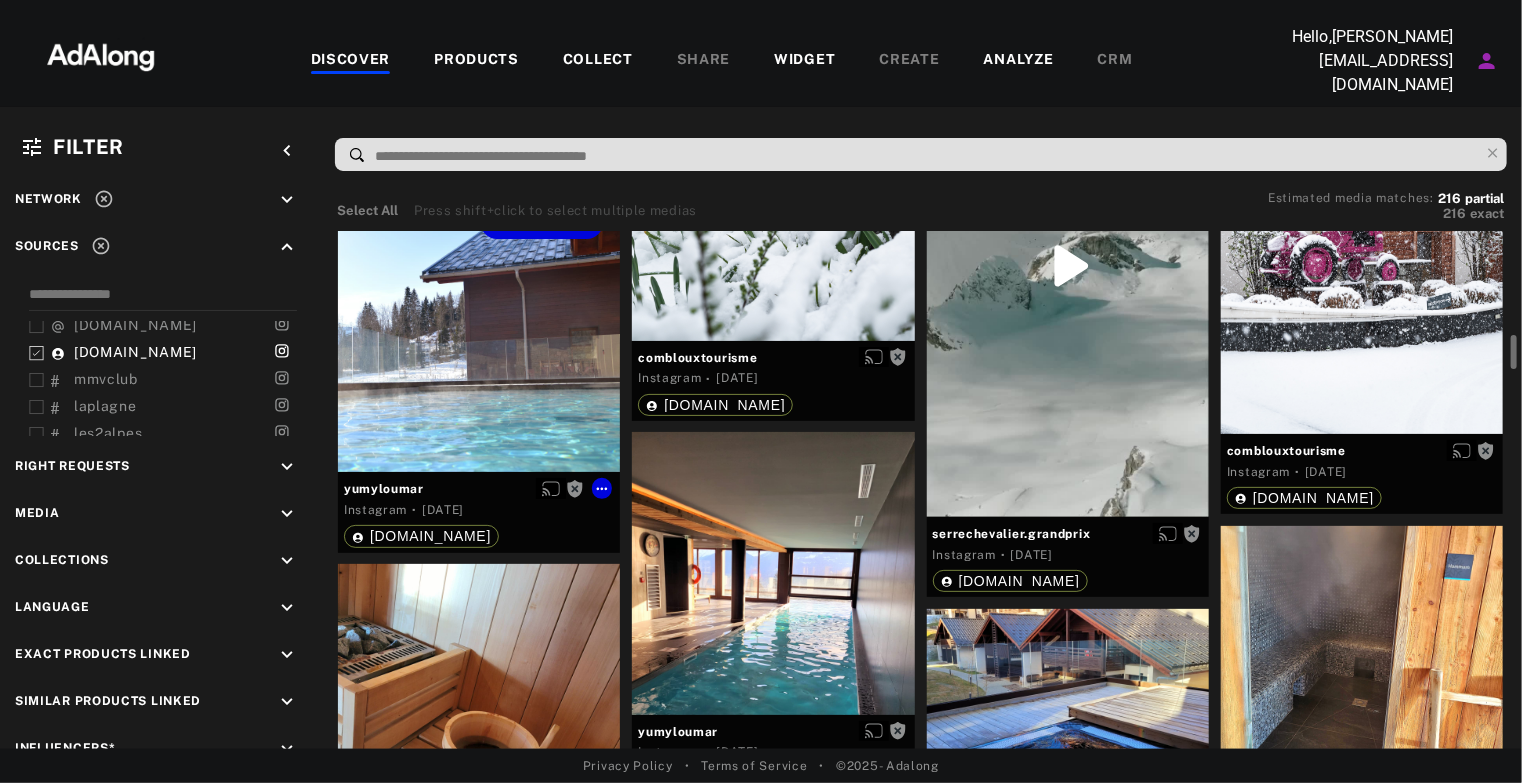 scroll, scrollTop: 1400, scrollLeft: 0, axis: vertical 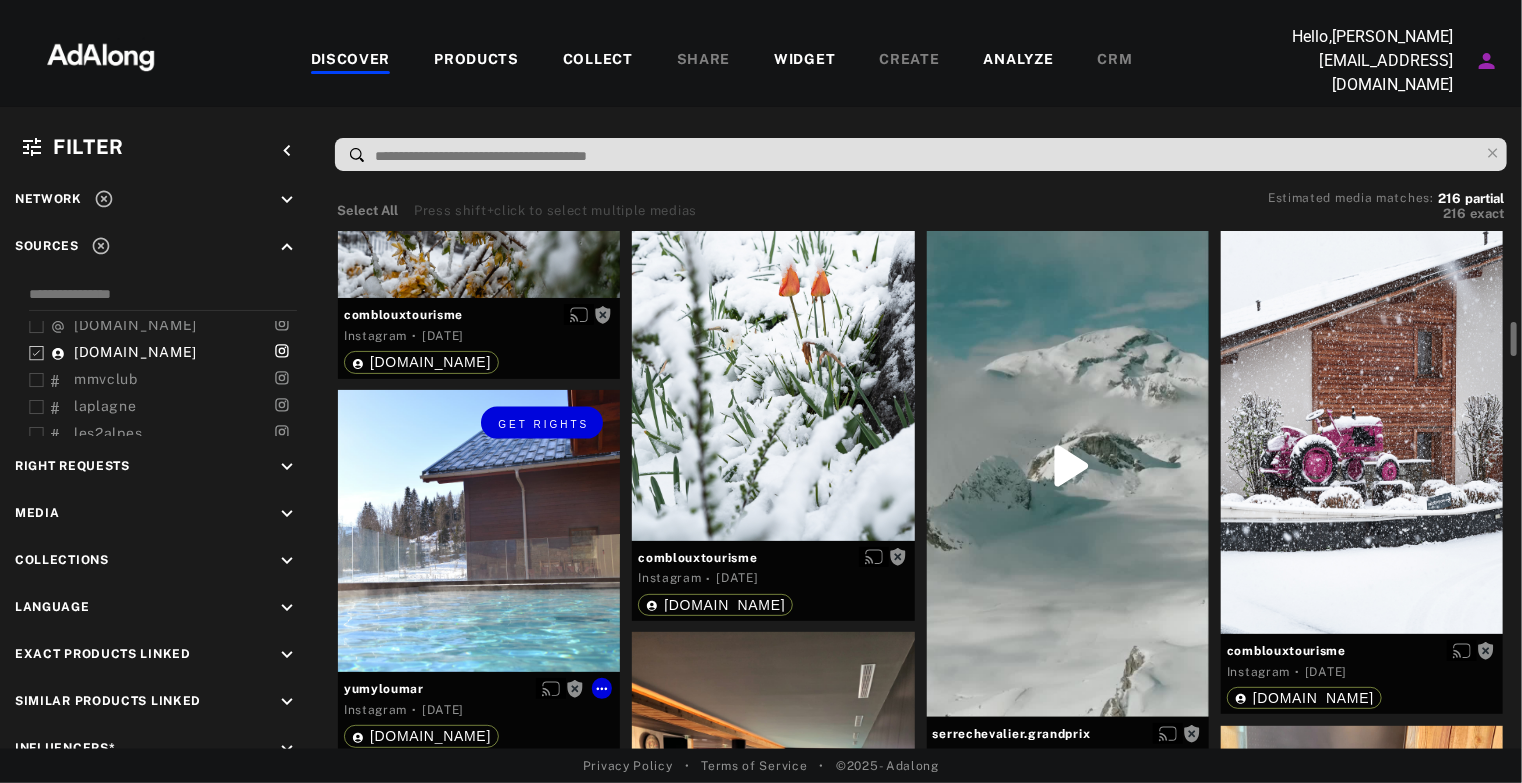 click on "Get rights" at bounding box center [479, 531] 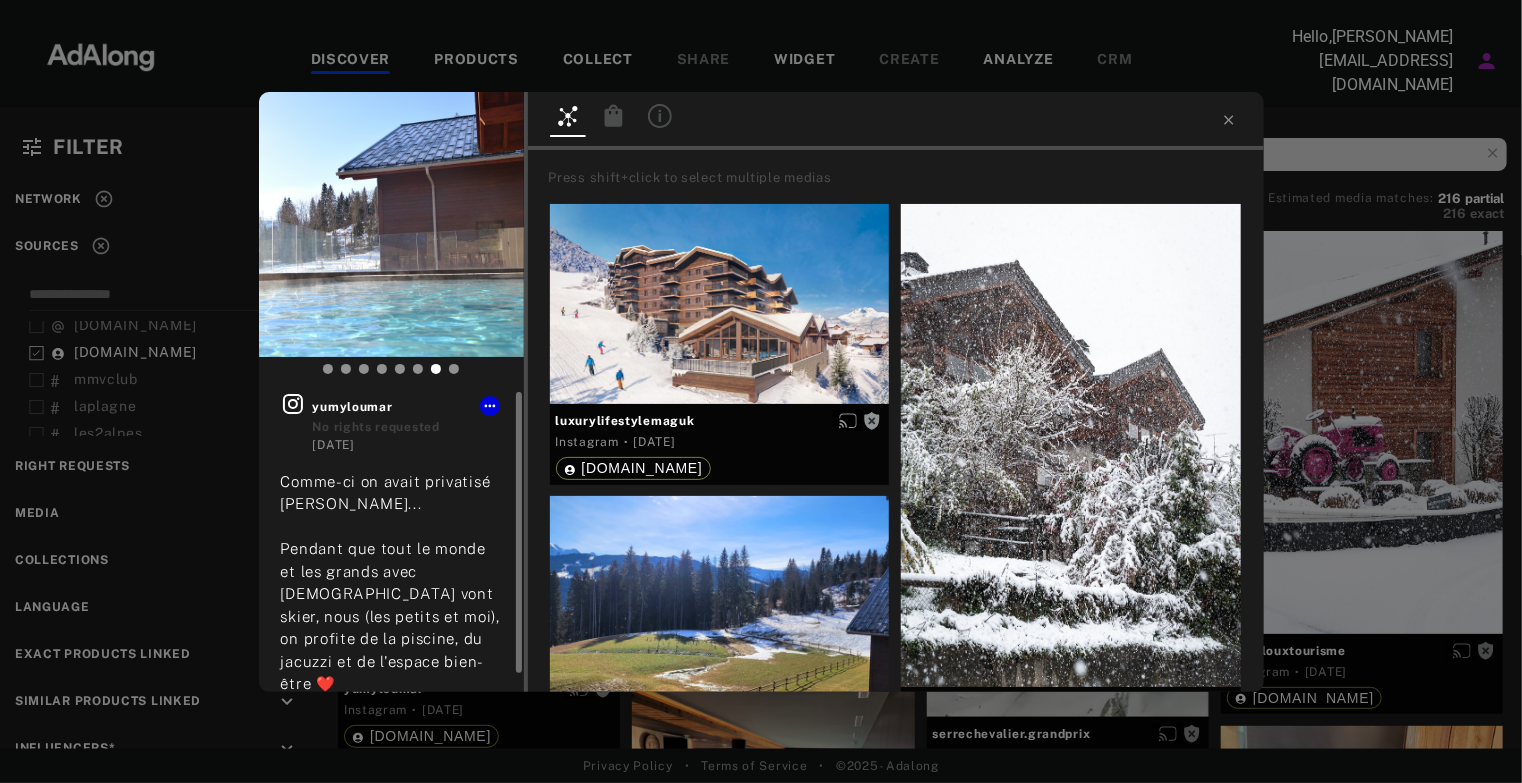 click 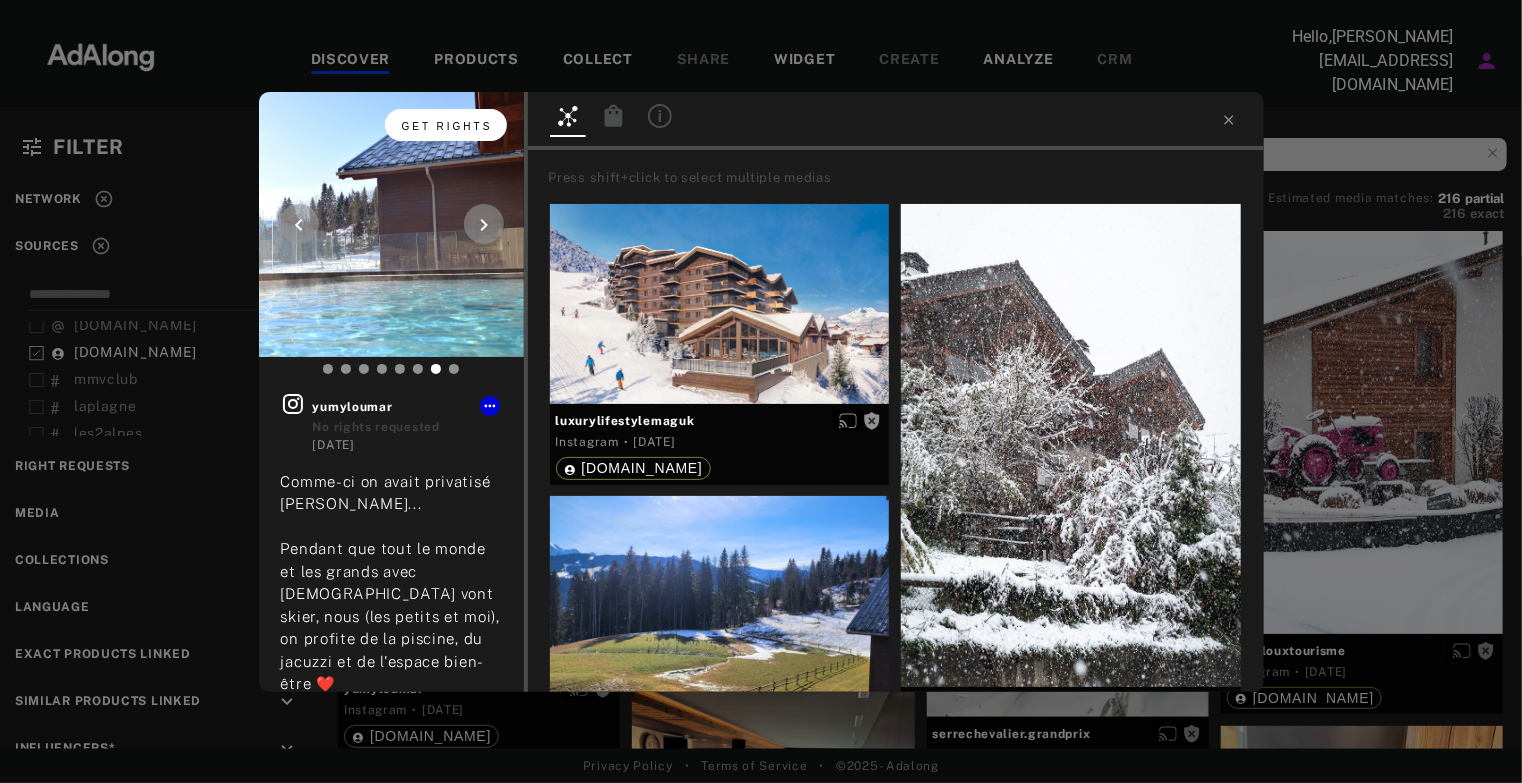 click on "Get rights" at bounding box center [447, 126] 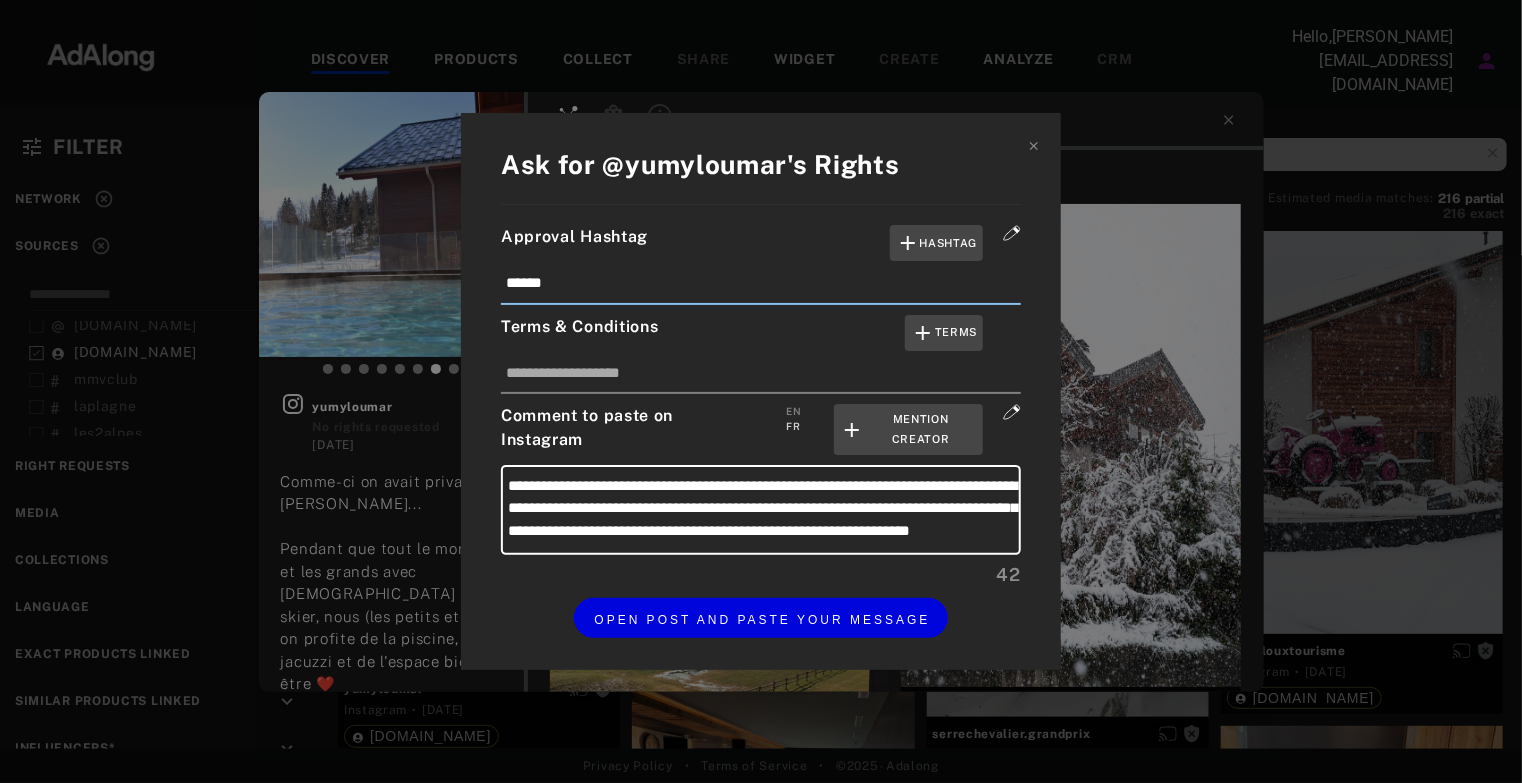 drag, startPoint x: 584, startPoint y: 287, endPoint x: 496, endPoint y: 287, distance: 88 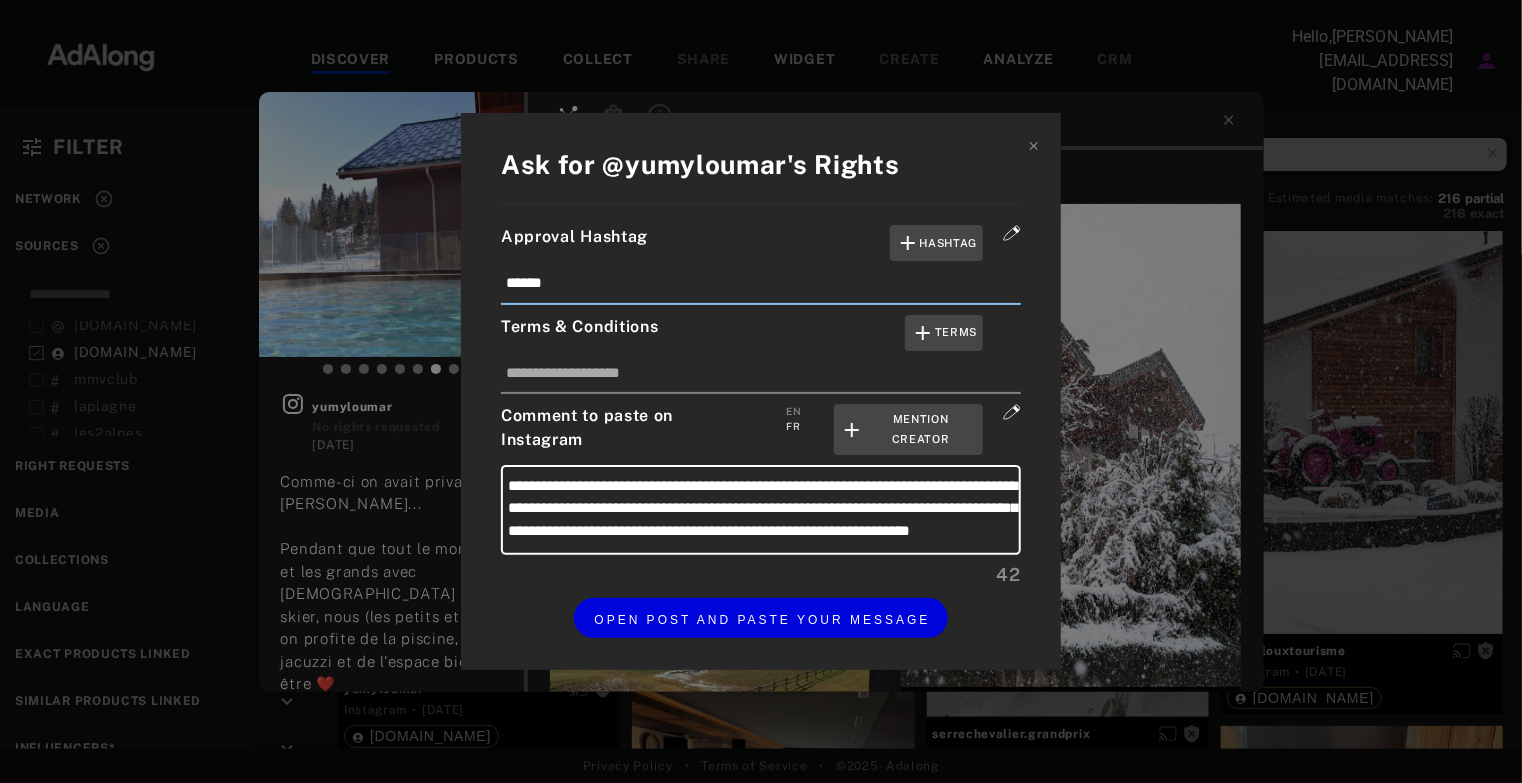 click on "**********" at bounding box center (761, 391) 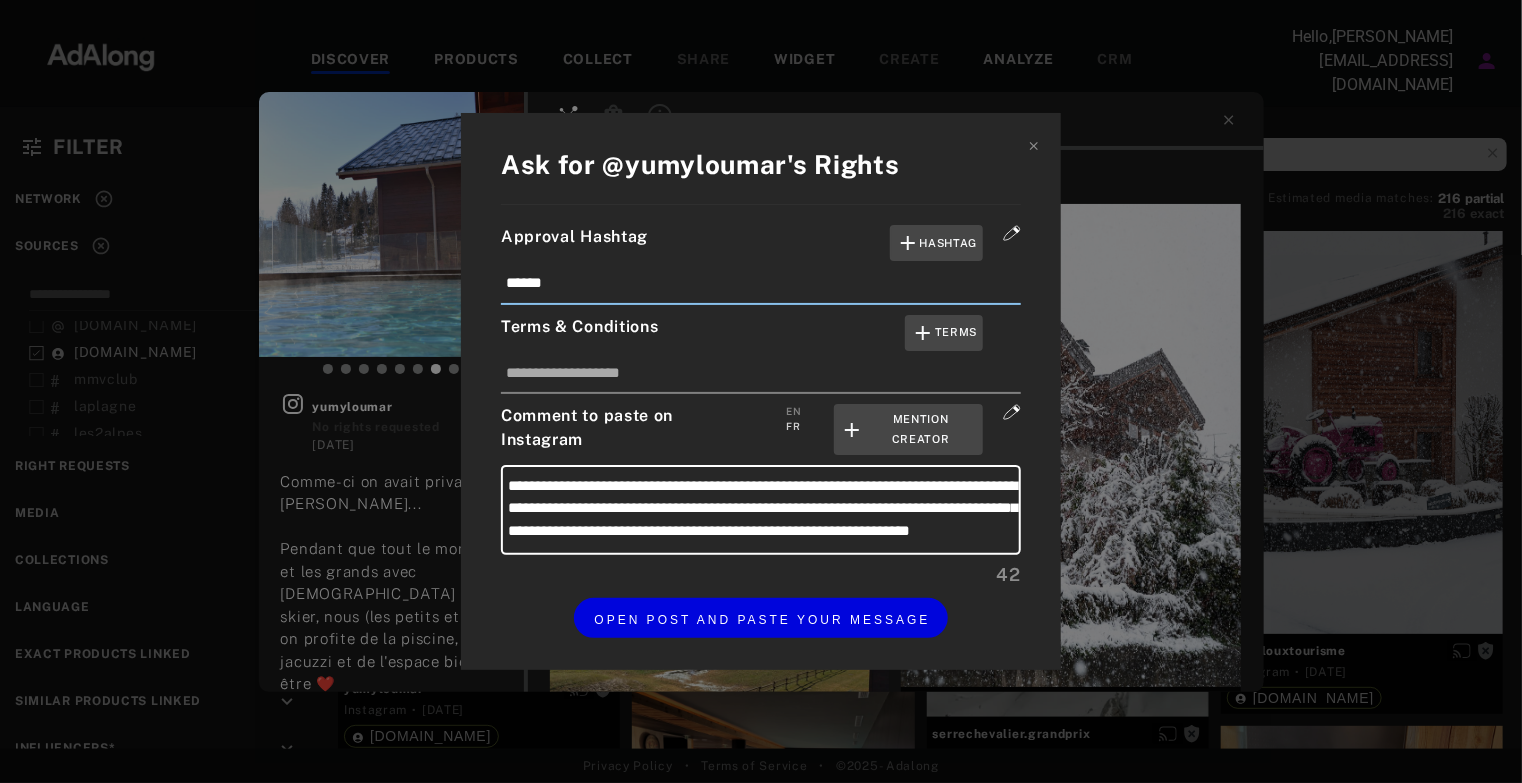 drag, startPoint x: 552, startPoint y: 284, endPoint x: 569, endPoint y: 282, distance: 17.117243 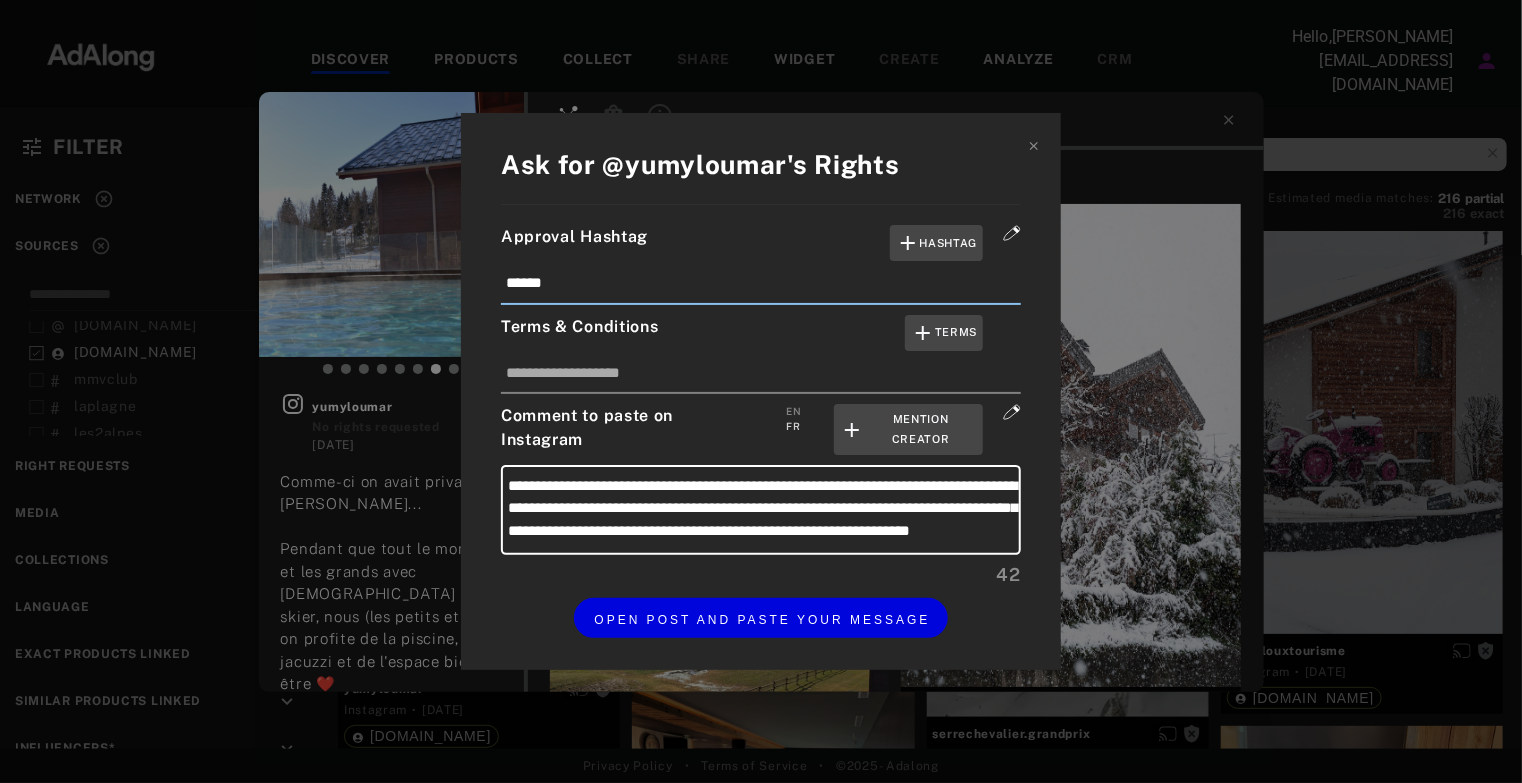 click on "******" at bounding box center (761, 288) 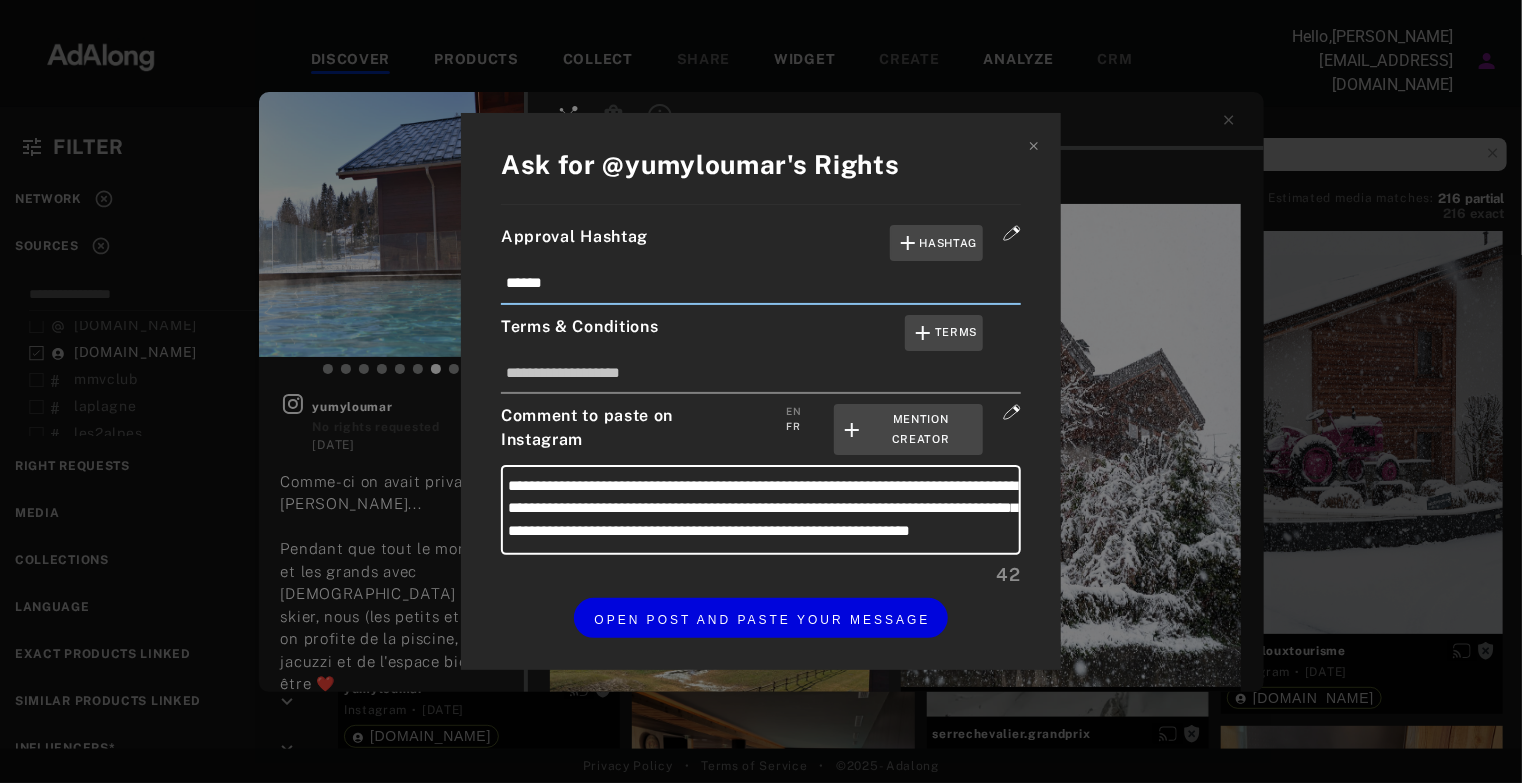 type on "******" 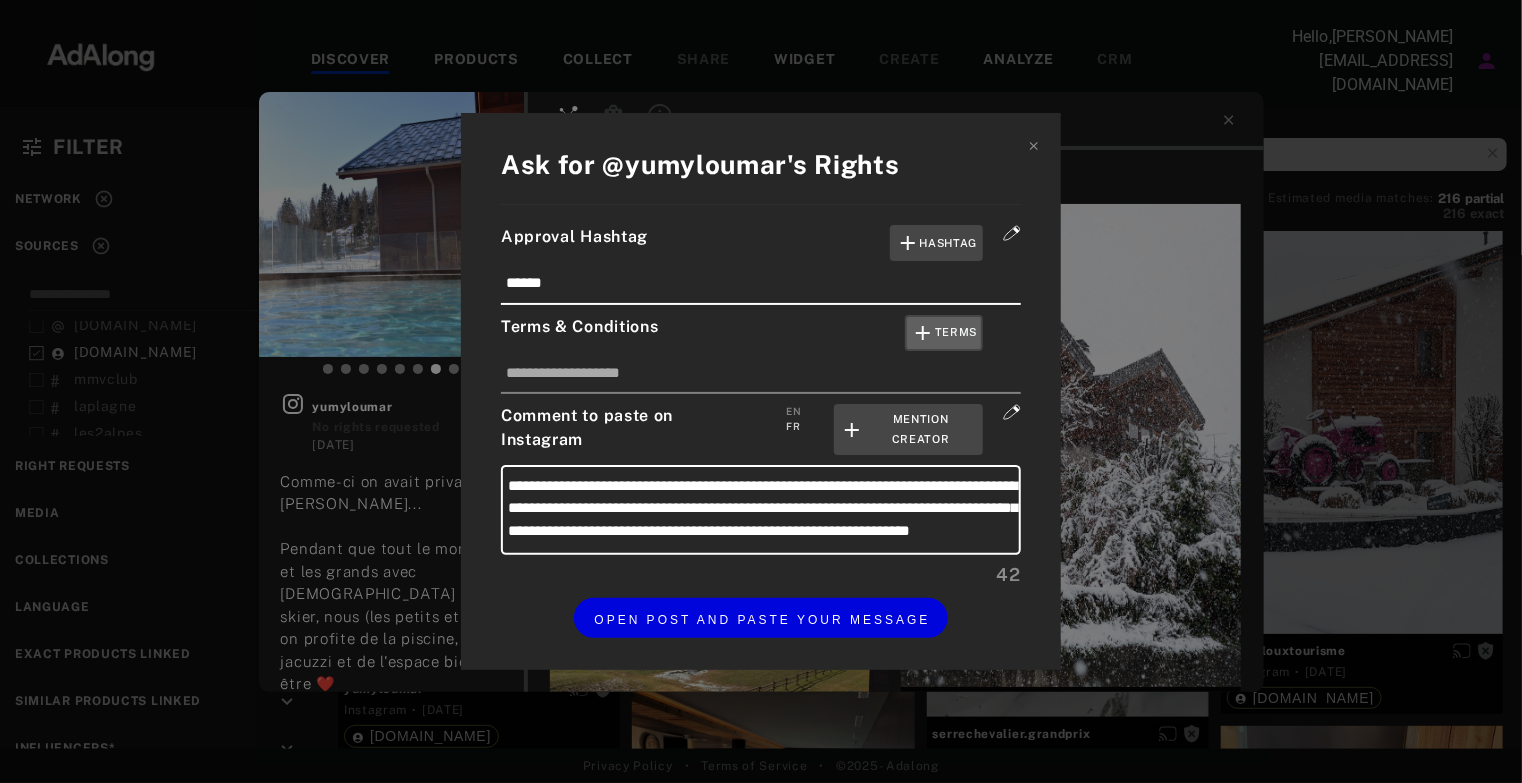 click 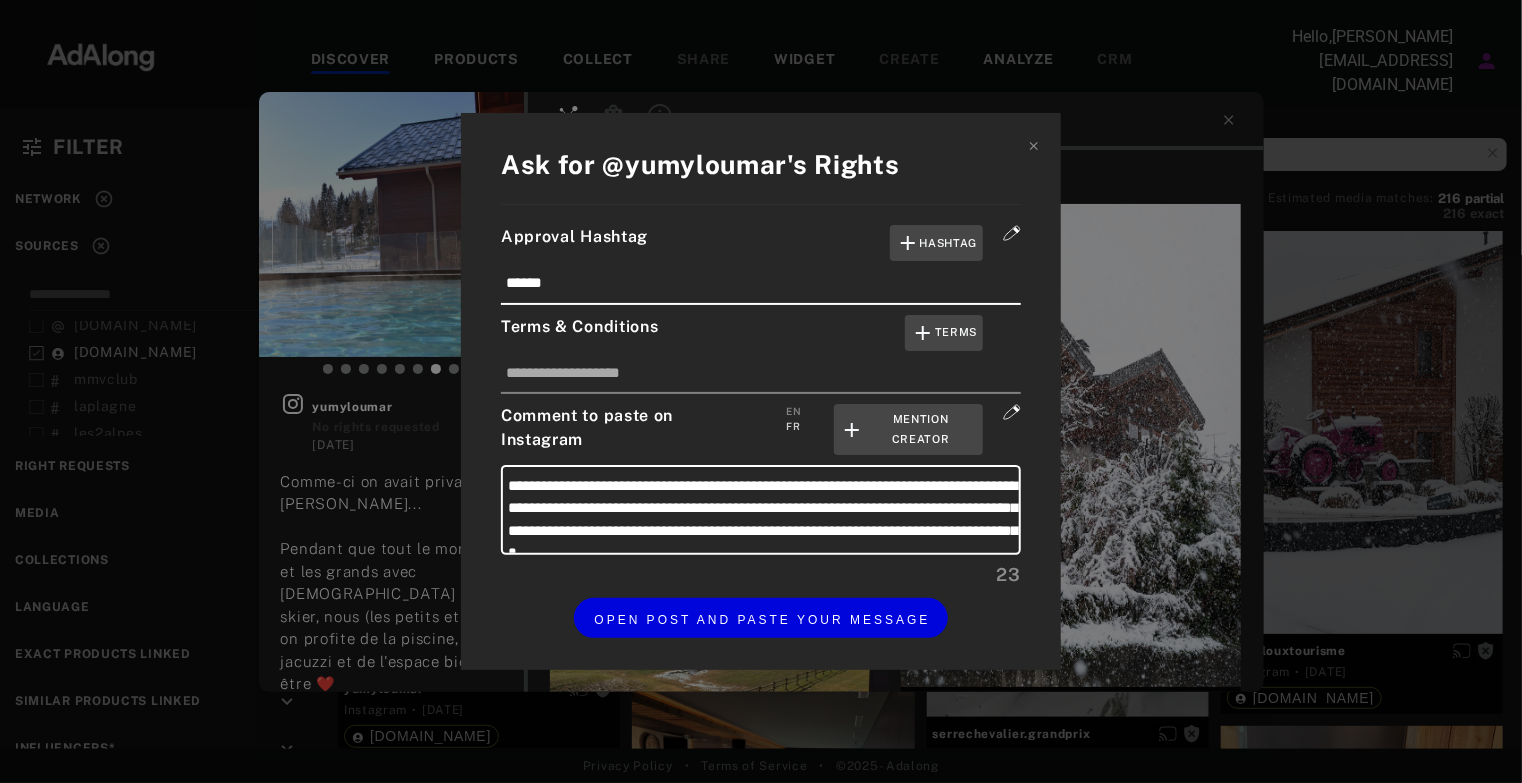click on "Terms & Conditions Terms" at bounding box center (761, 333) 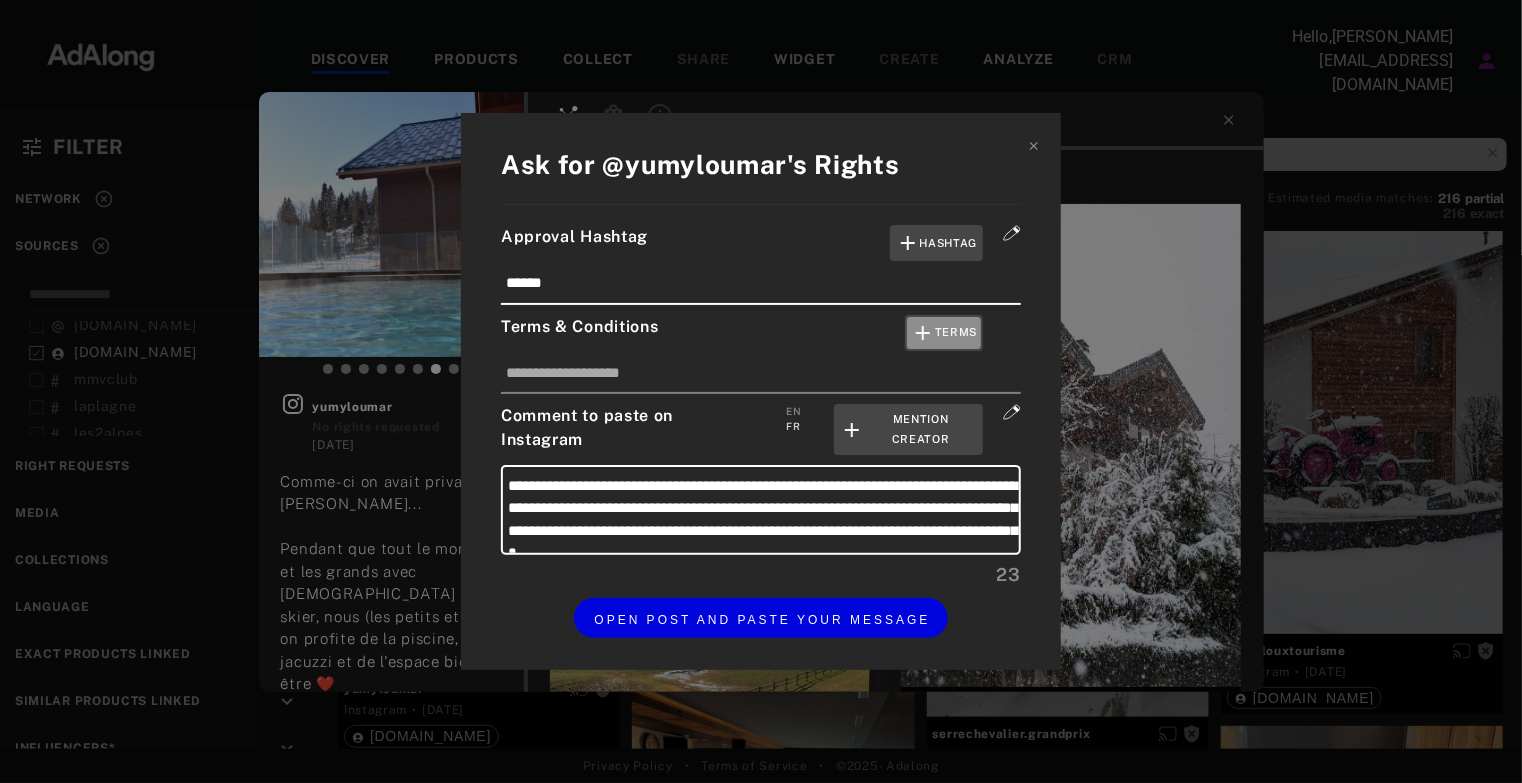 click 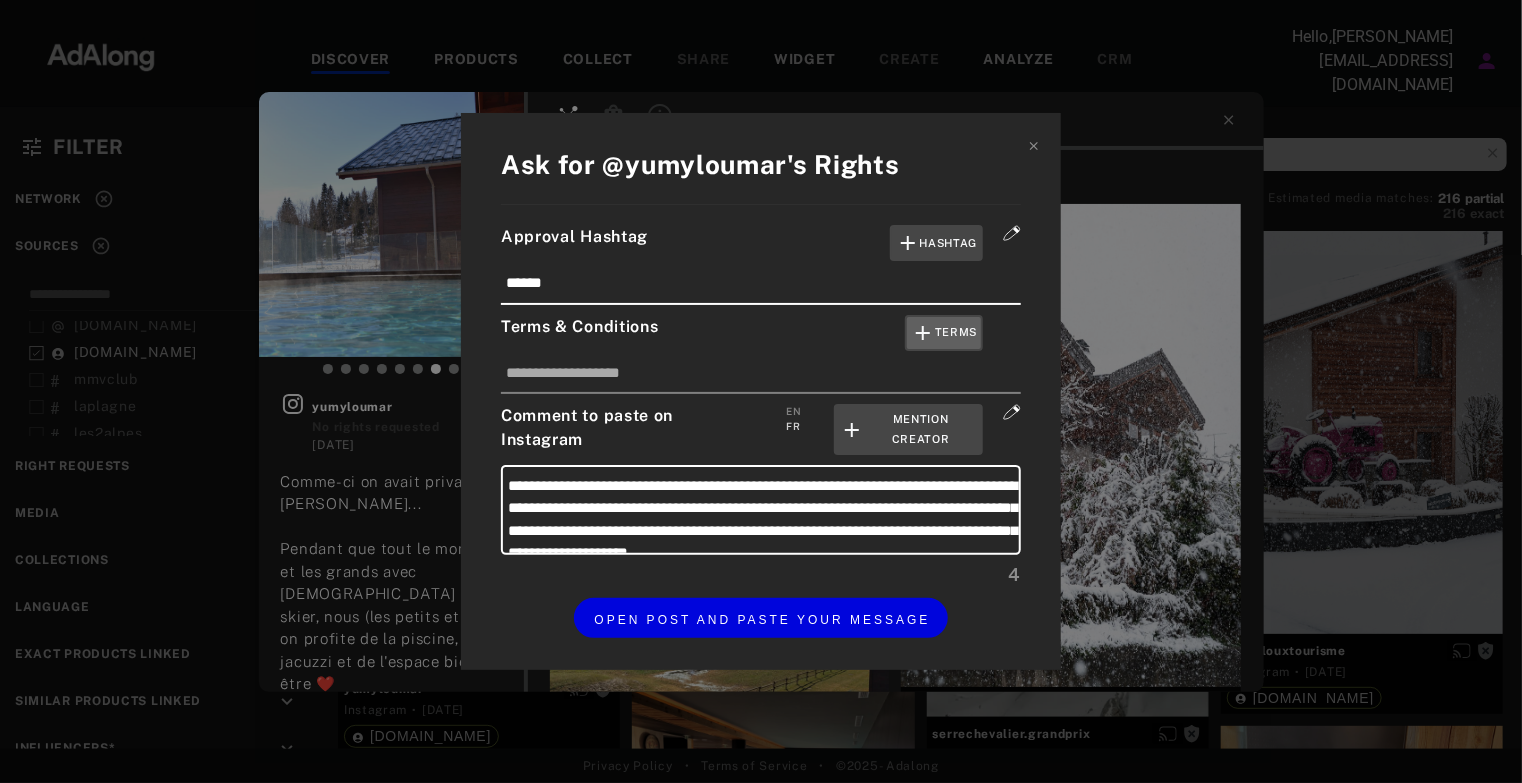 click on "Terms" at bounding box center (944, 333) 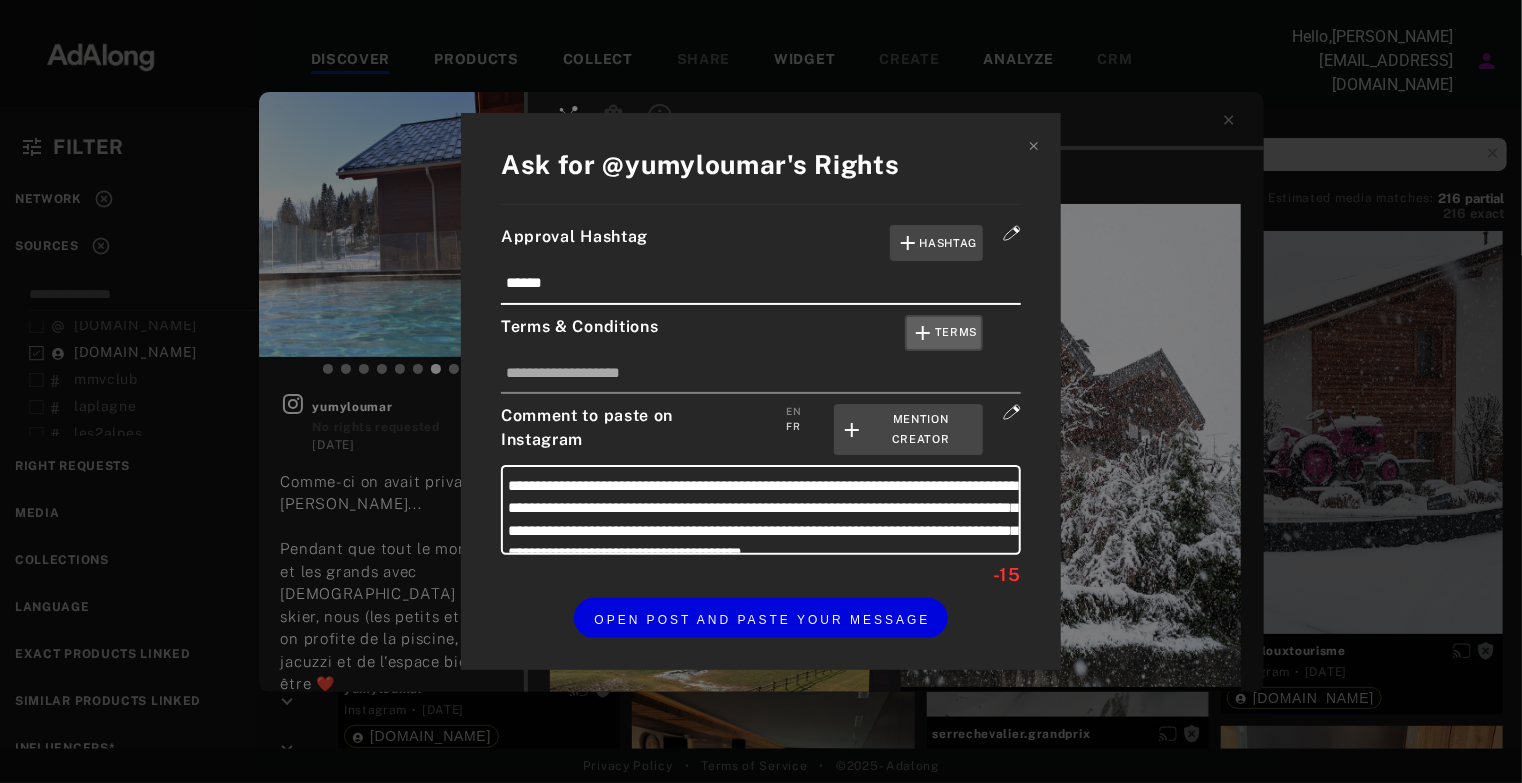 click 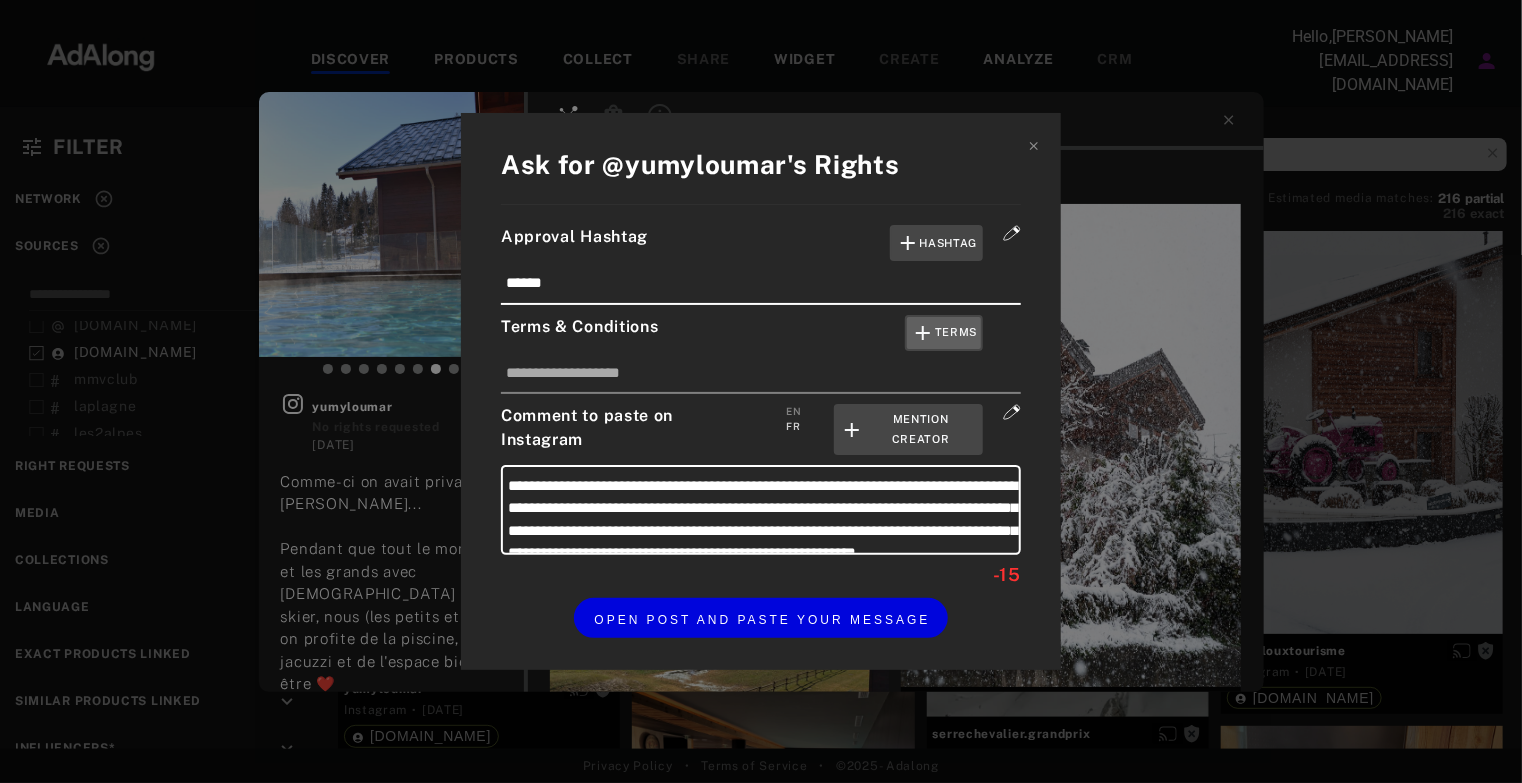 click 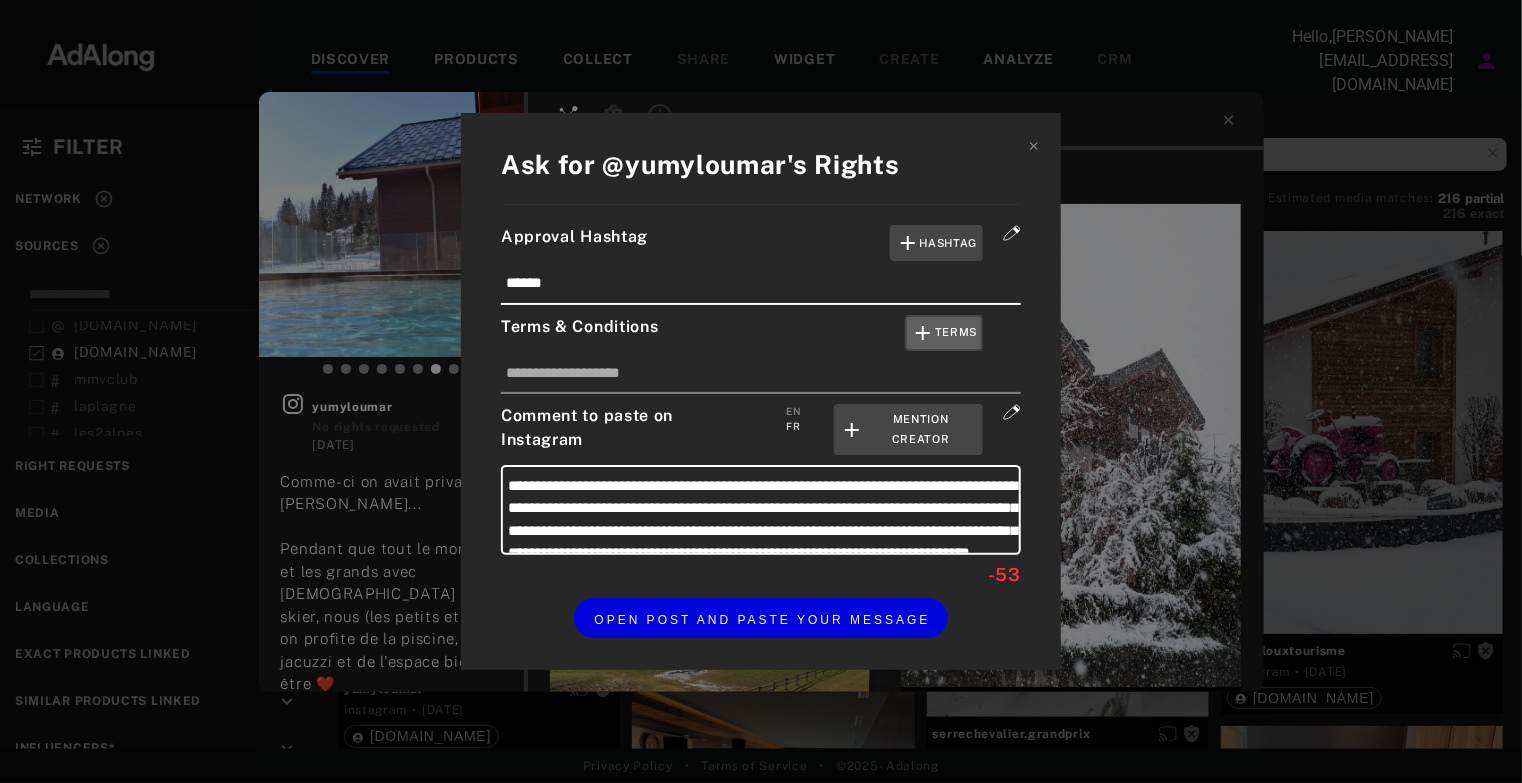 click 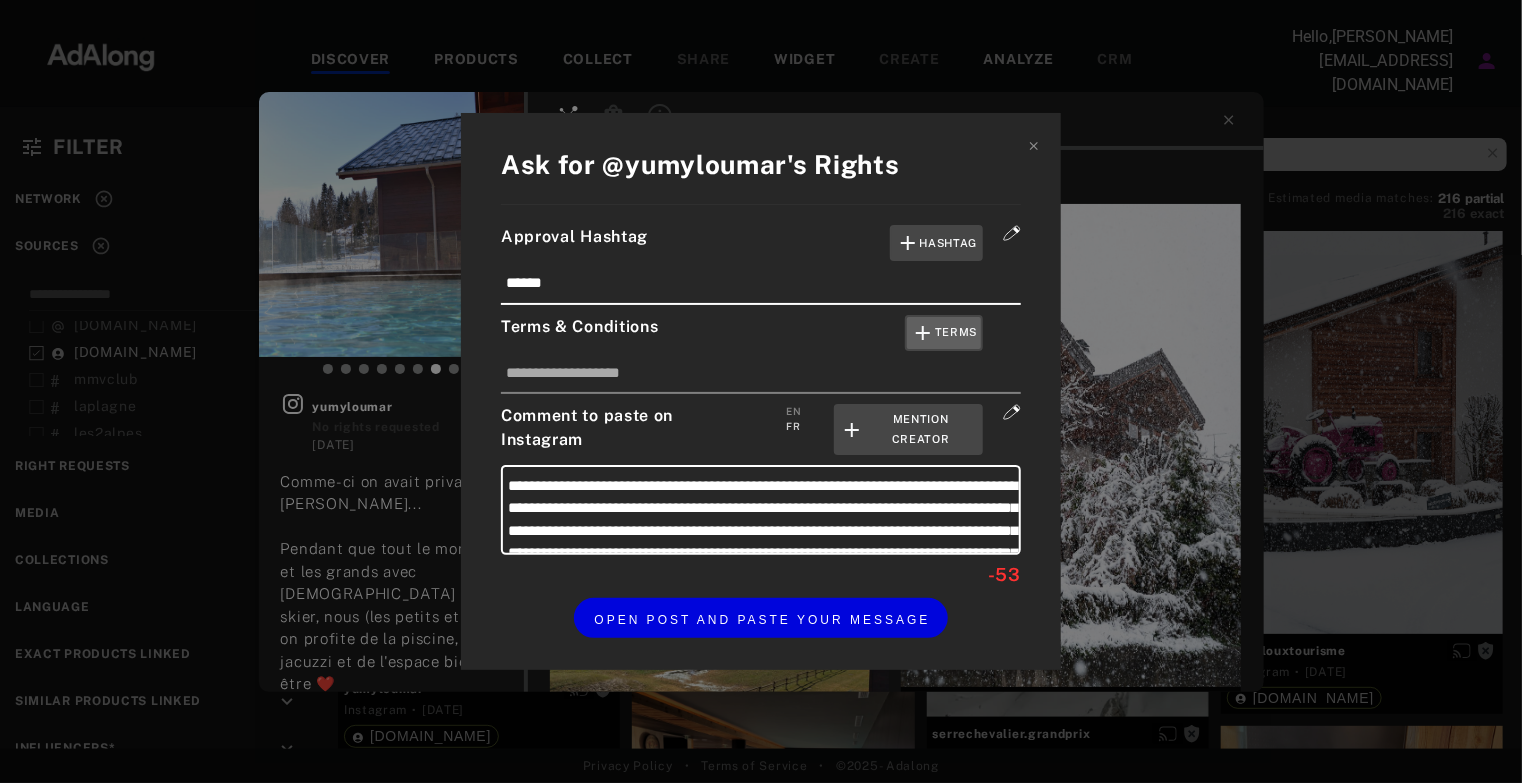 click 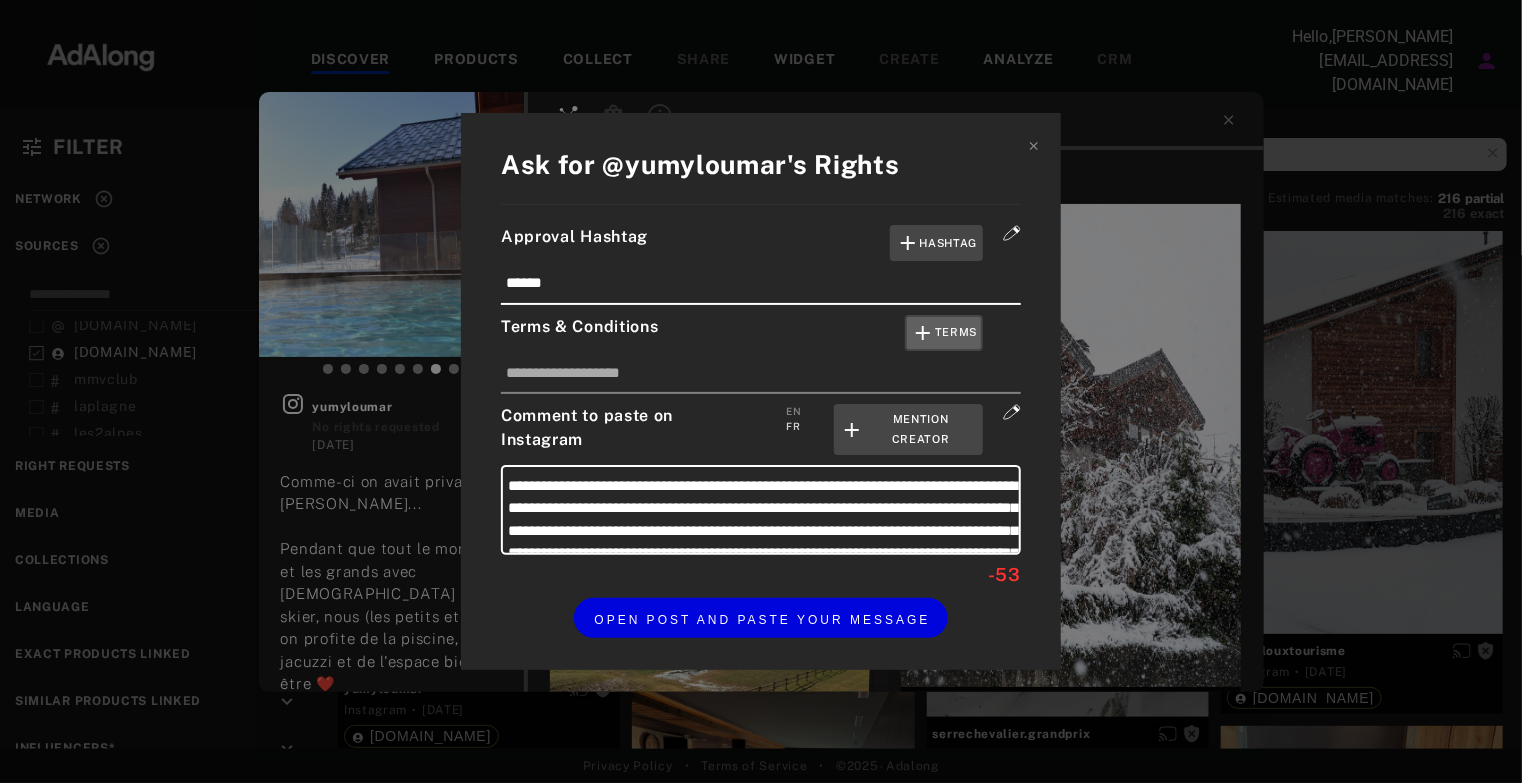 type on "**********" 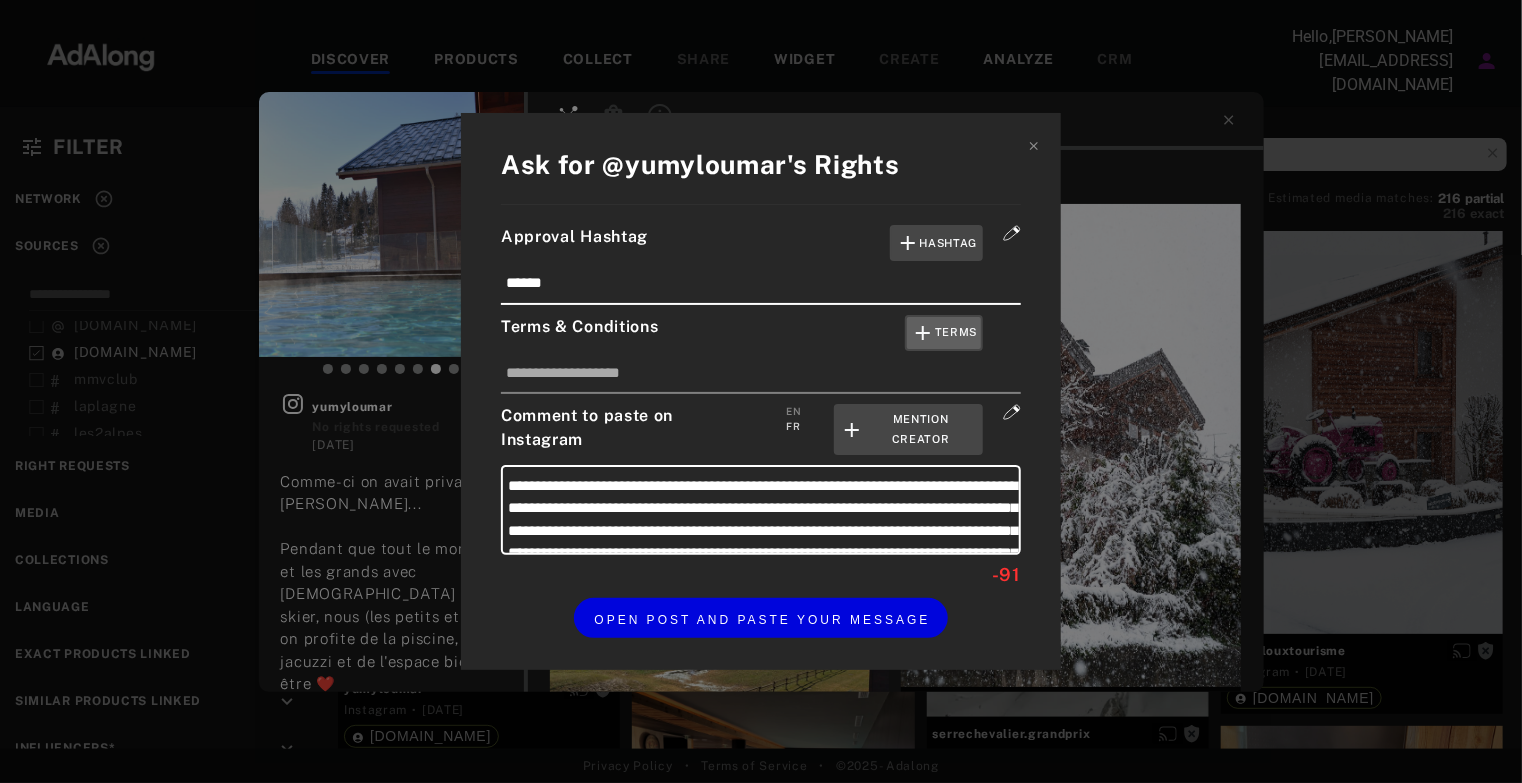 click 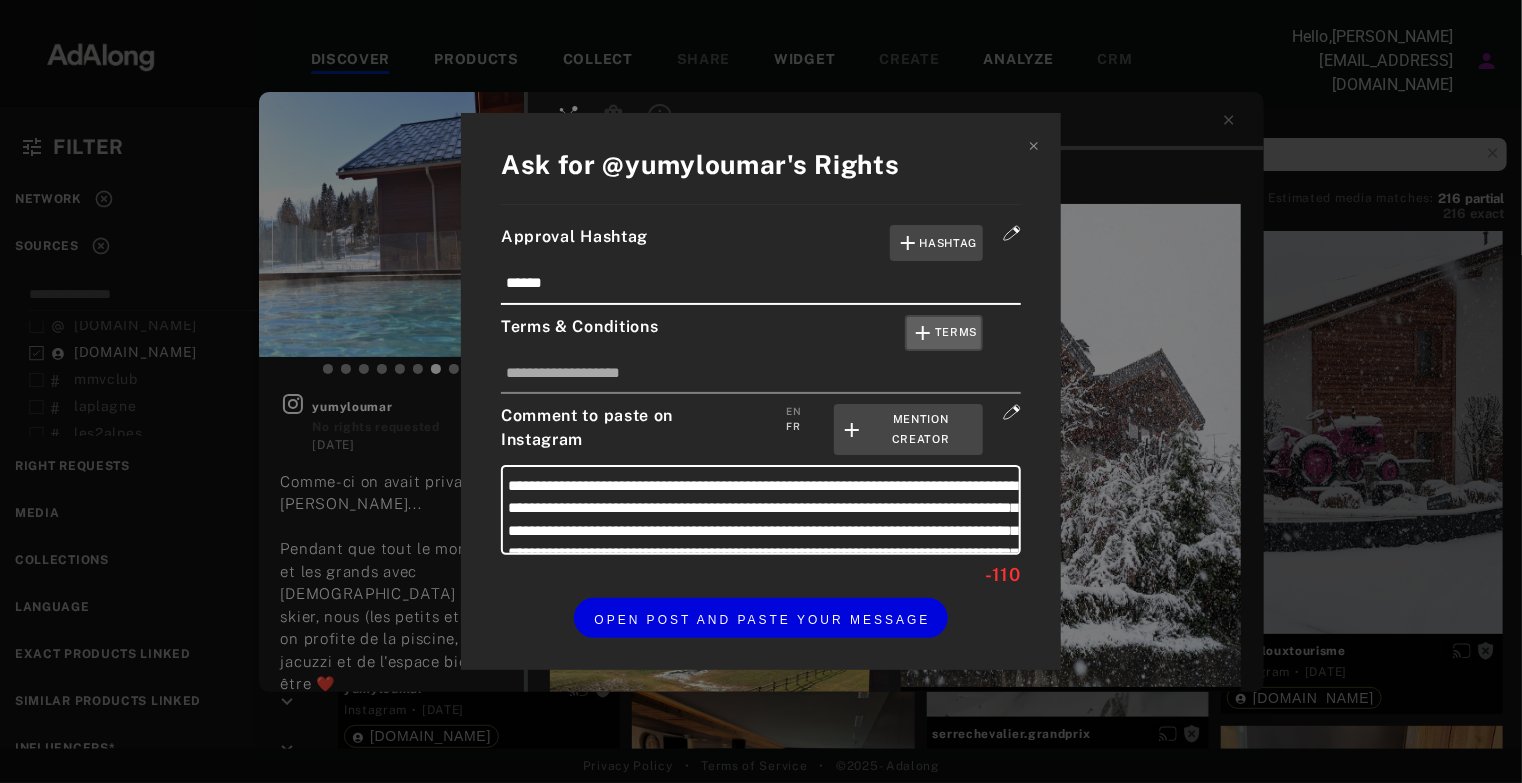 click 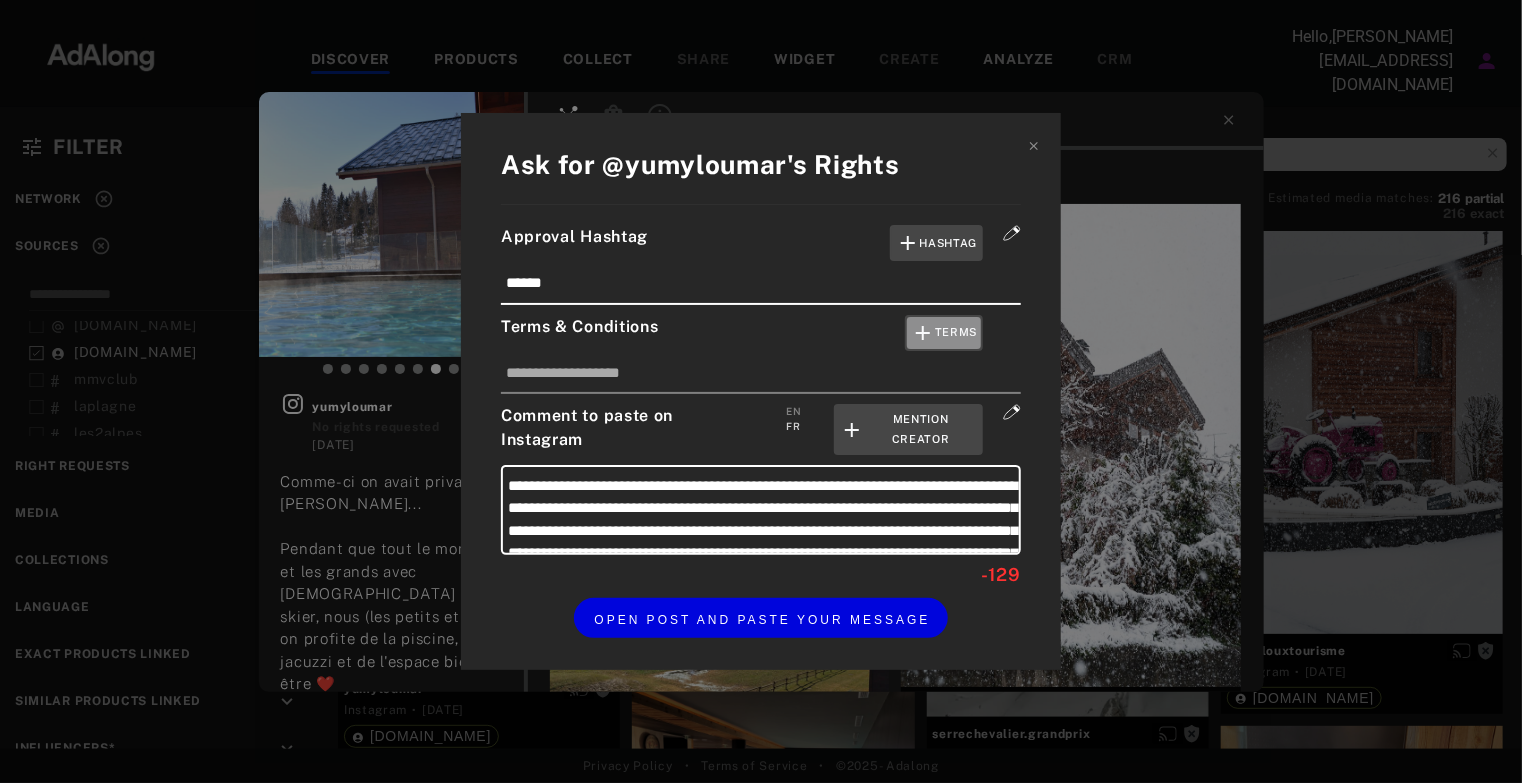 click 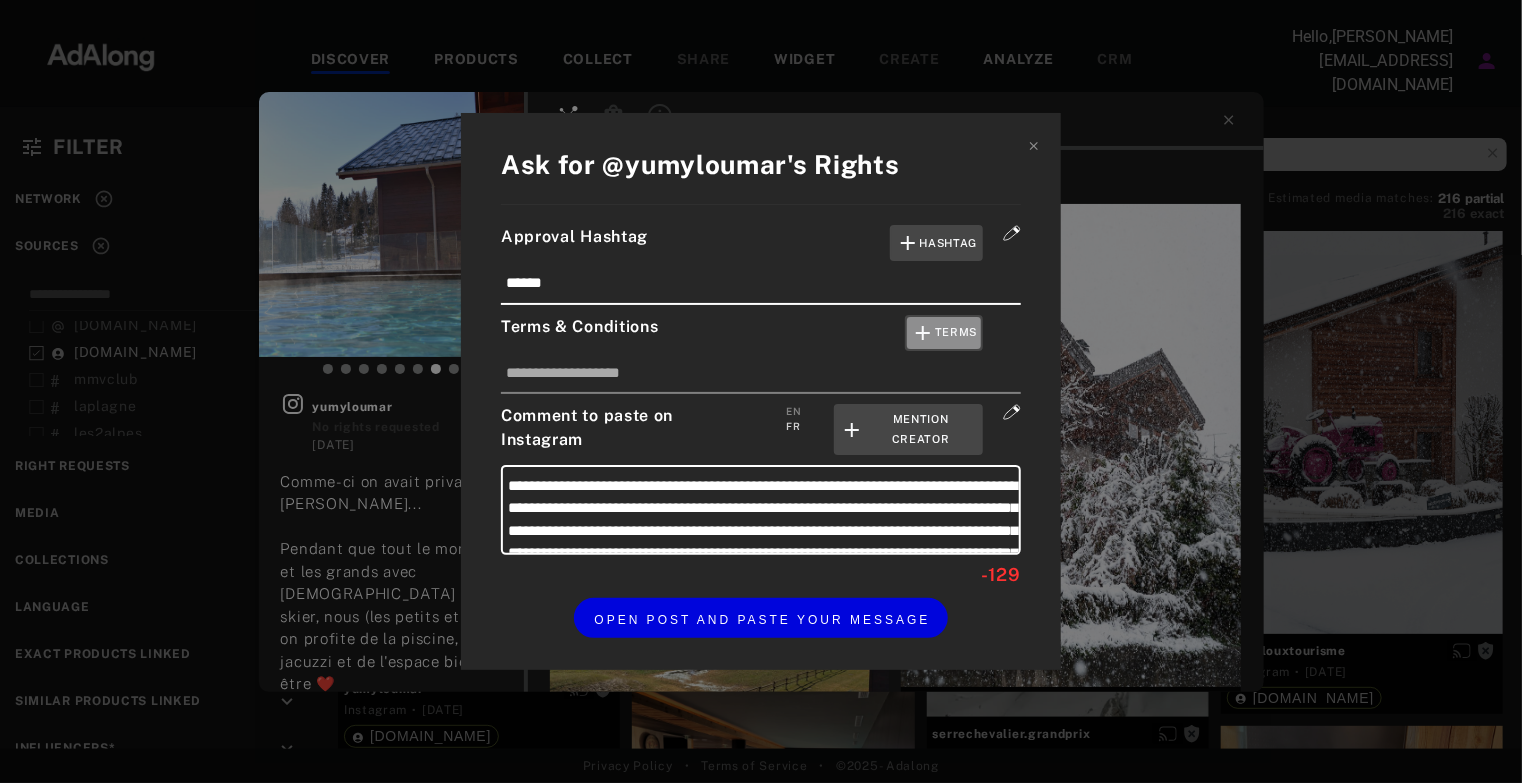 type on "**********" 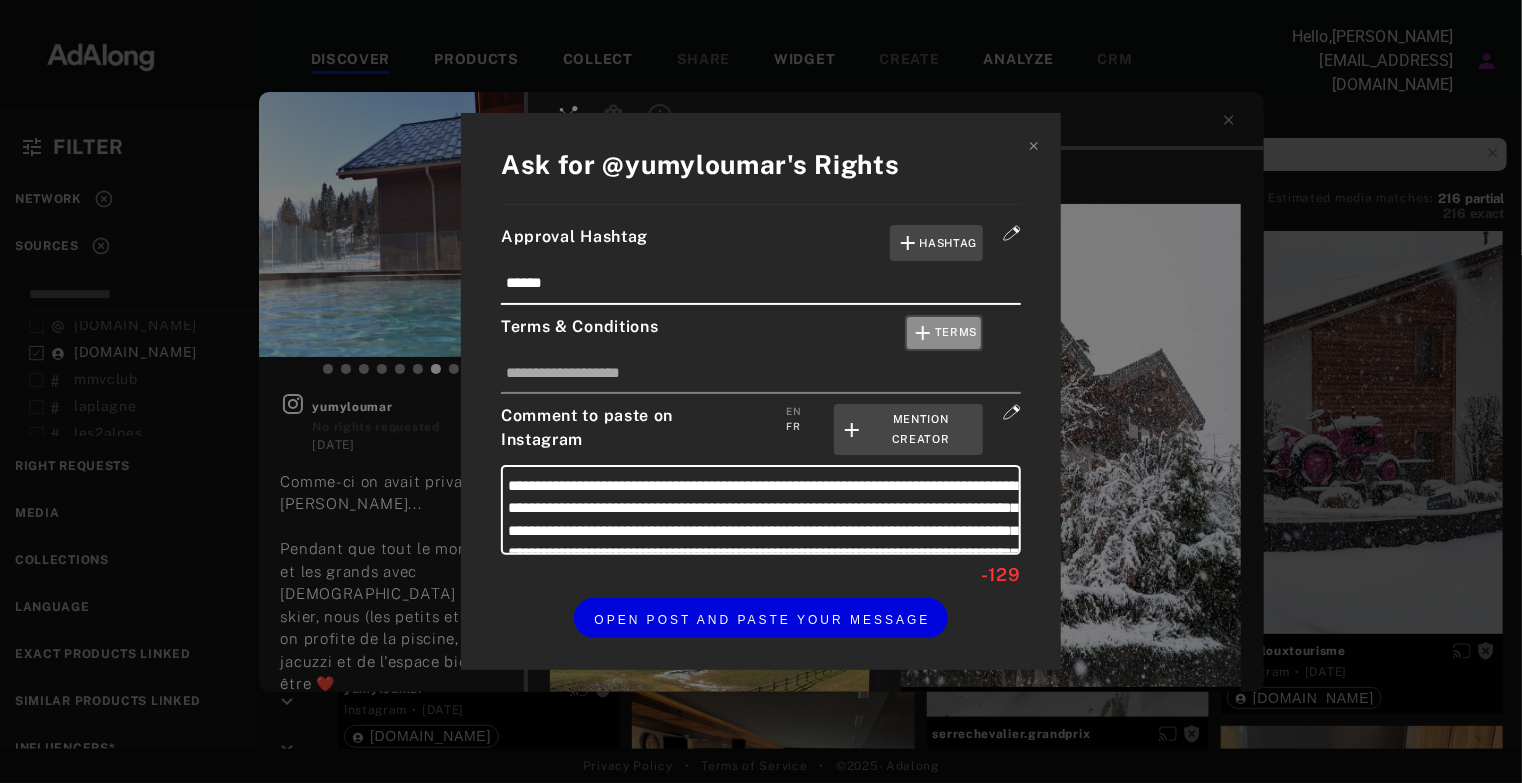 type on "**********" 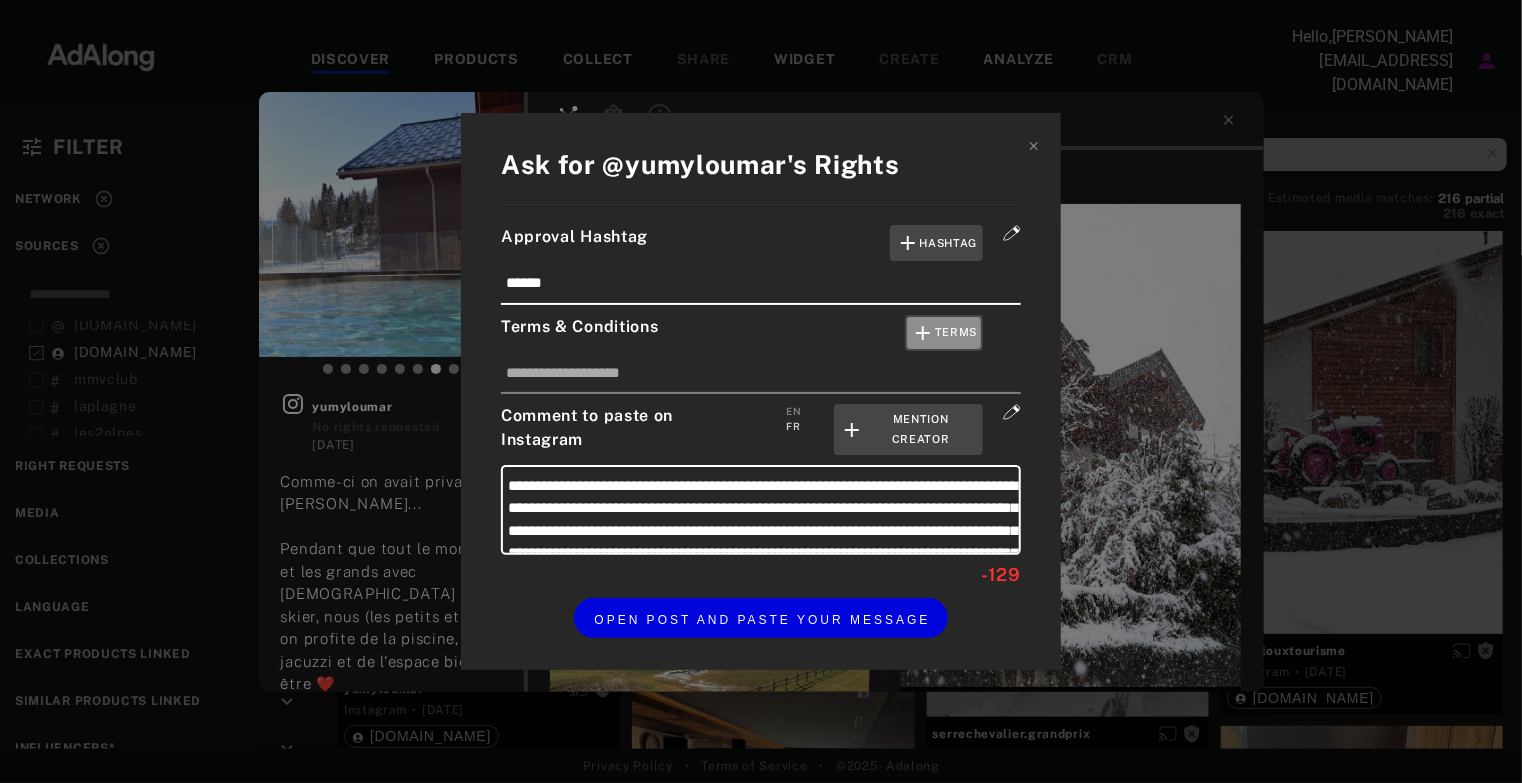 click 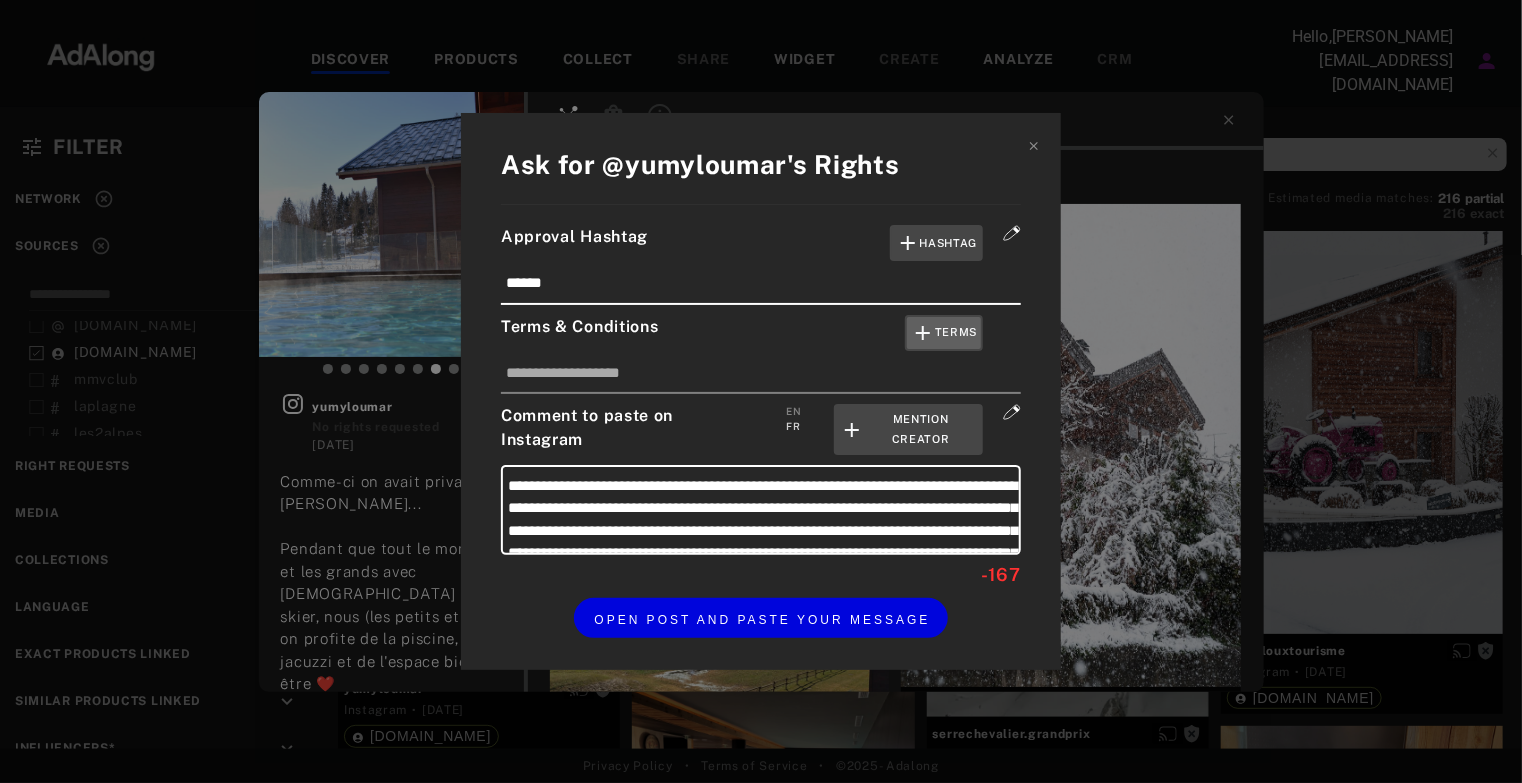 click 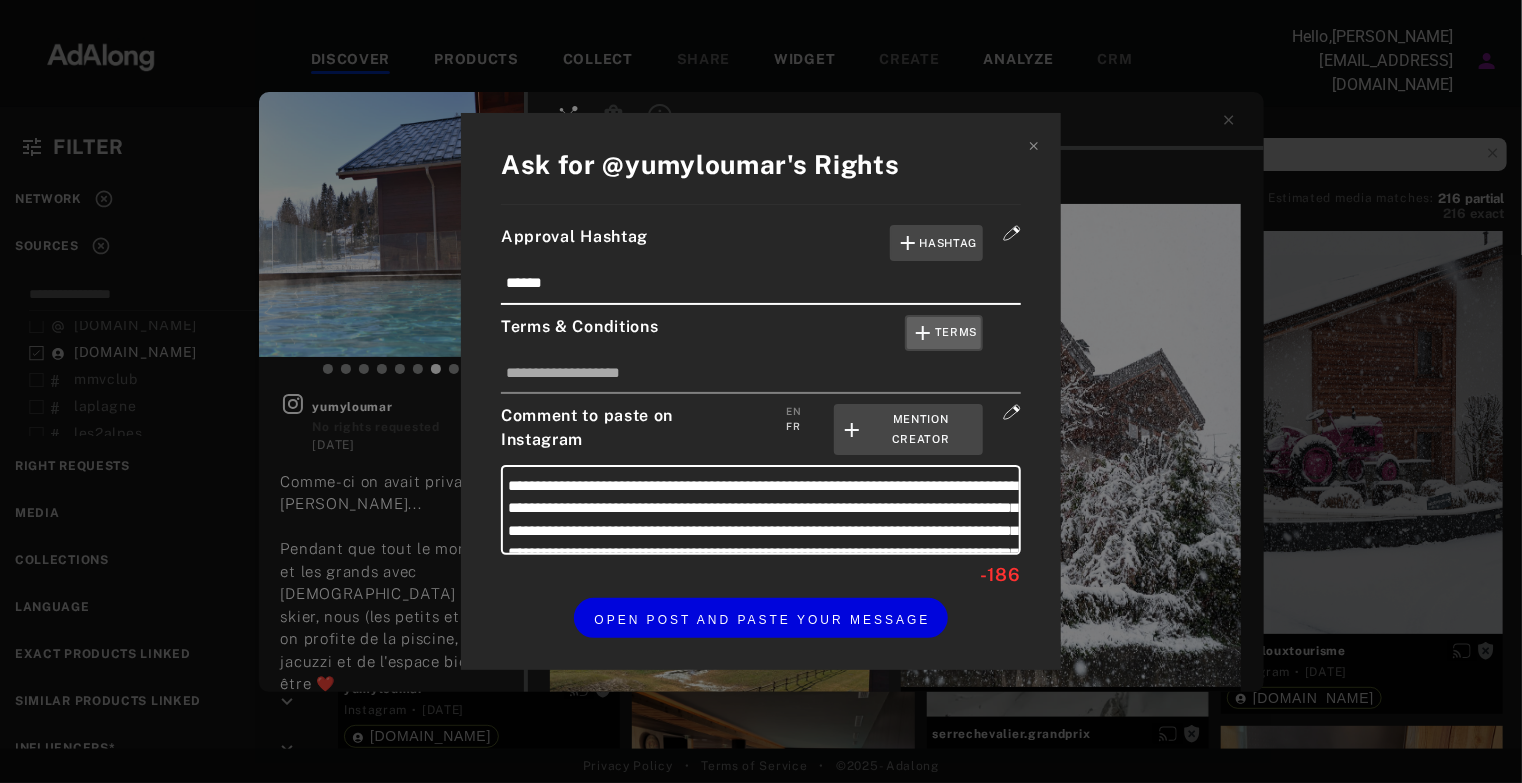 click 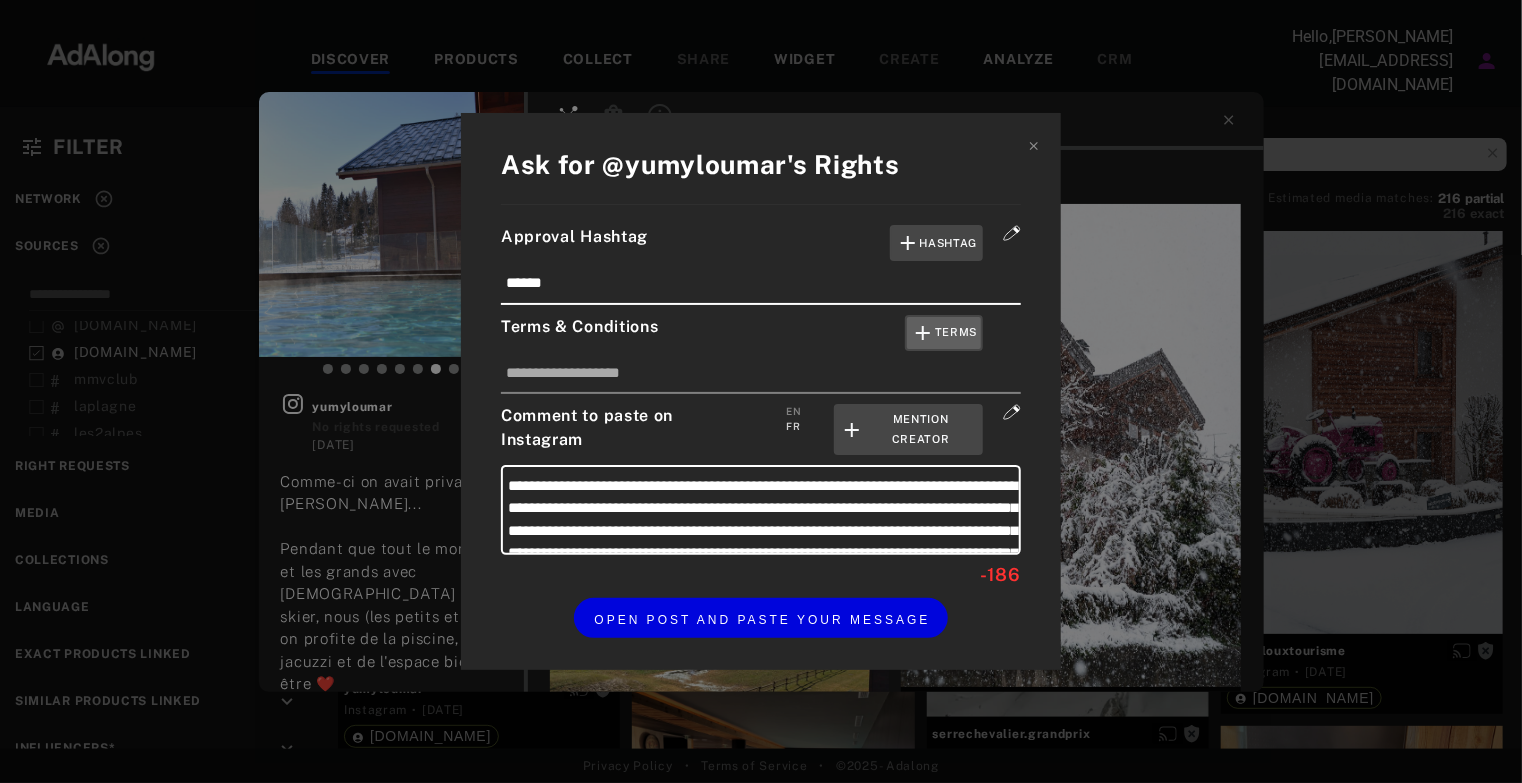 type on "**********" 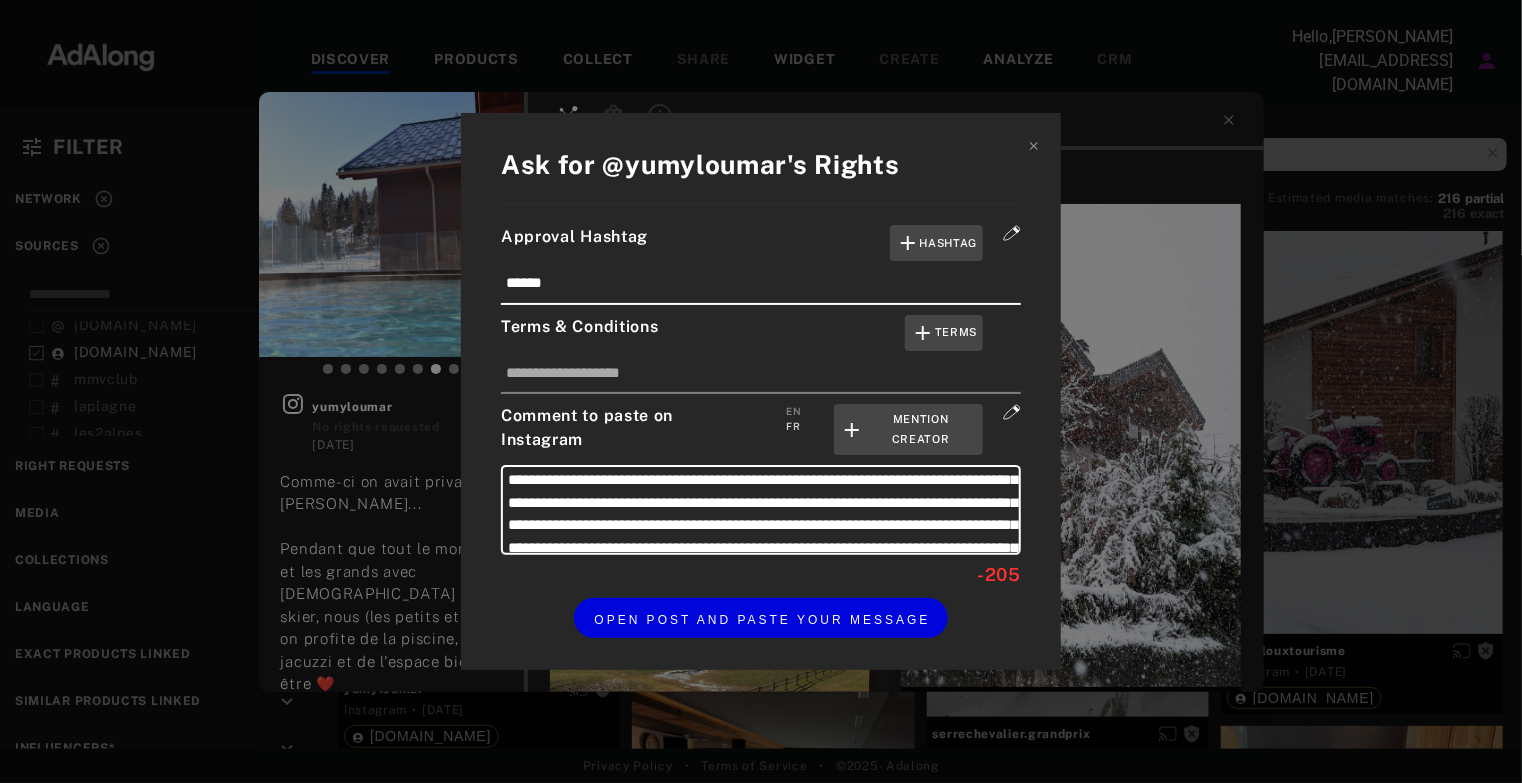 scroll, scrollTop: 0, scrollLeft: 0, axis: both 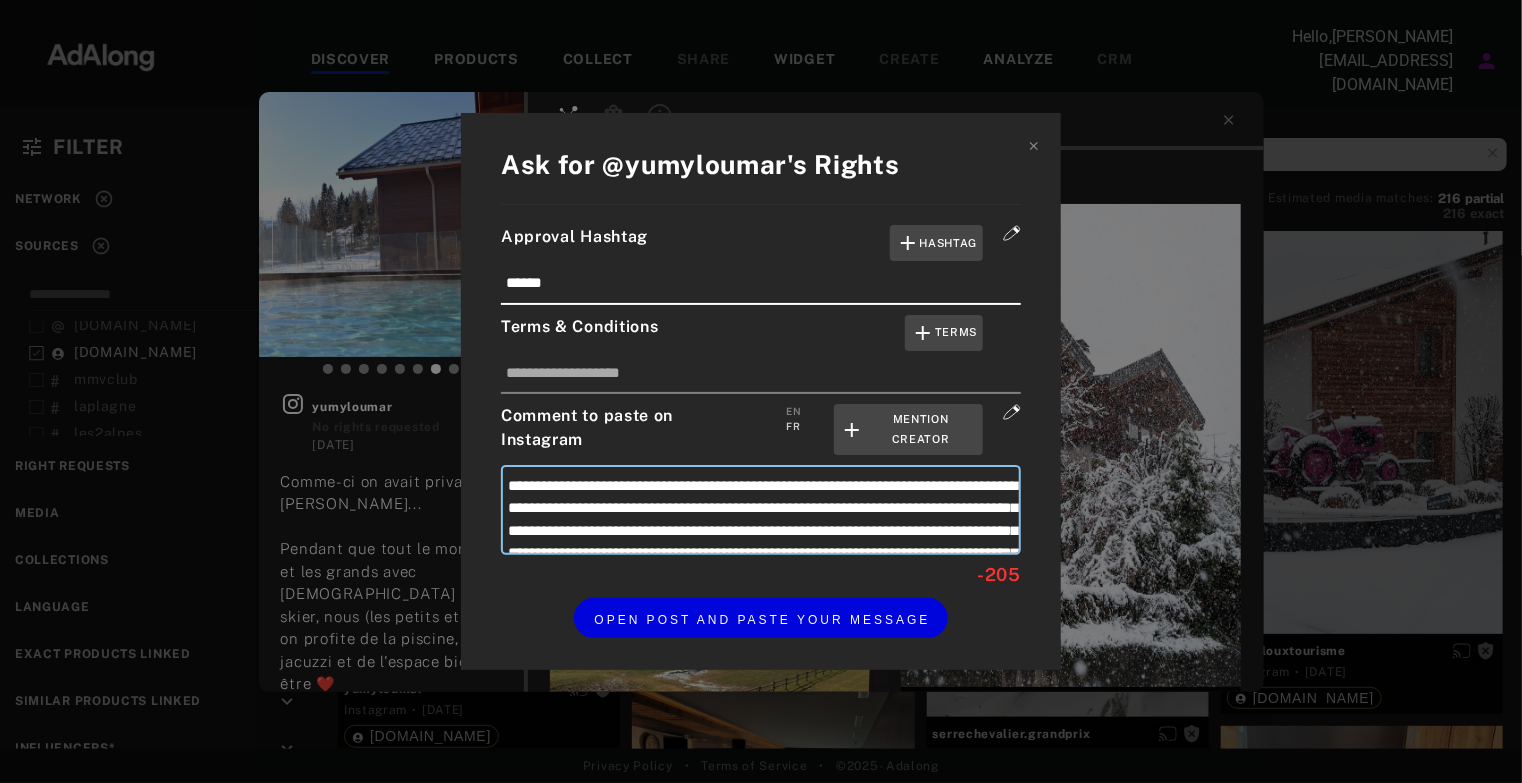 click on "**********" at bounding box center [761, 510] 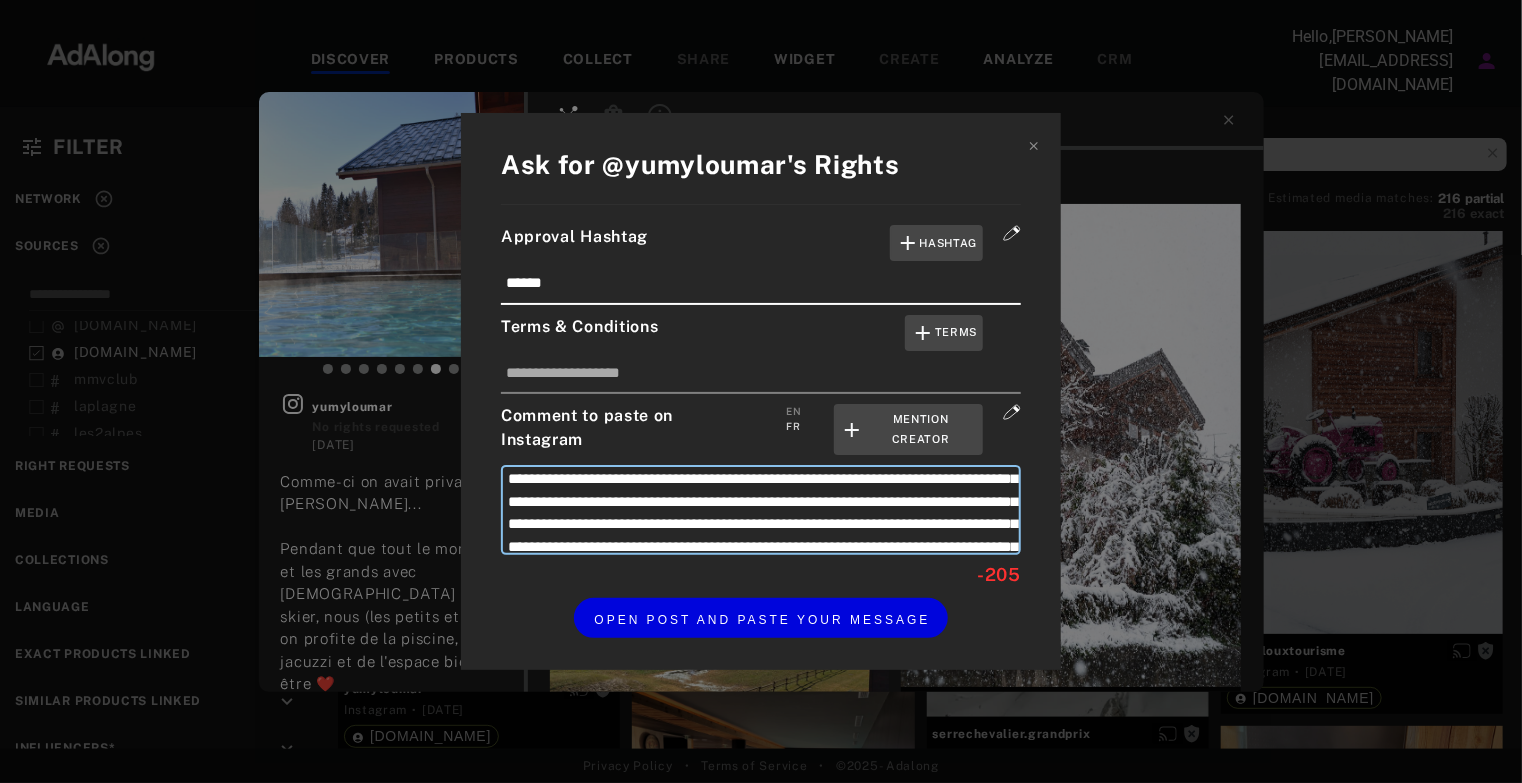 scroll, scrollTop: 0, scrollLeft: 0, axis: both 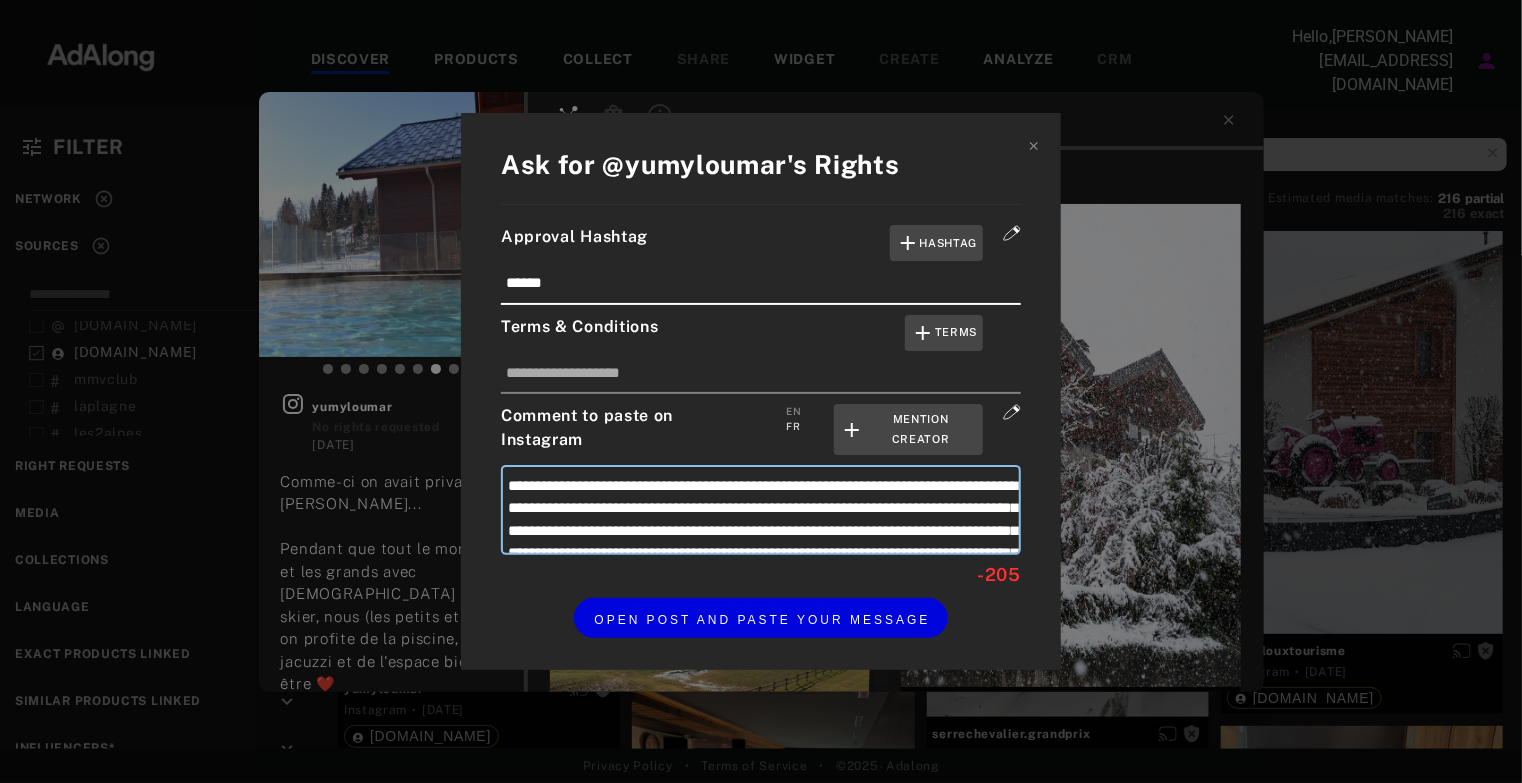drag, startPoint x: 866, startPoint y: 549, endPoint x: 1040, endPoint y: 693, distance: 225.85837 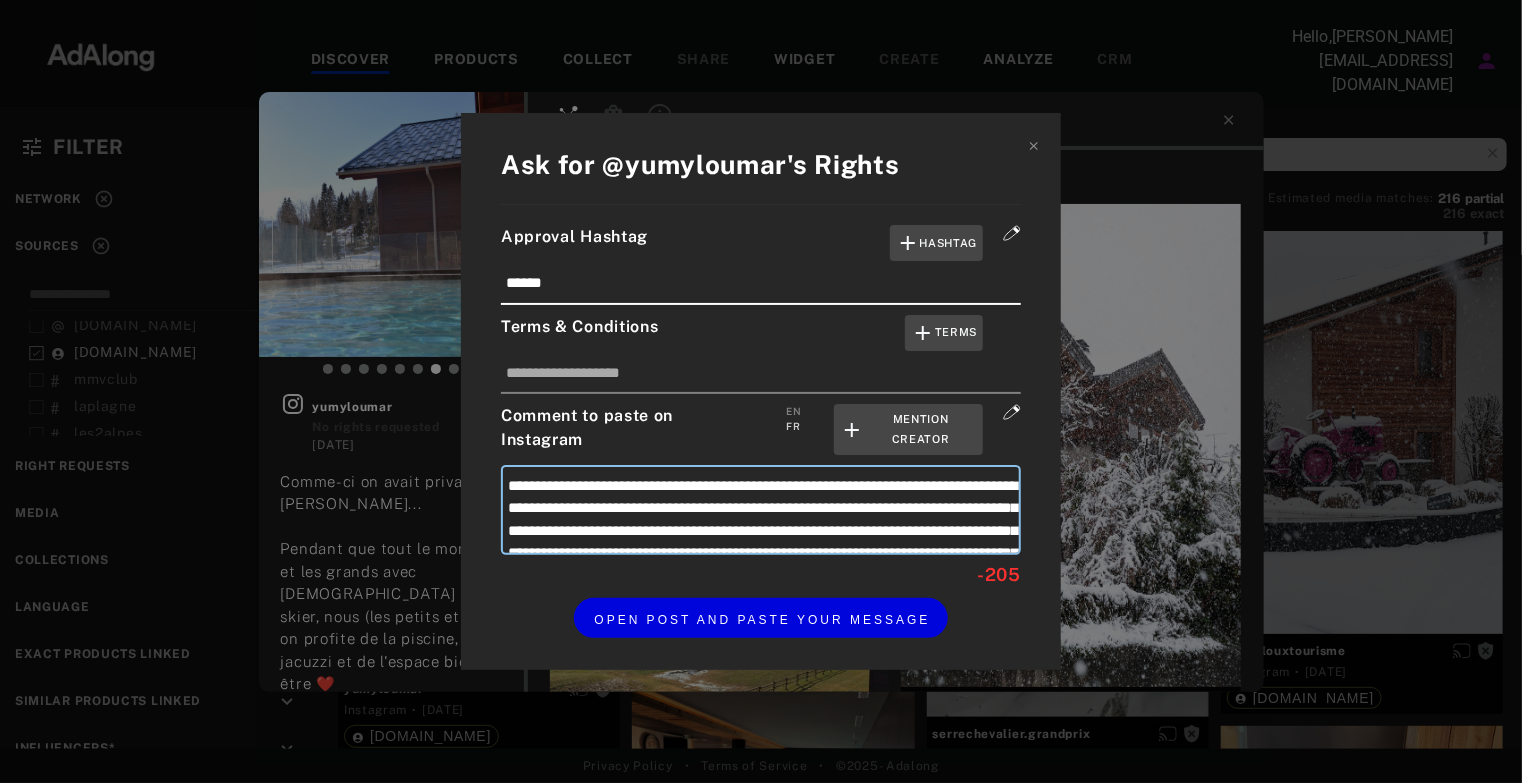 click on "**********" at bounding box center (761, 391) 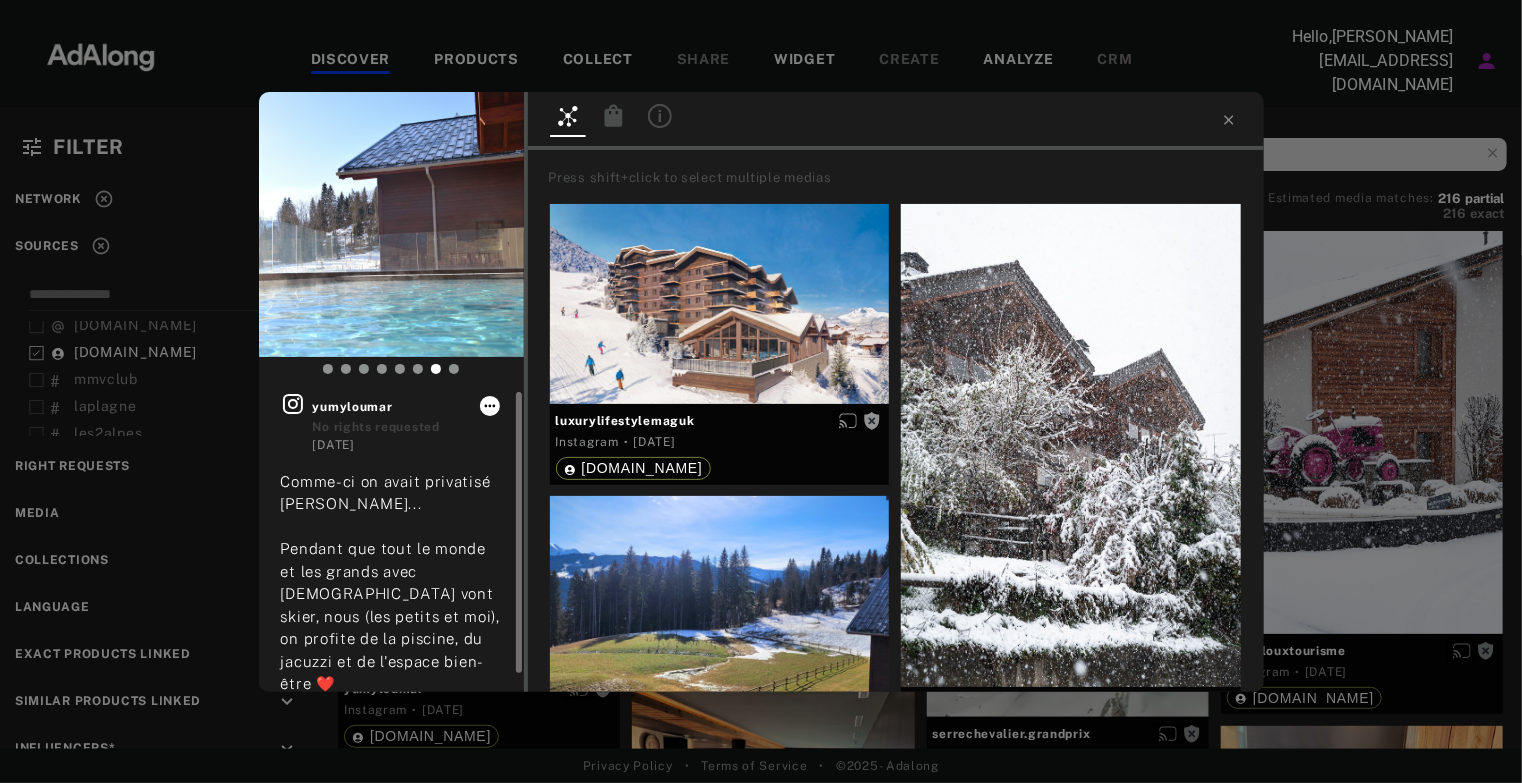 click 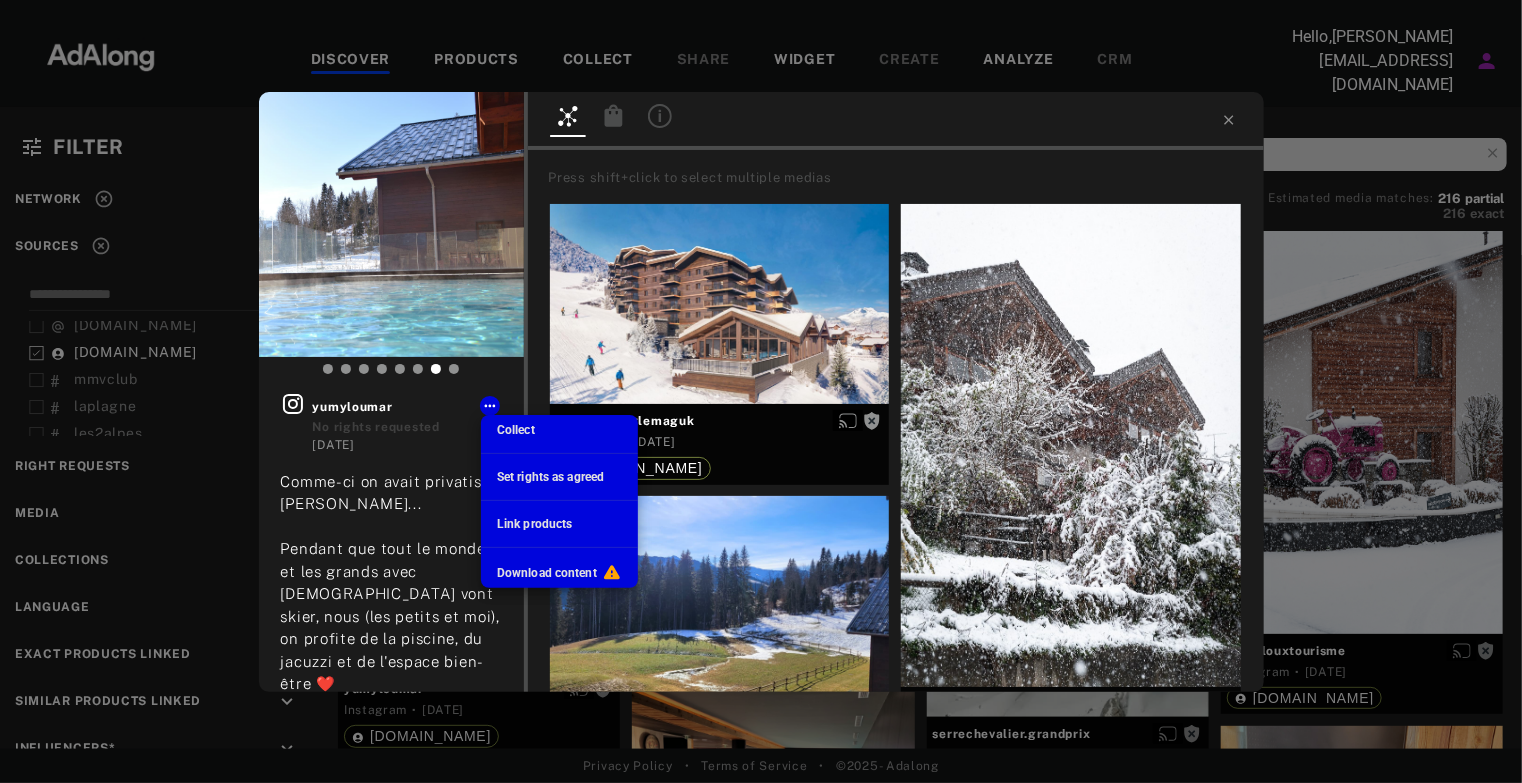 click at bounding box center [761, 391] 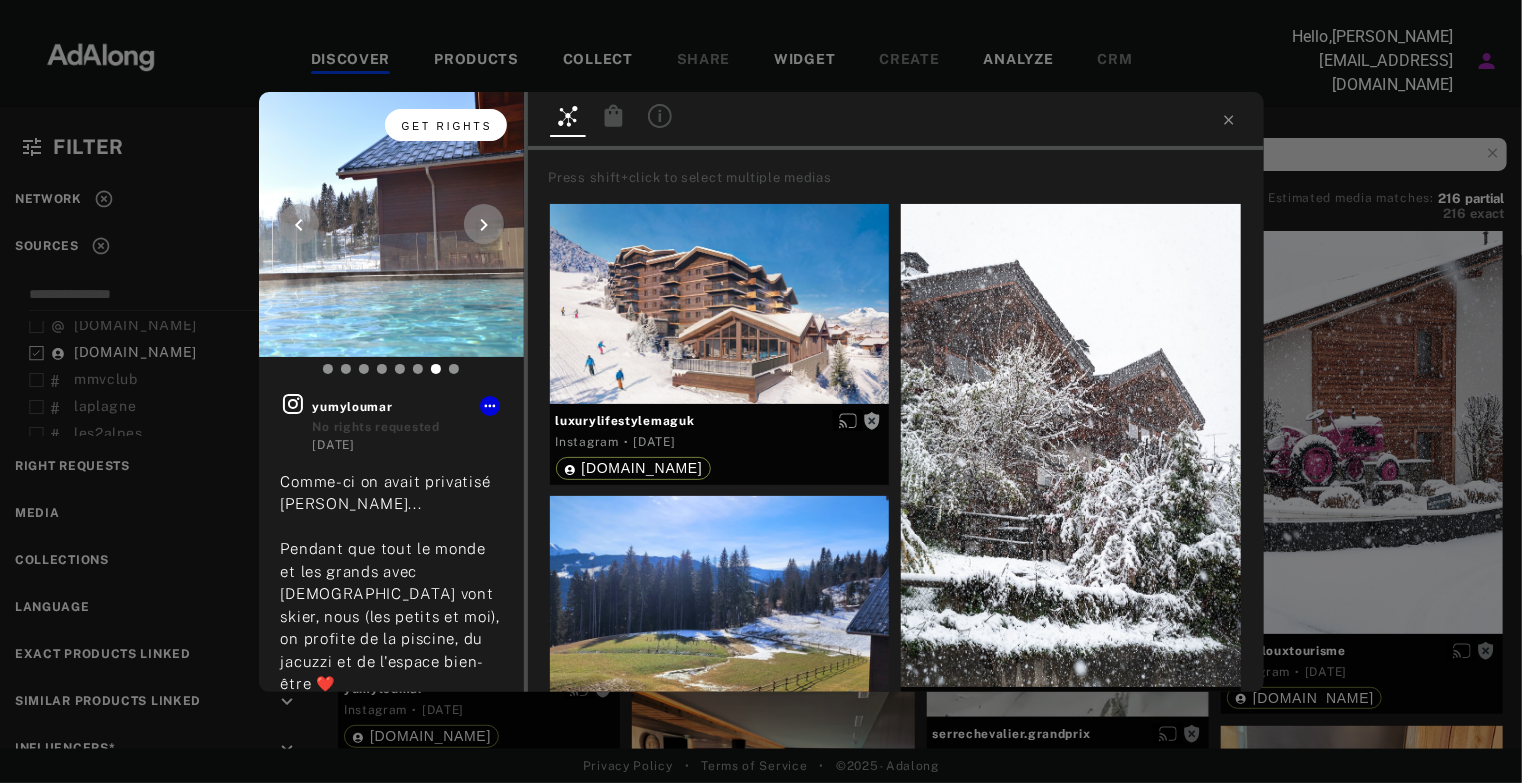 click on "Get rights" at bounding box center [447, 126] 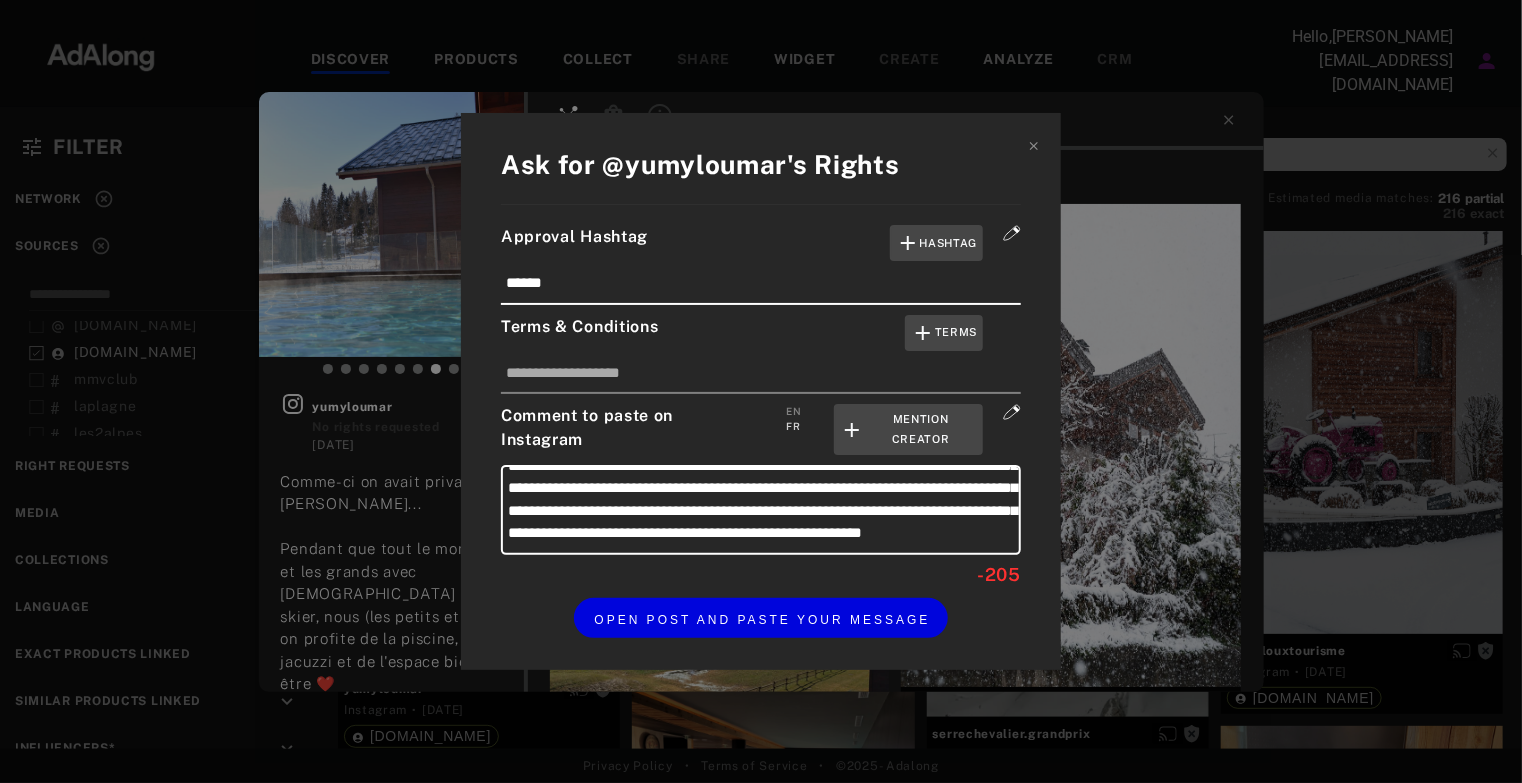 scroll, scrollTop: 108, scrollLeft: 0, axis: vertical 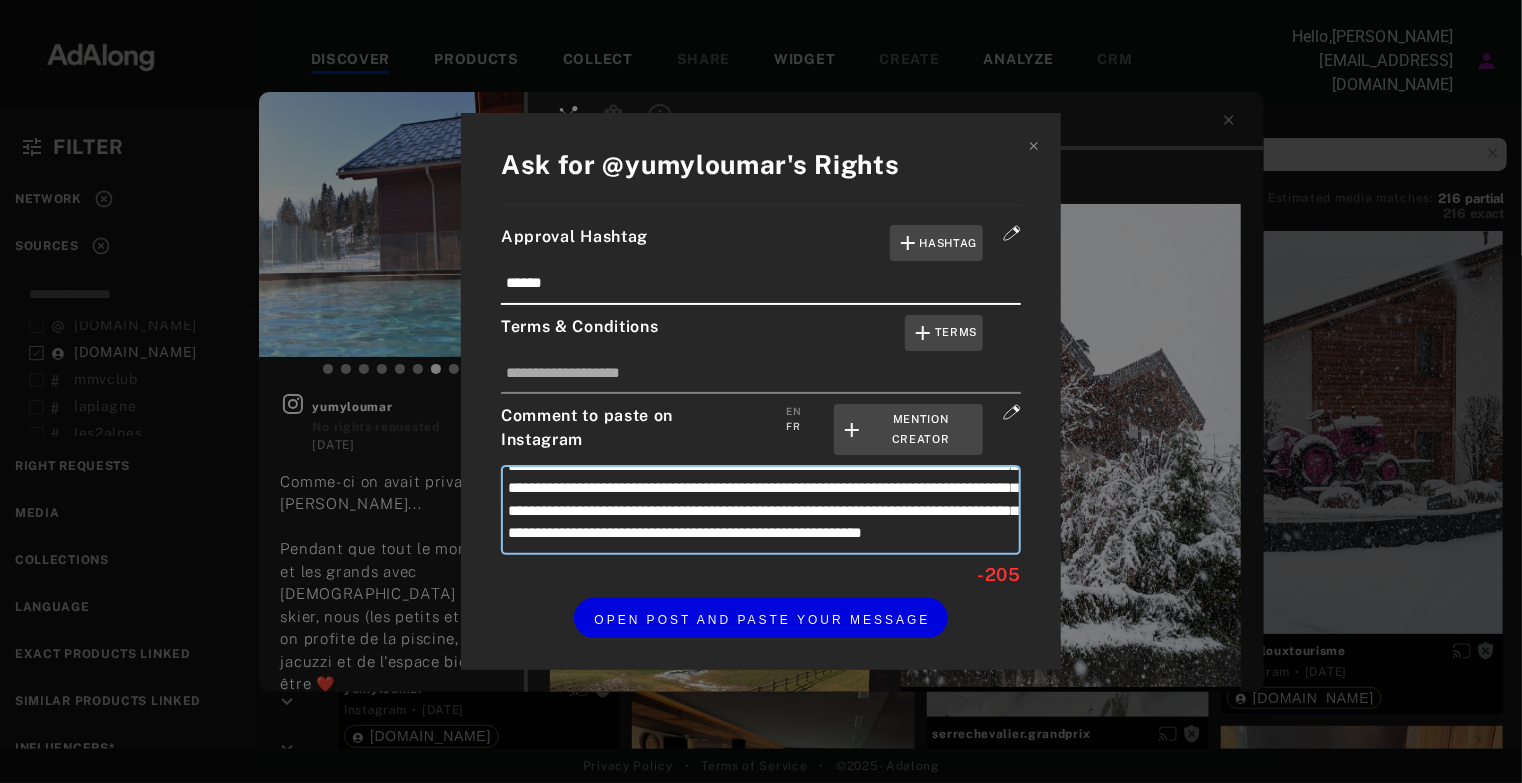 drag, startPoint x: 913, startPoint y: 482, endPoint x: 1002, endPoint y: 592, distance: 141.49559 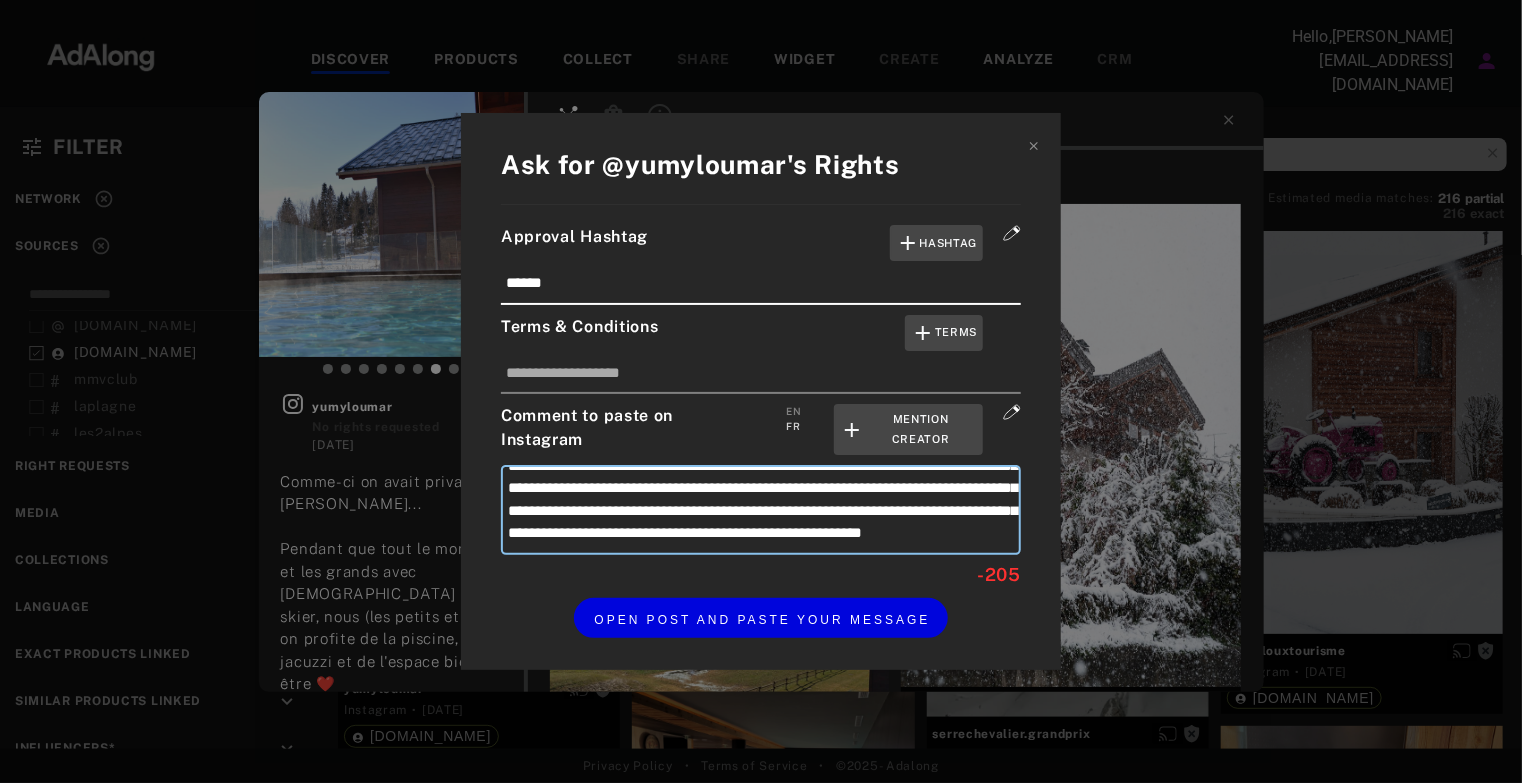 click on "**********" at bounding box center [761, 391] 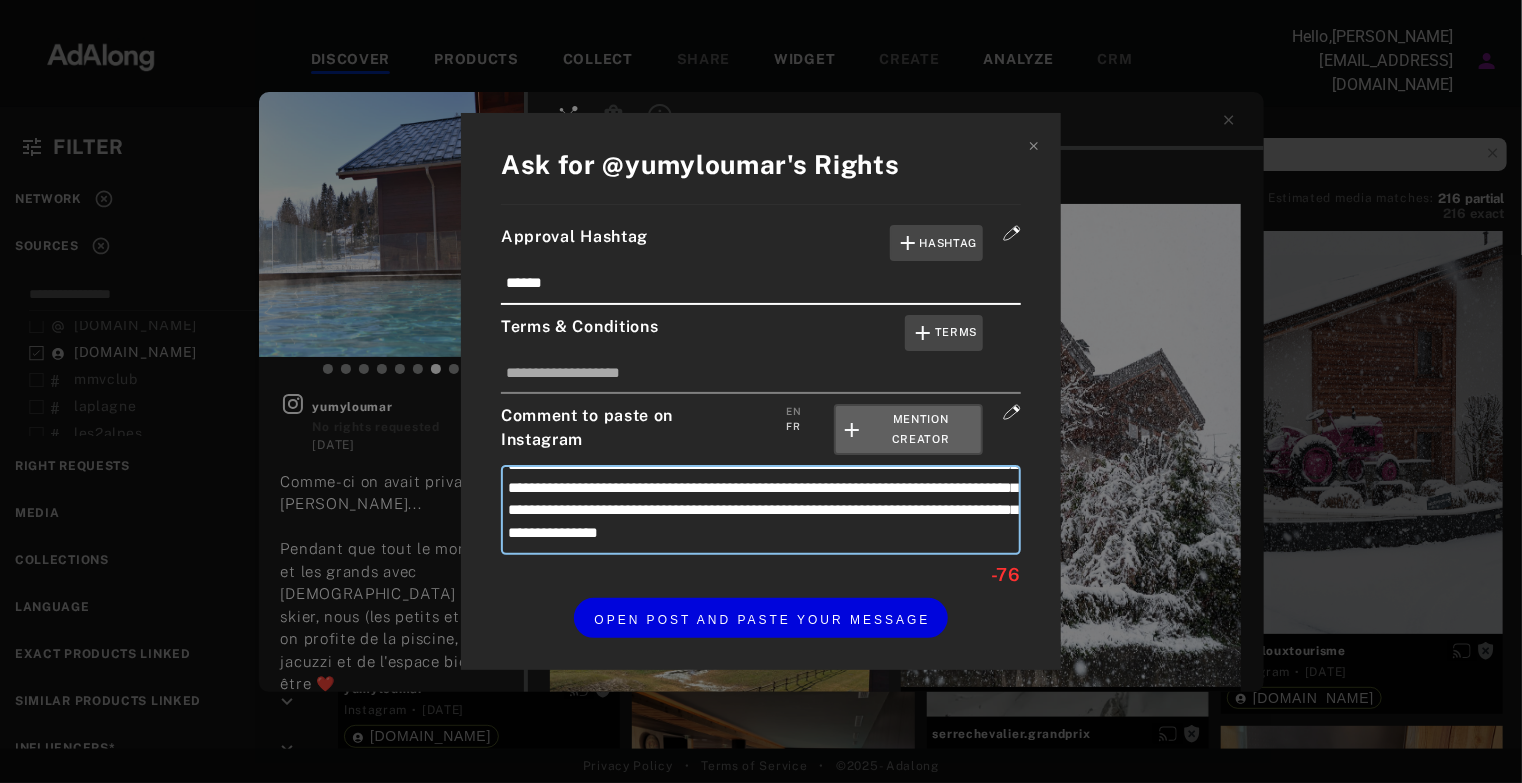 scroll, scrollTop: 64, scrollLeft: 0, axis: vertical 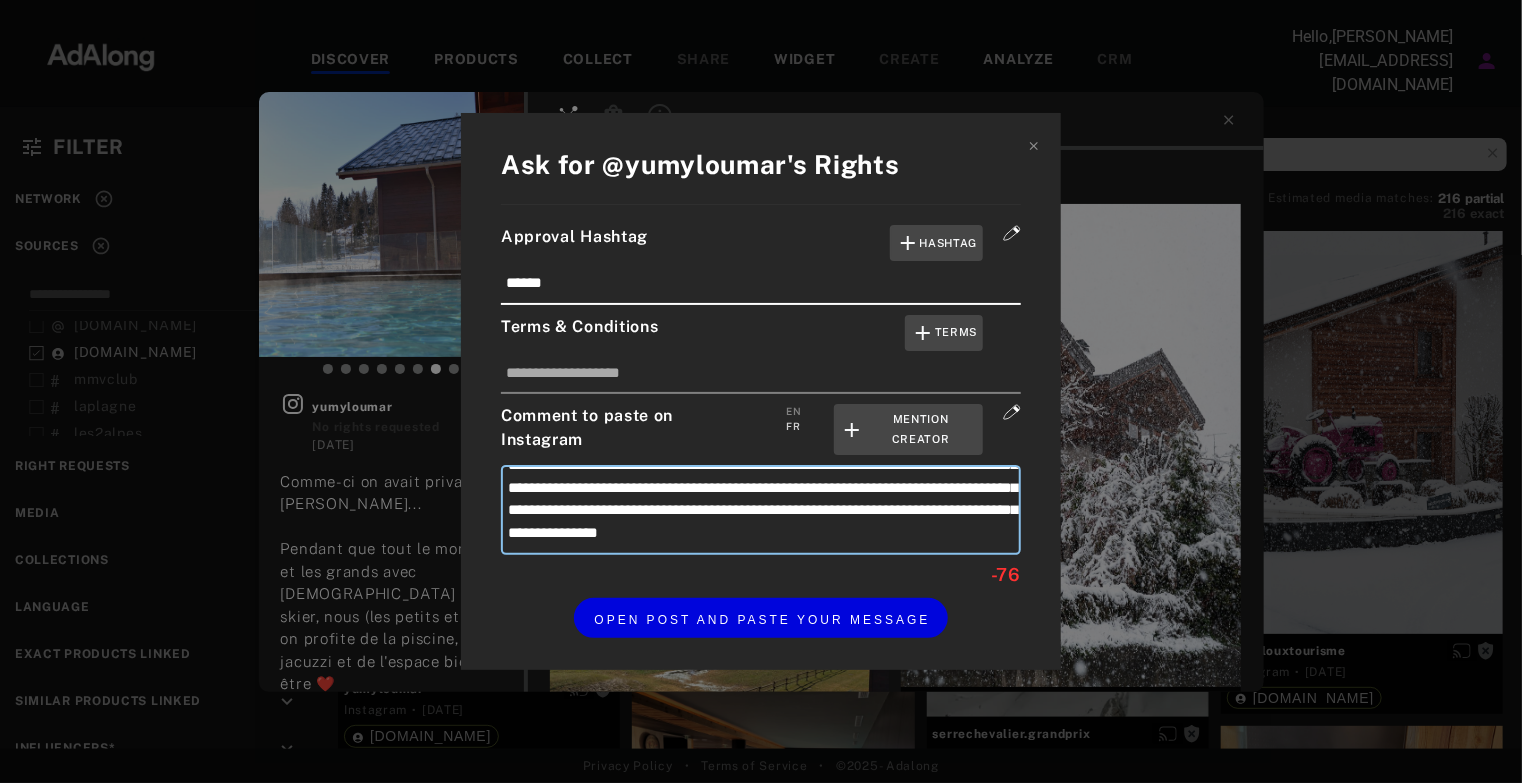 drag, startPoint x: 913, startPoint y: 533, endPoint x: 866, endPoint y: 489, distance: 64.381676 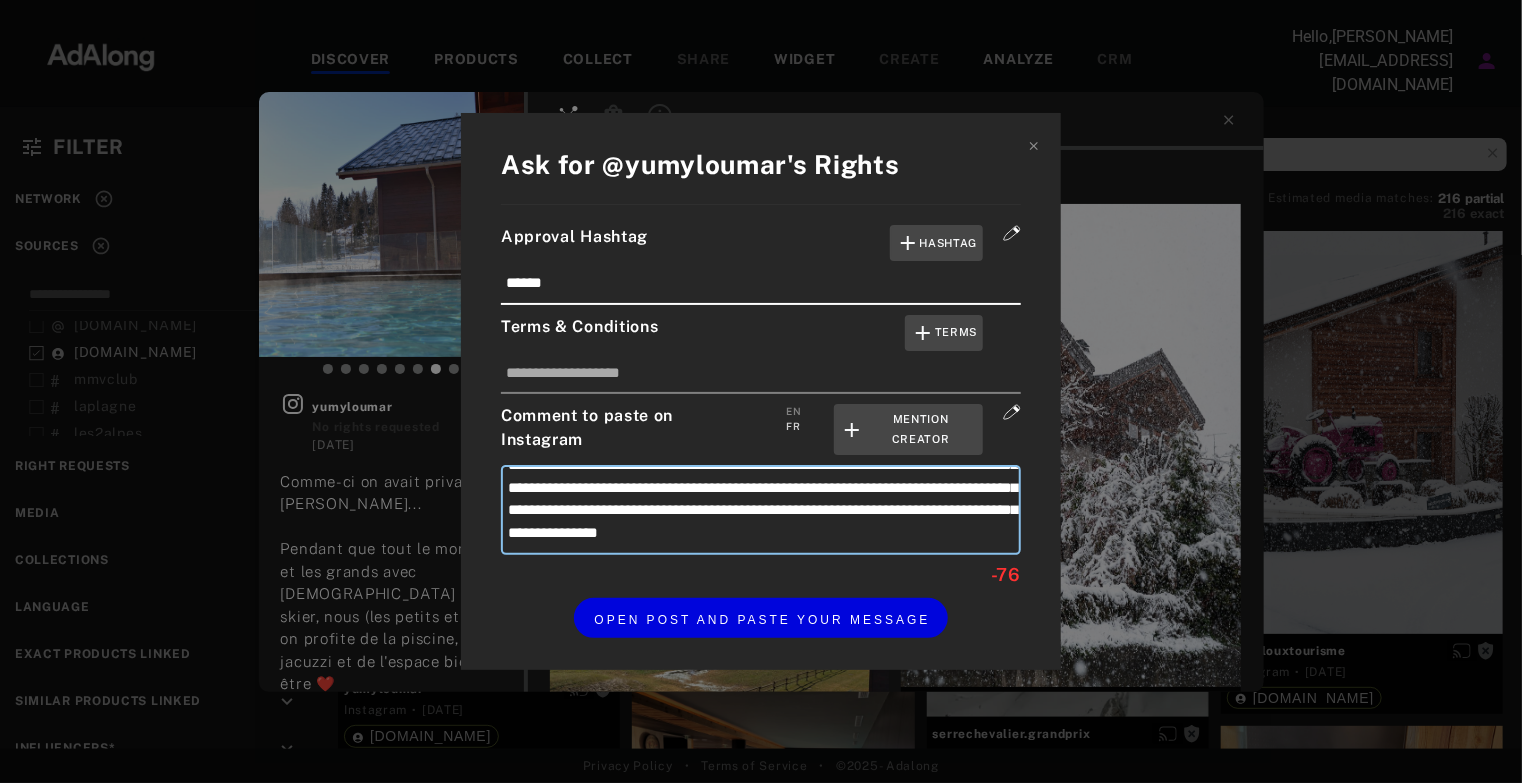 click on "**********" at bounding box center [761, 510] 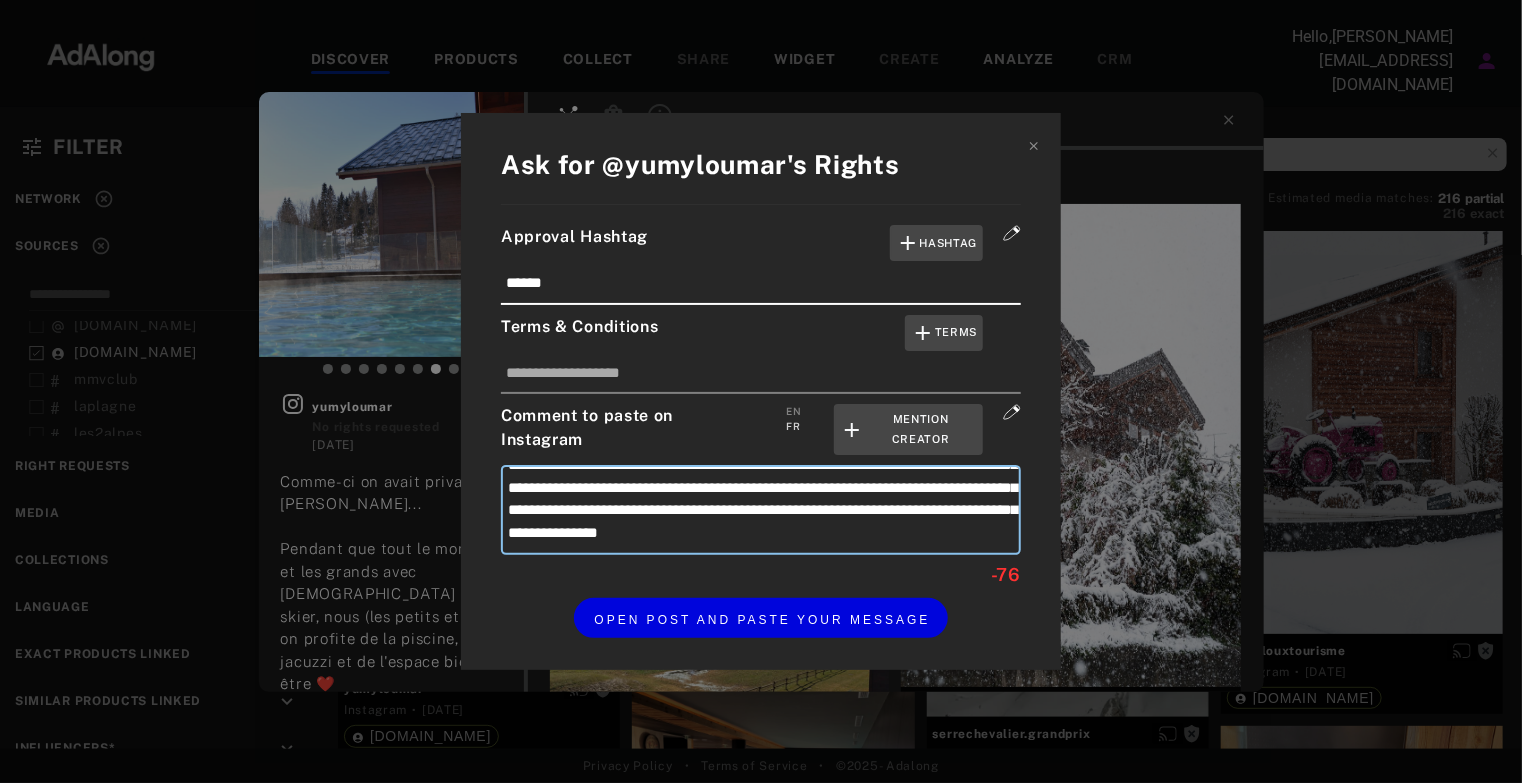type on "**********" 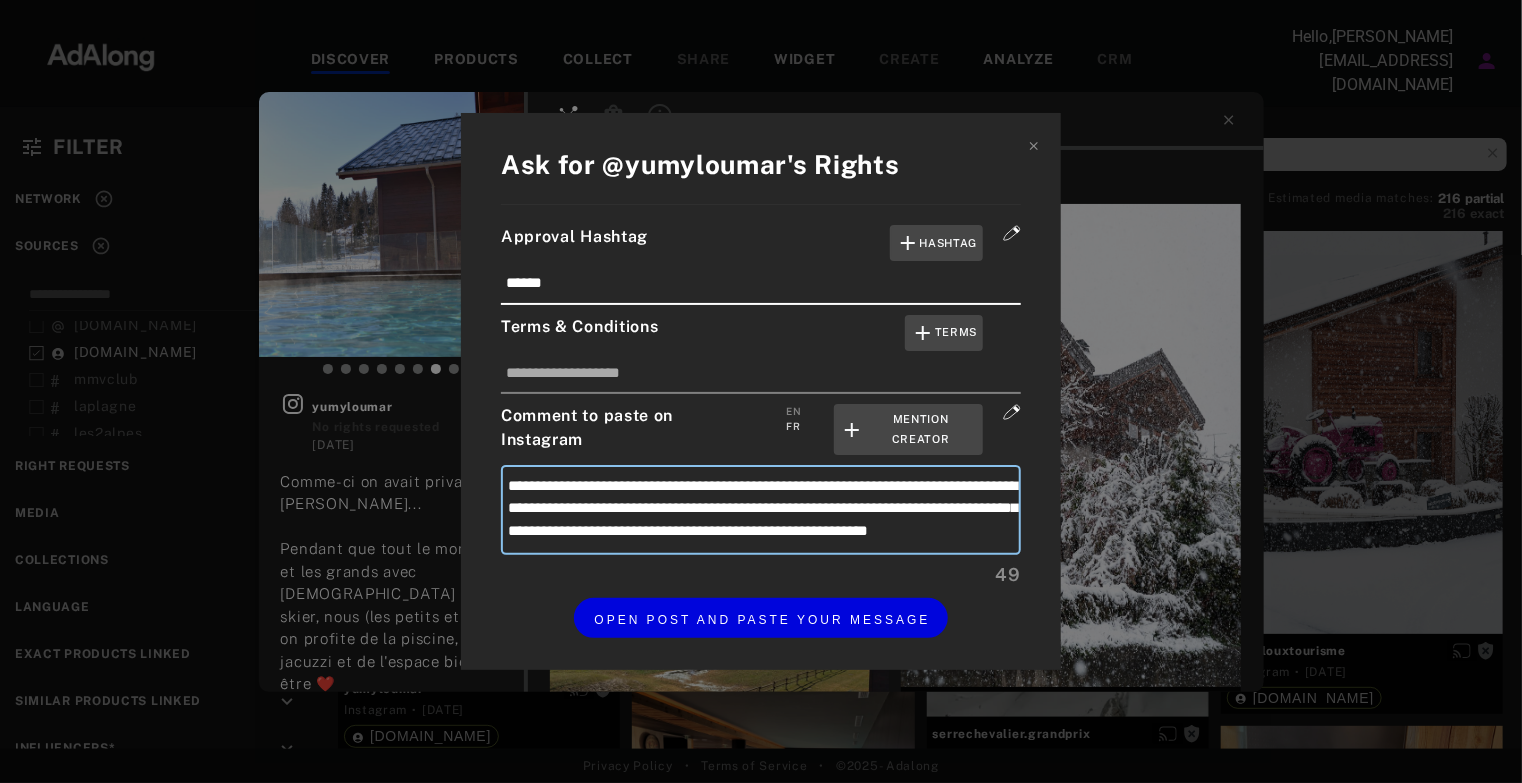 scroll, scrollTop: 19, scrollLeft: 0, axis: vertical 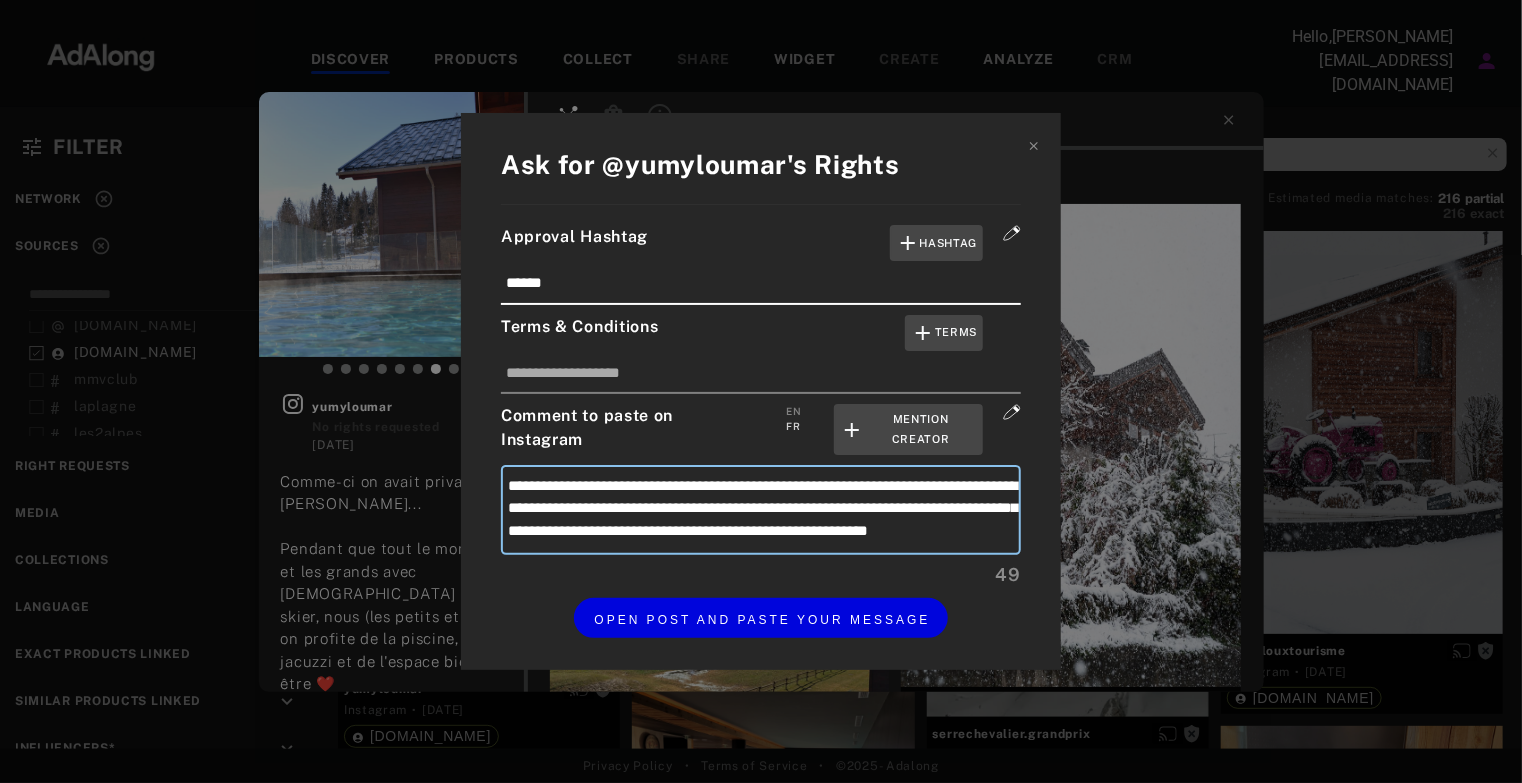 click on "**********" at bounding box center [761, 510] 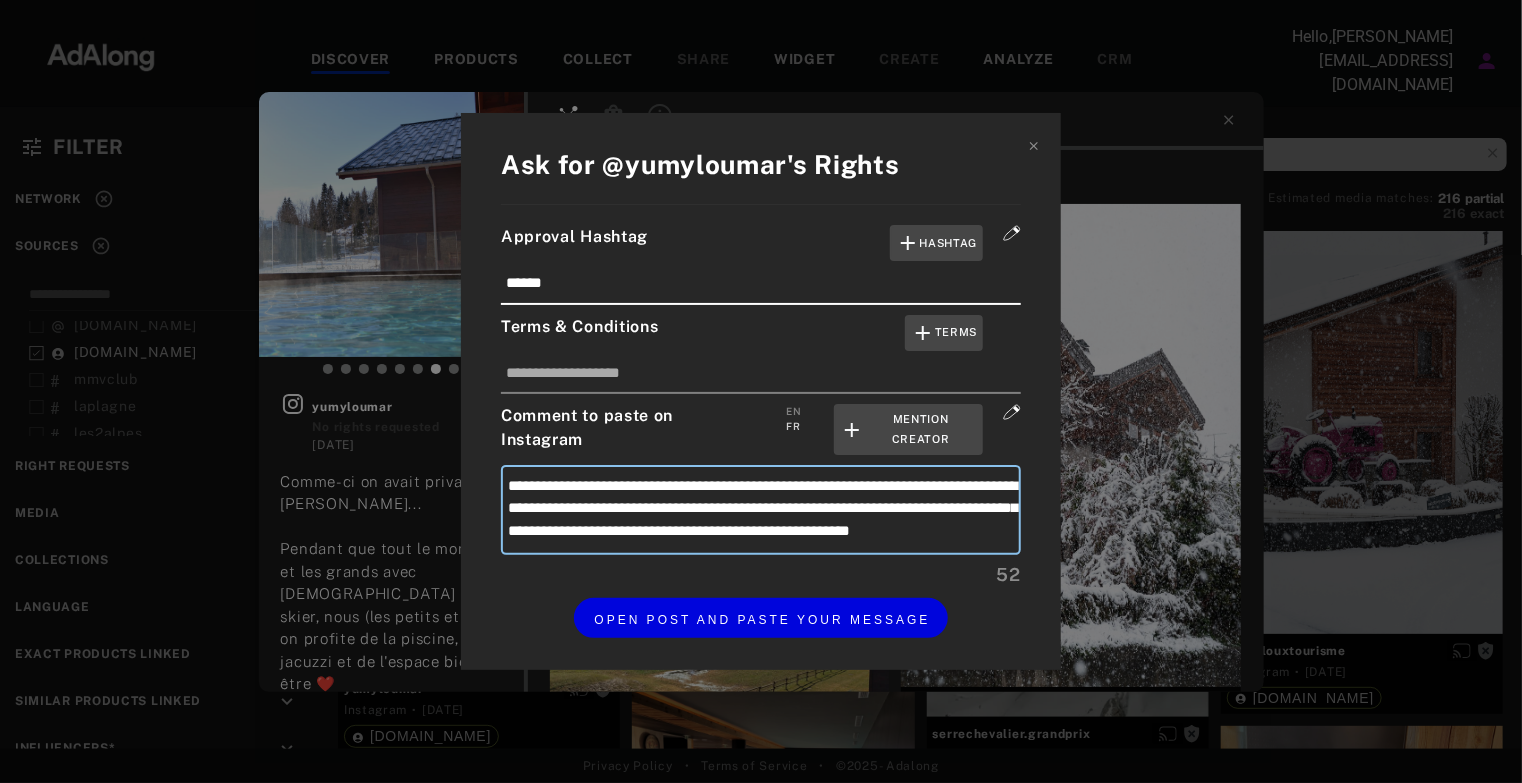 type on "**********" 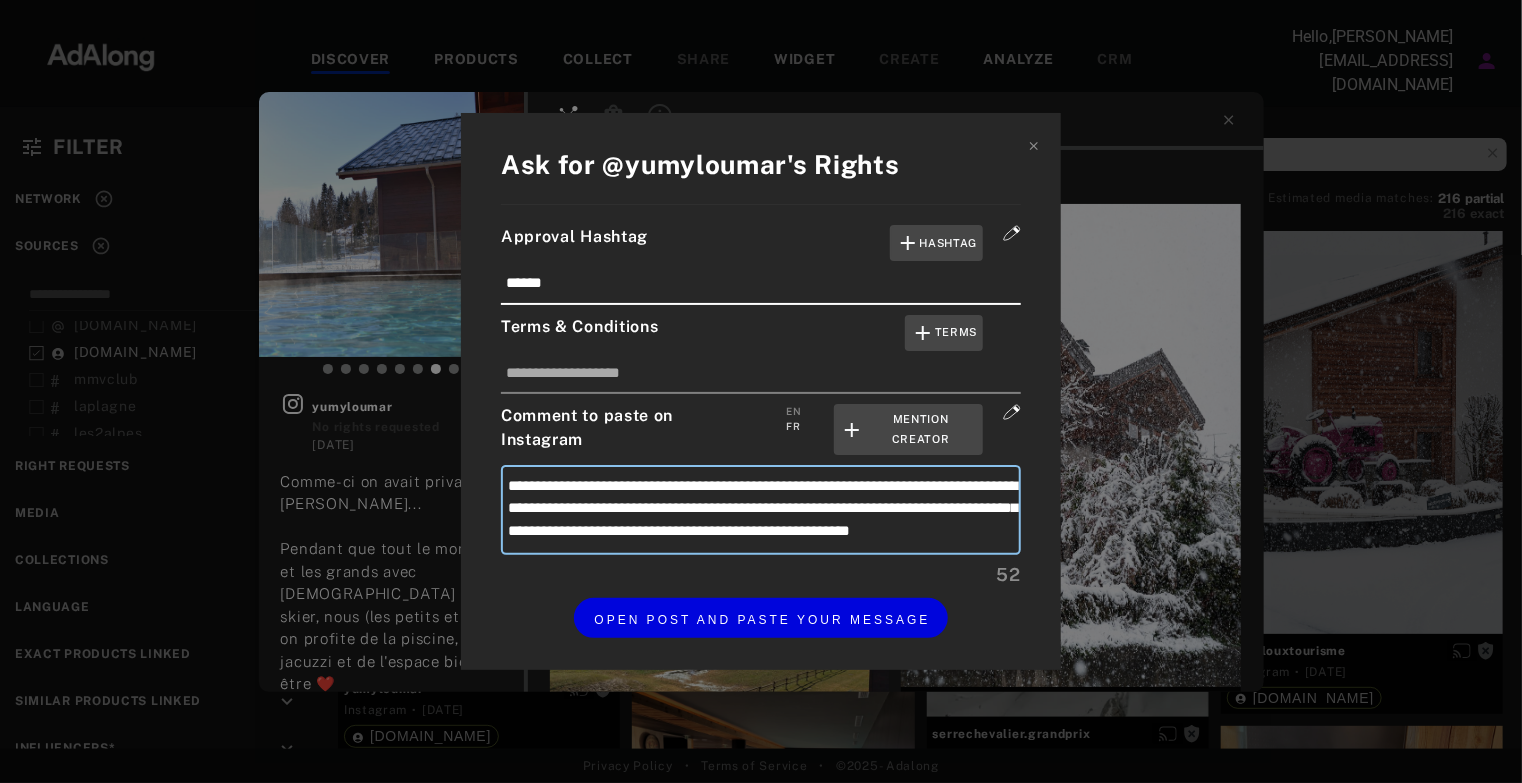 type on "**********" 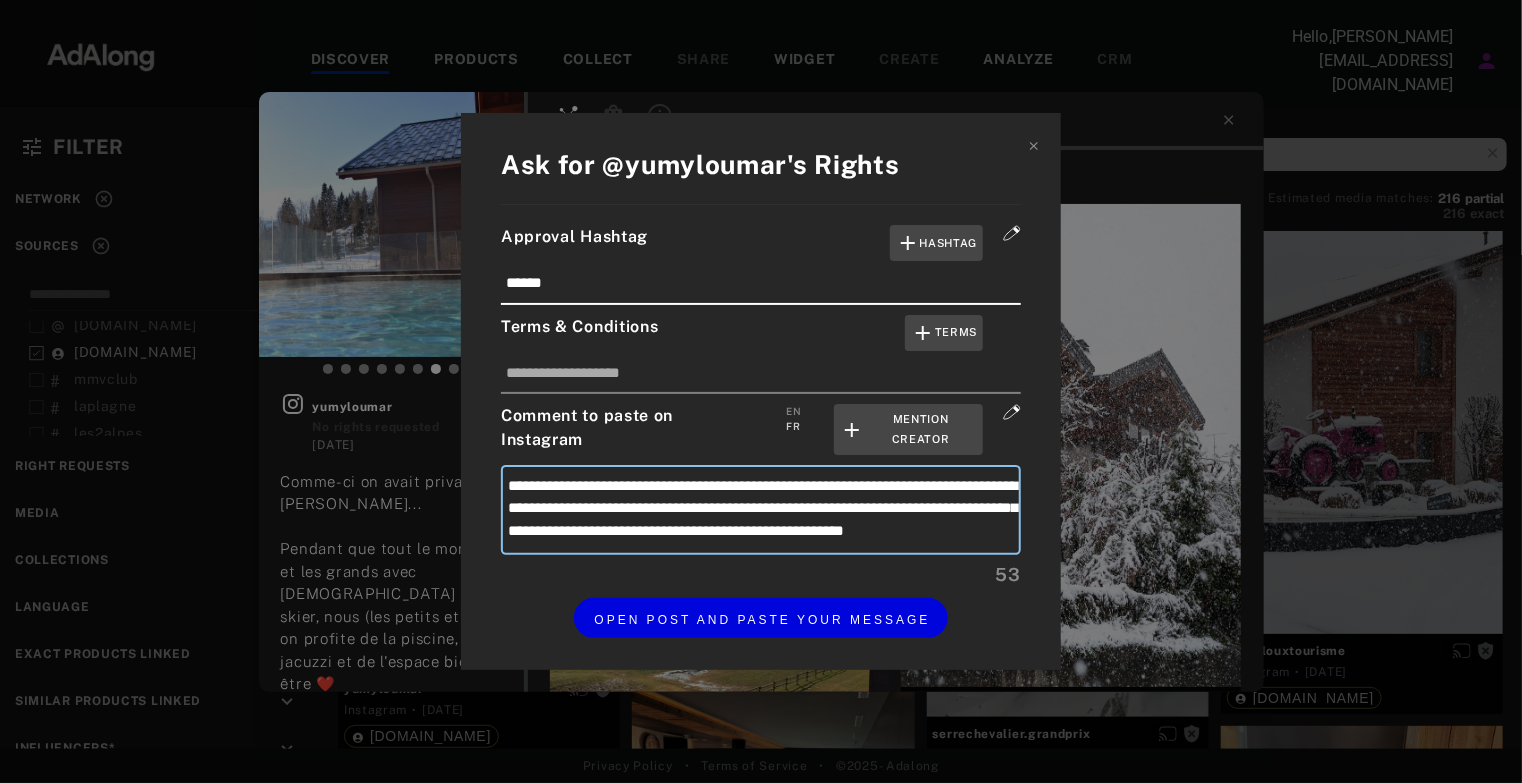 type on "**********" 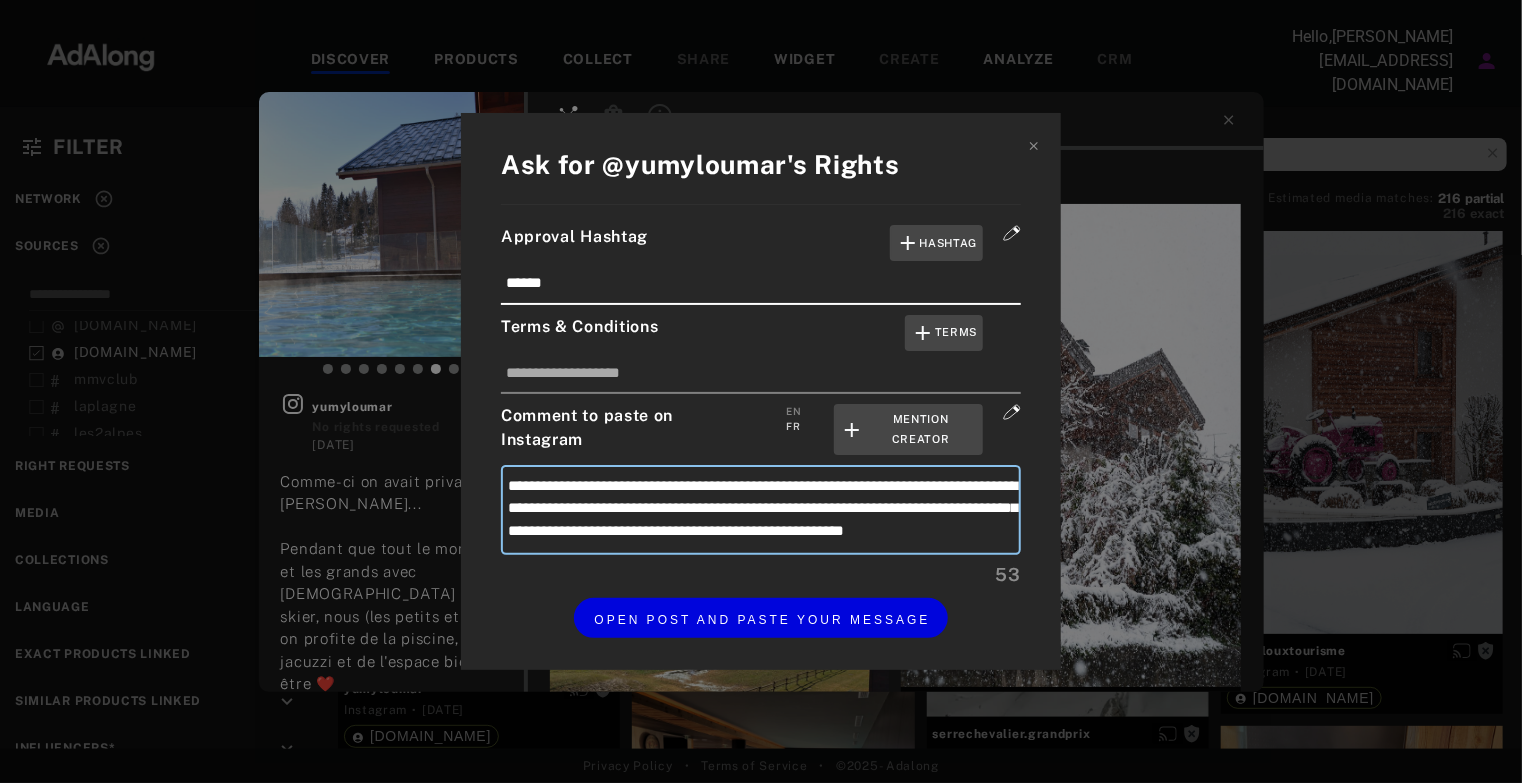 type on "**********" 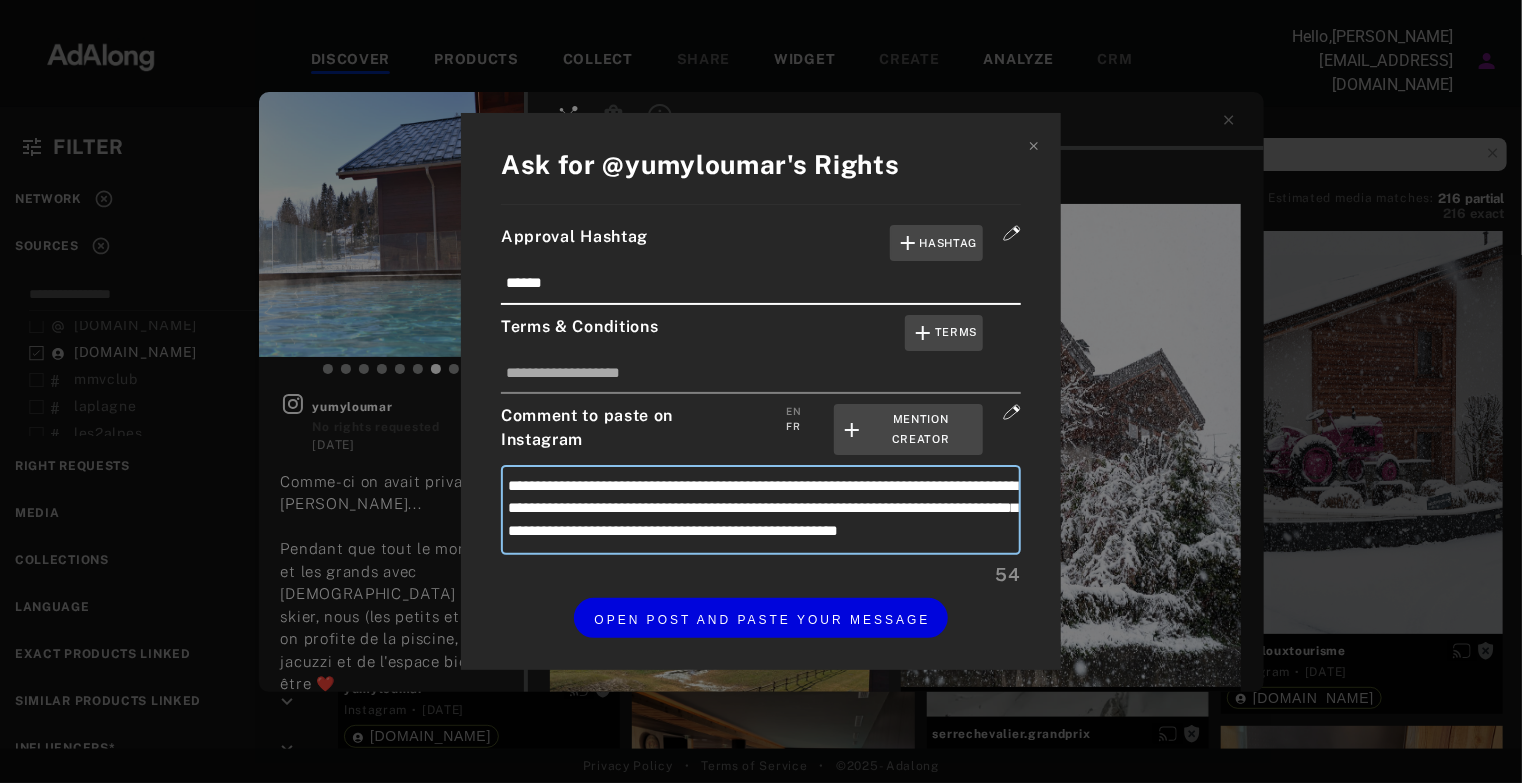 type on "**********" 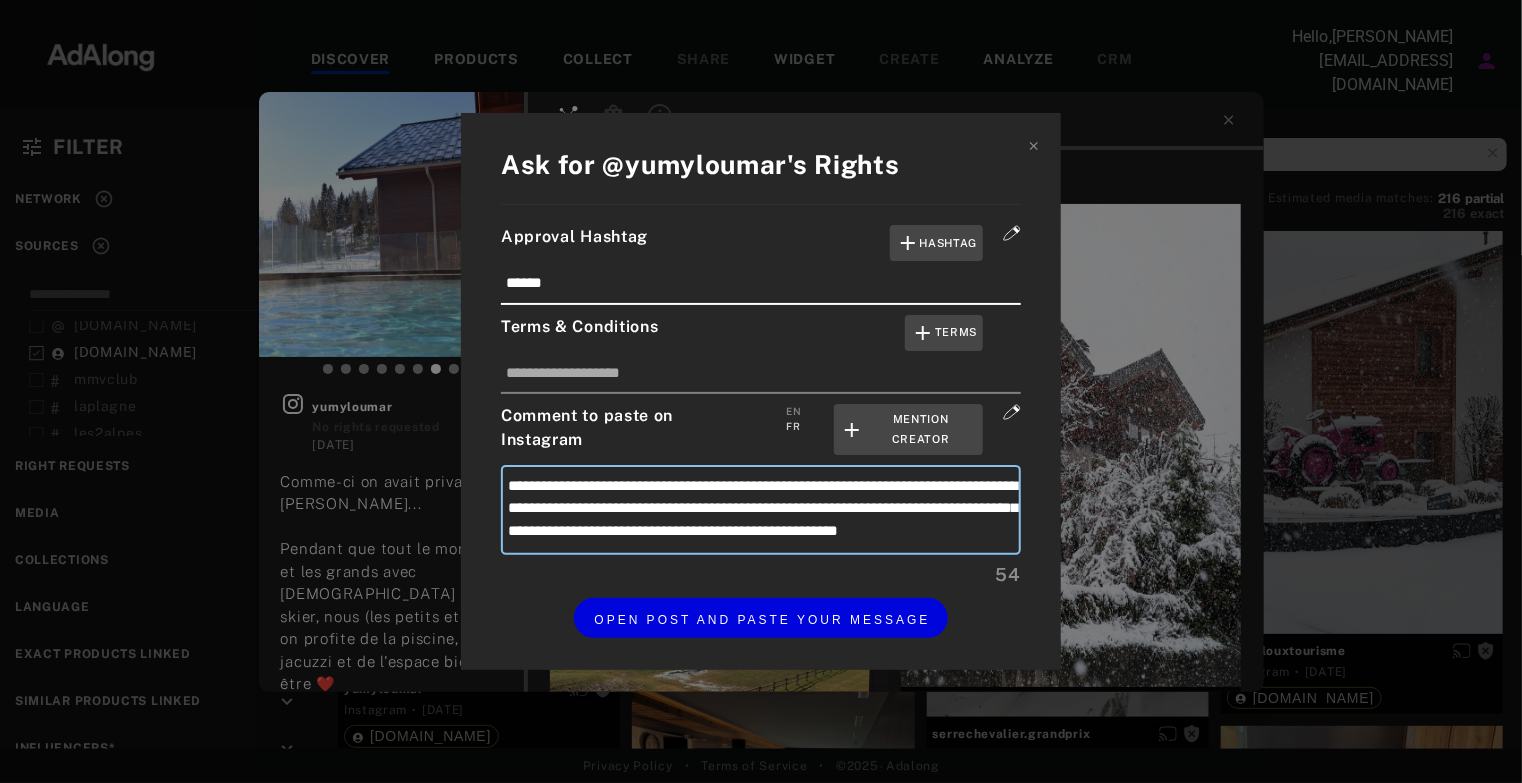 type on "**********" 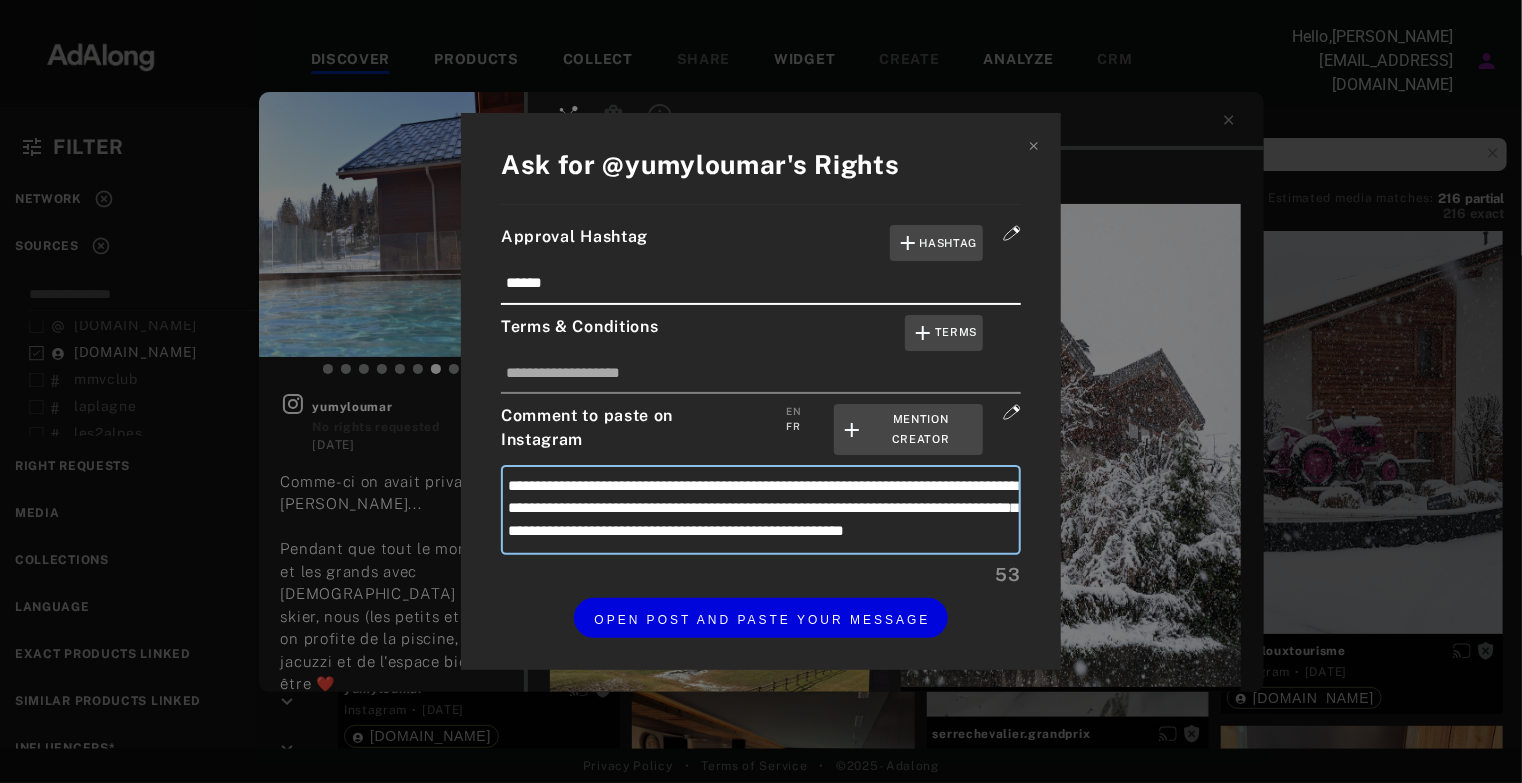 type on "**********" 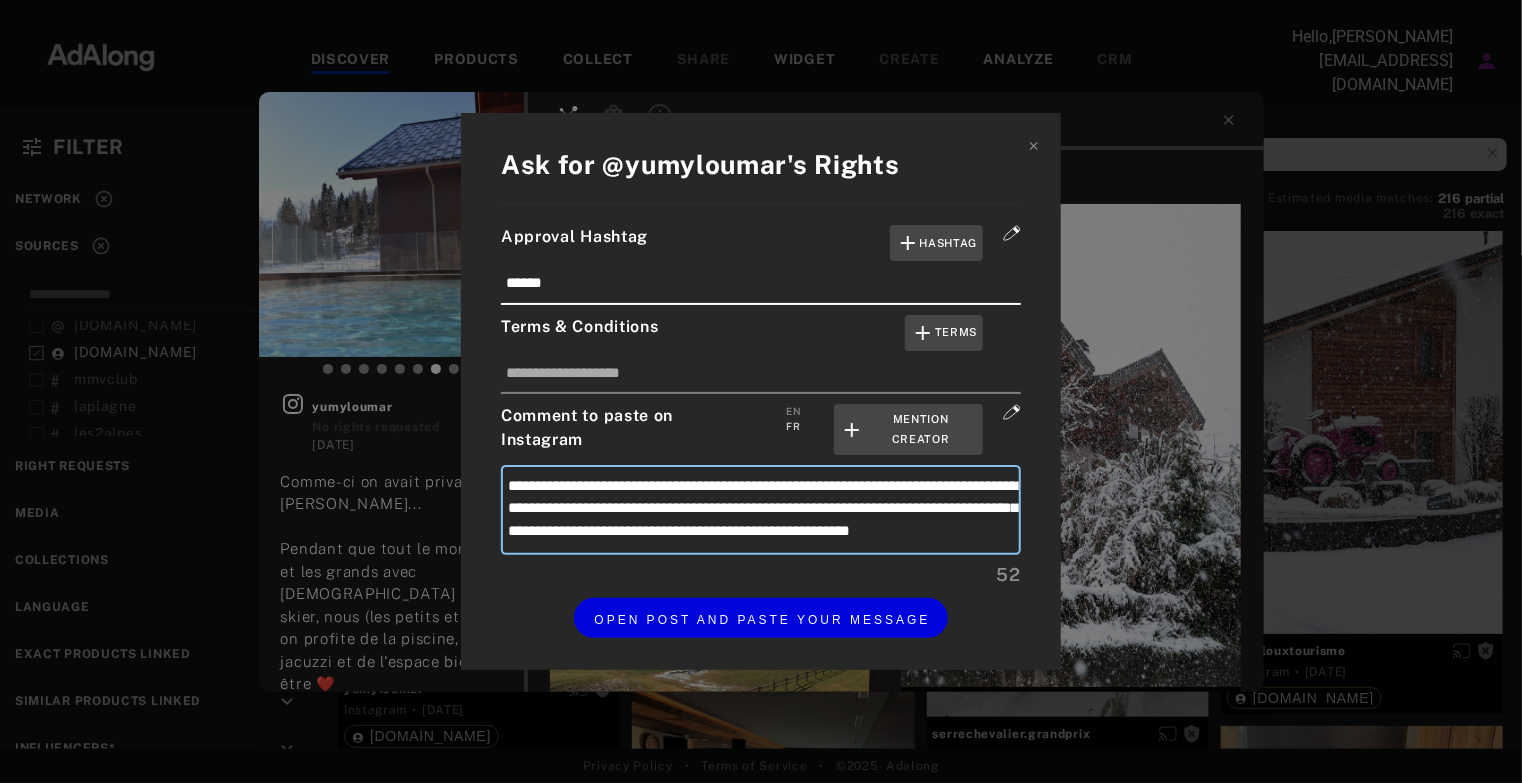 type on "**********" 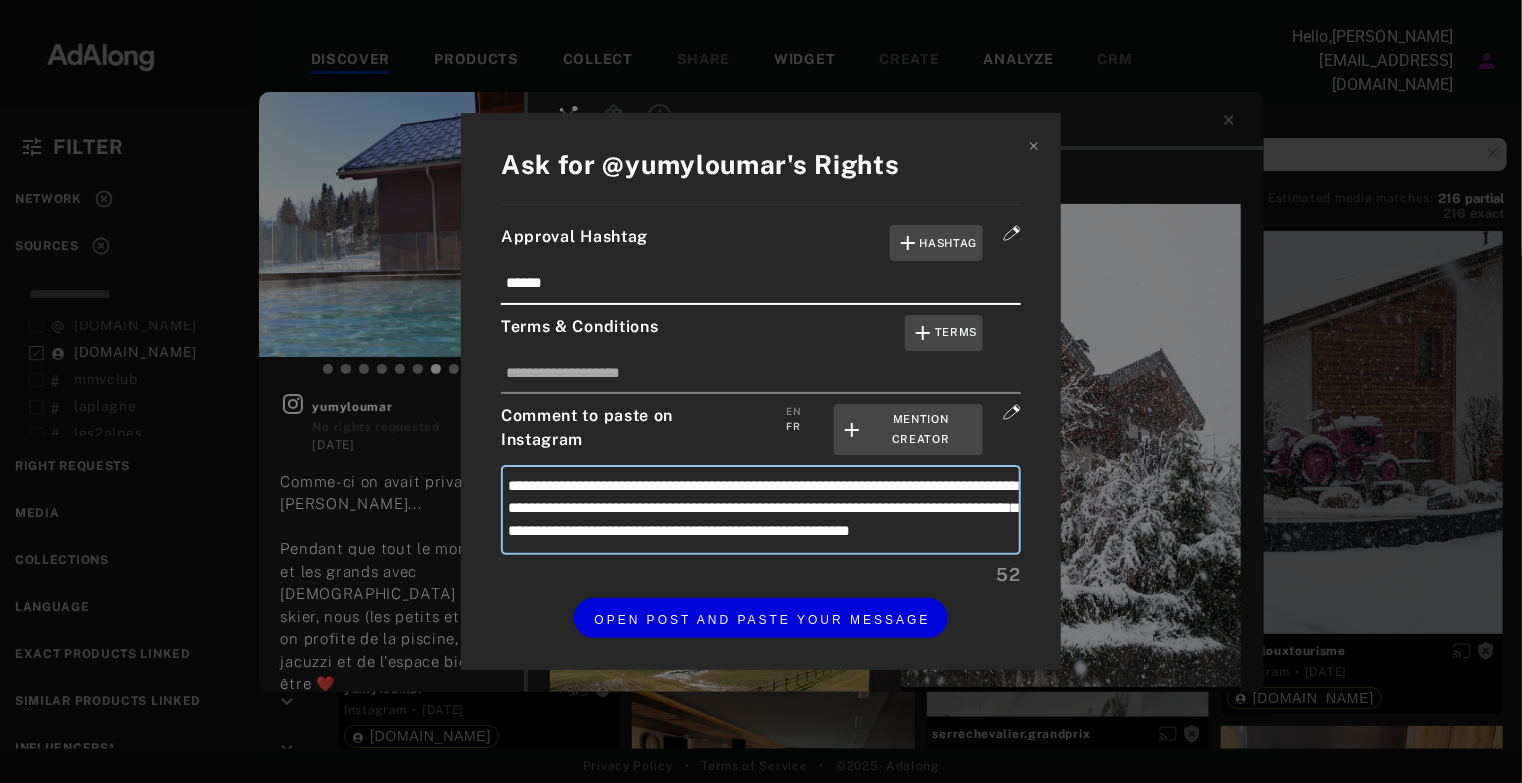 type on "**********" 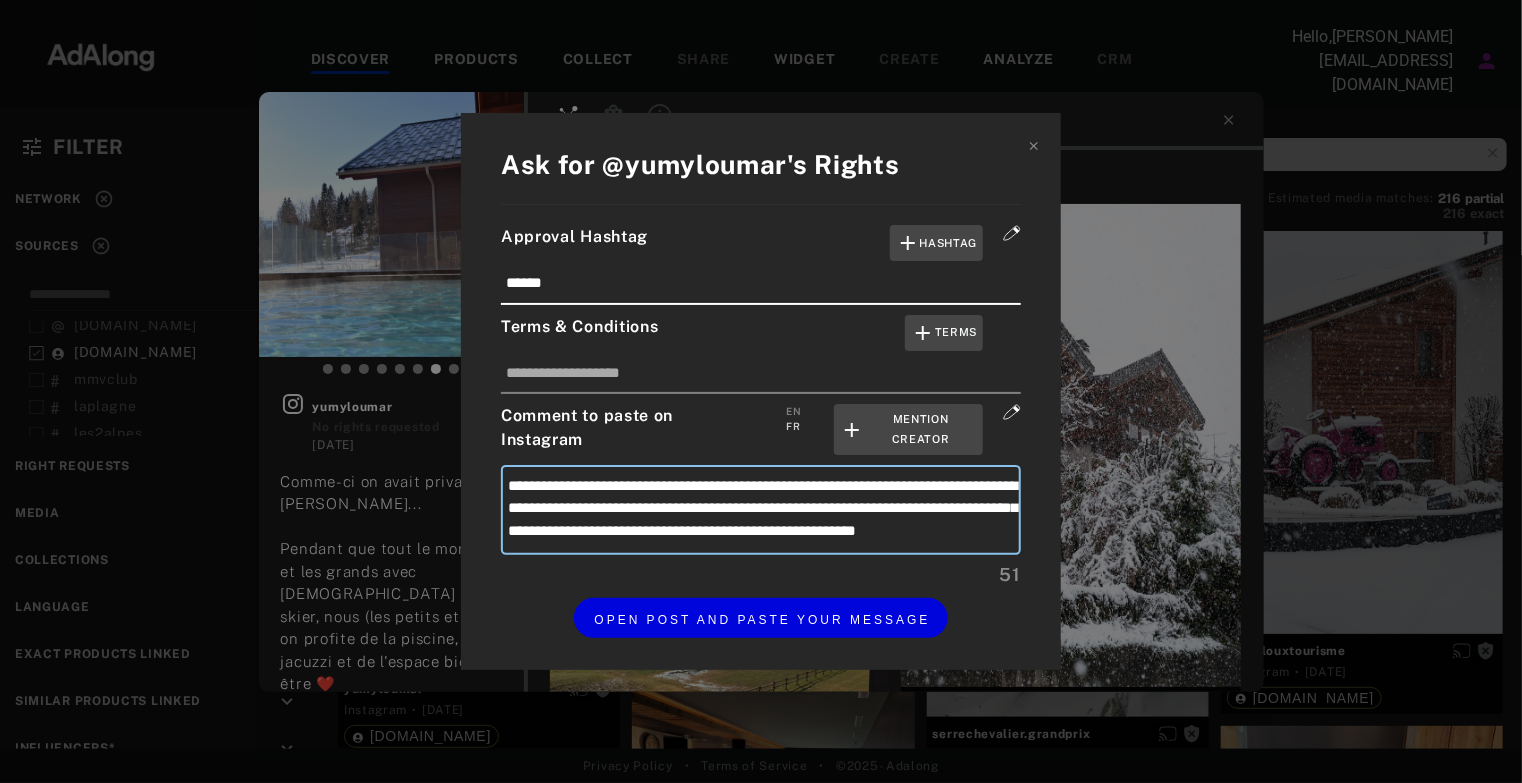 type on "**********" 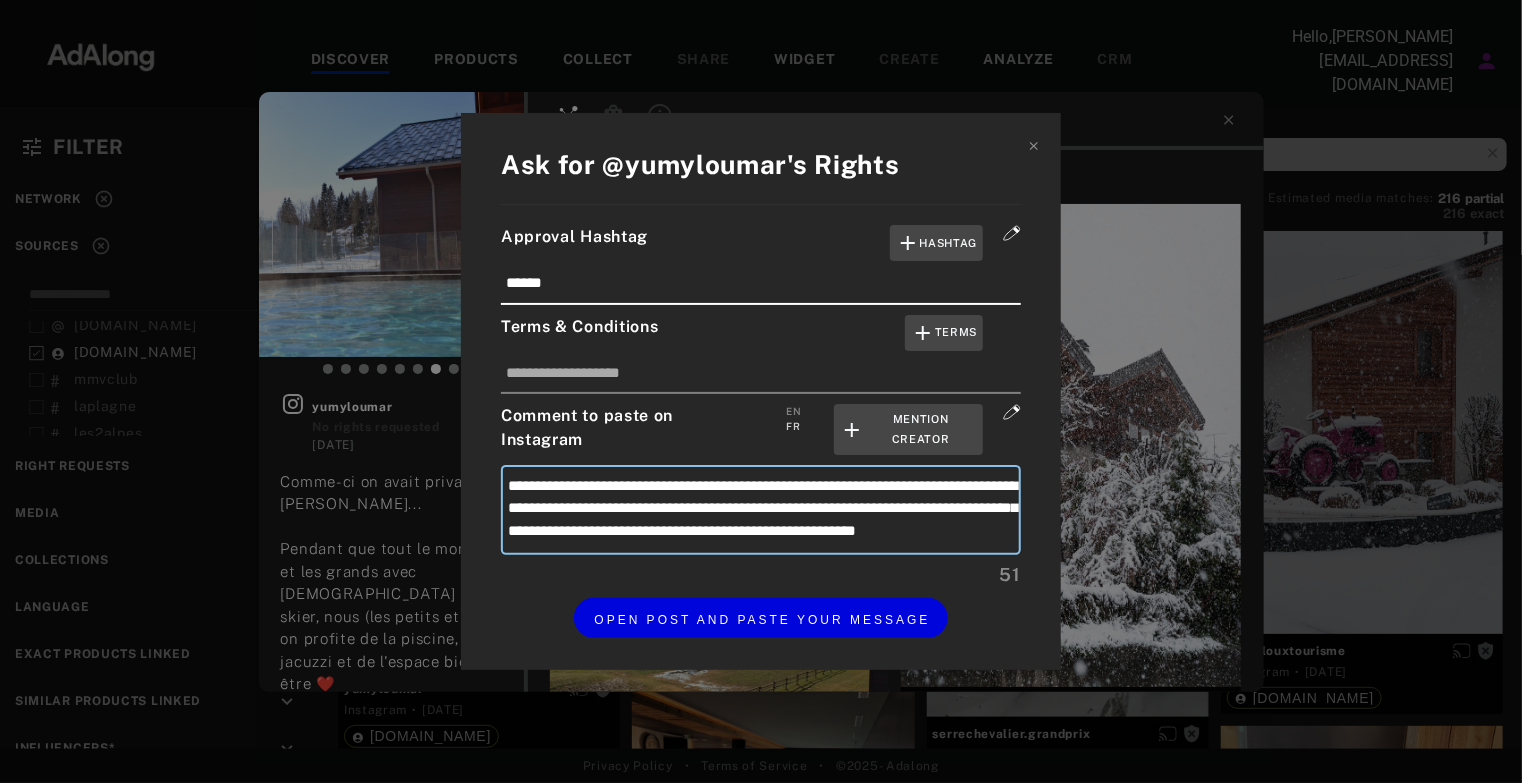 type on "**********" 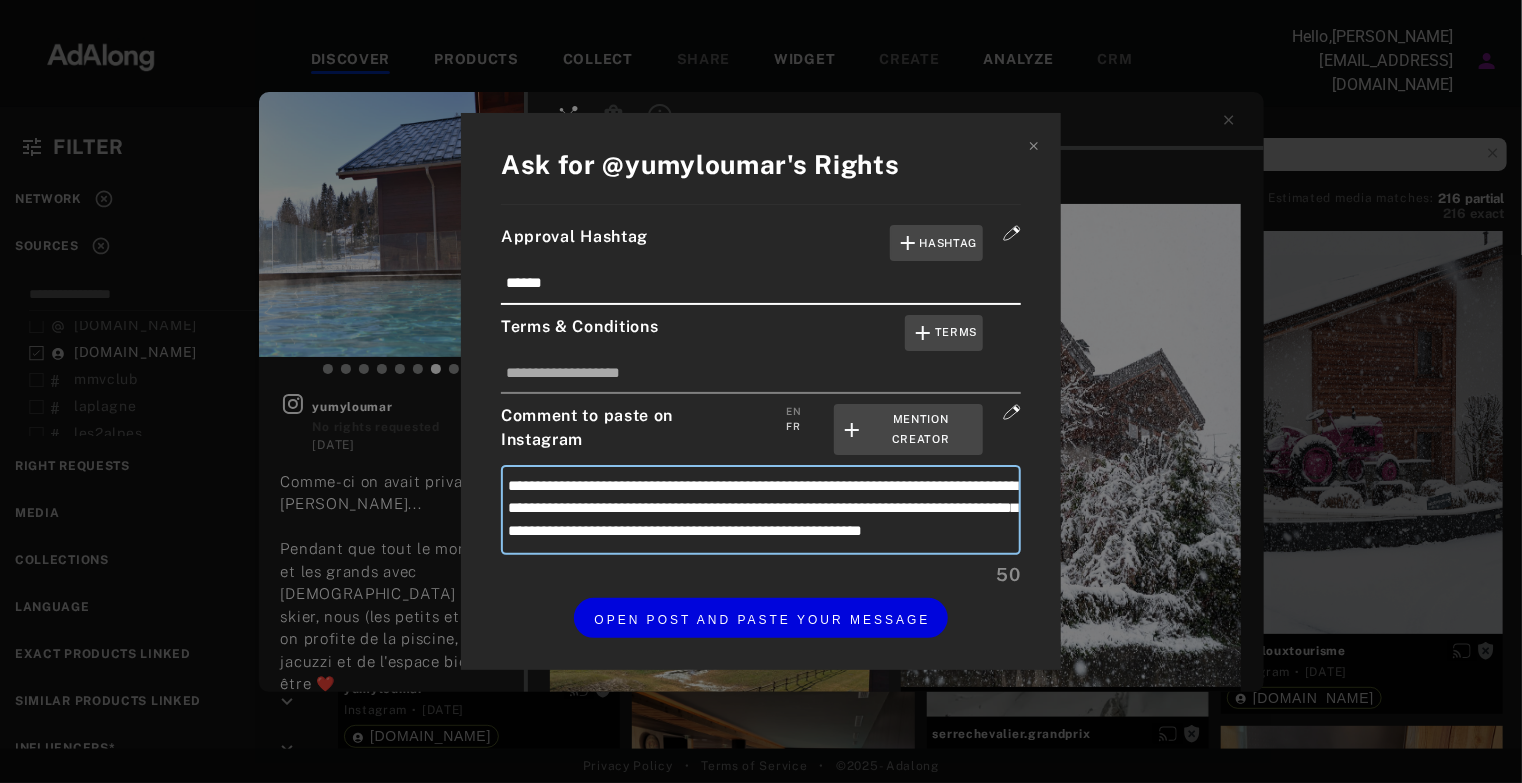 type on "**********" 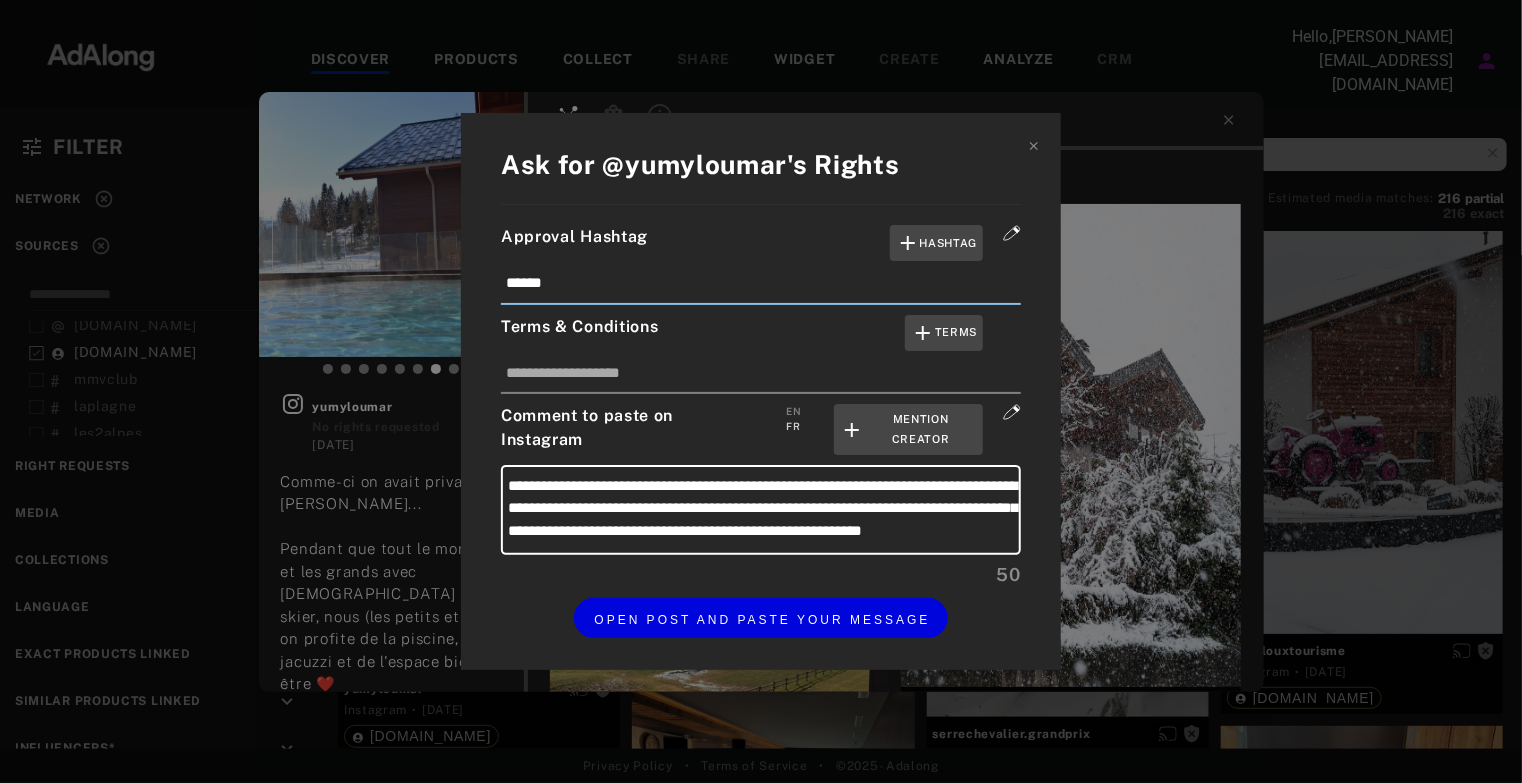 click on "******" at bounding box center (761, 288) 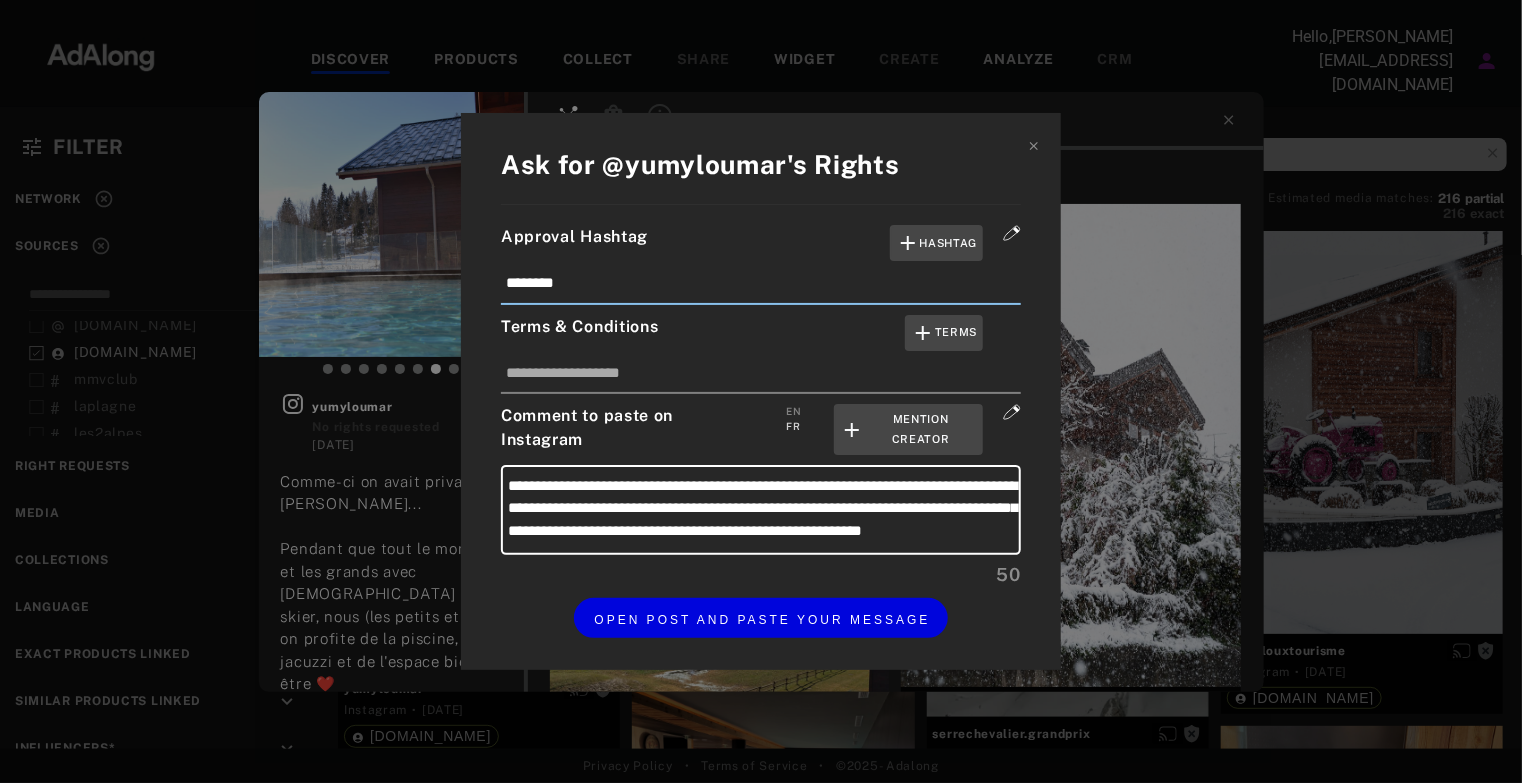 scroll, scrollTop: 0, scrollLeft: 0, axis: both 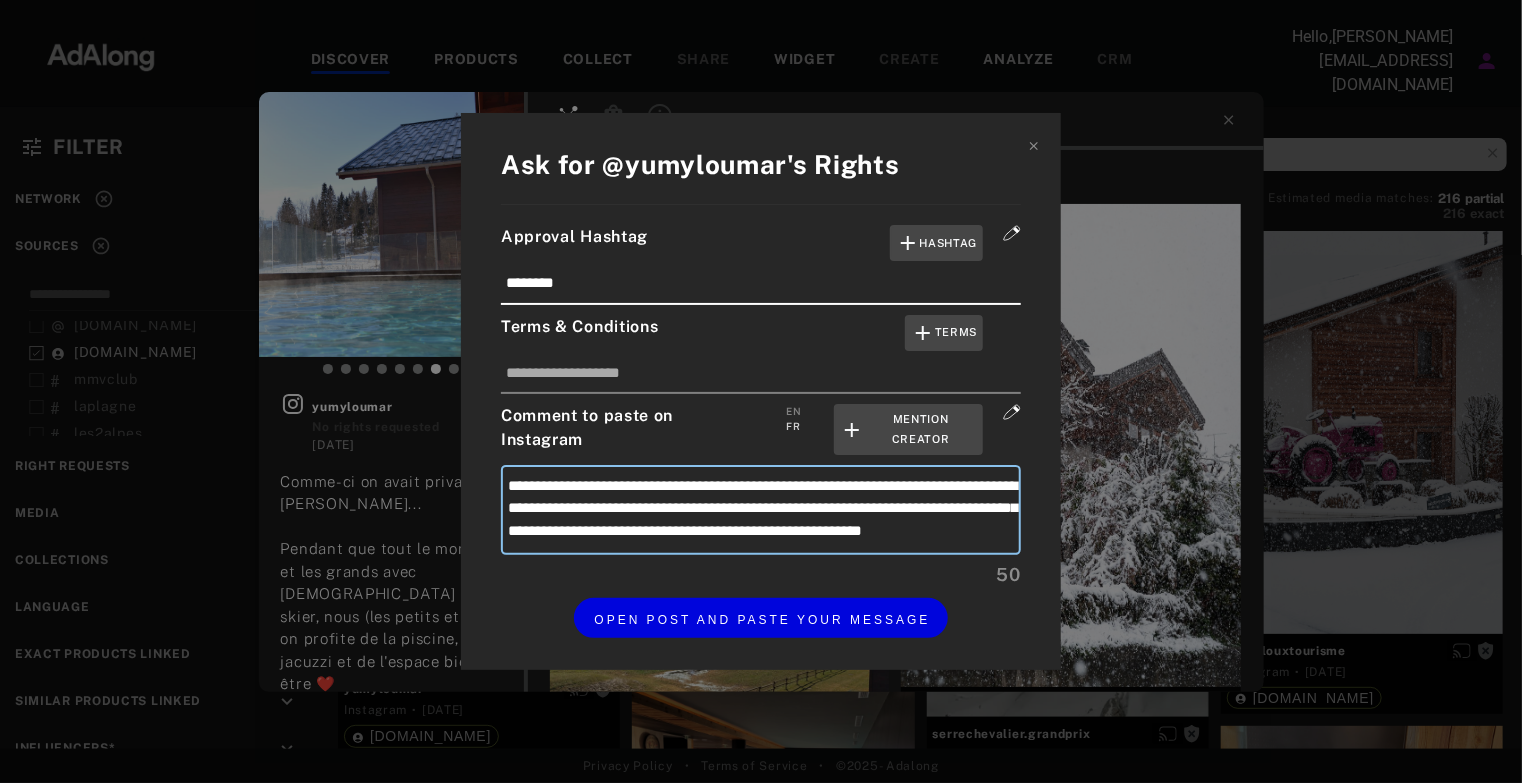 drag, startPoint x: 856, startPoint y: 483, endPoint x: 680, endPoint y: 502, distance: 177.0226 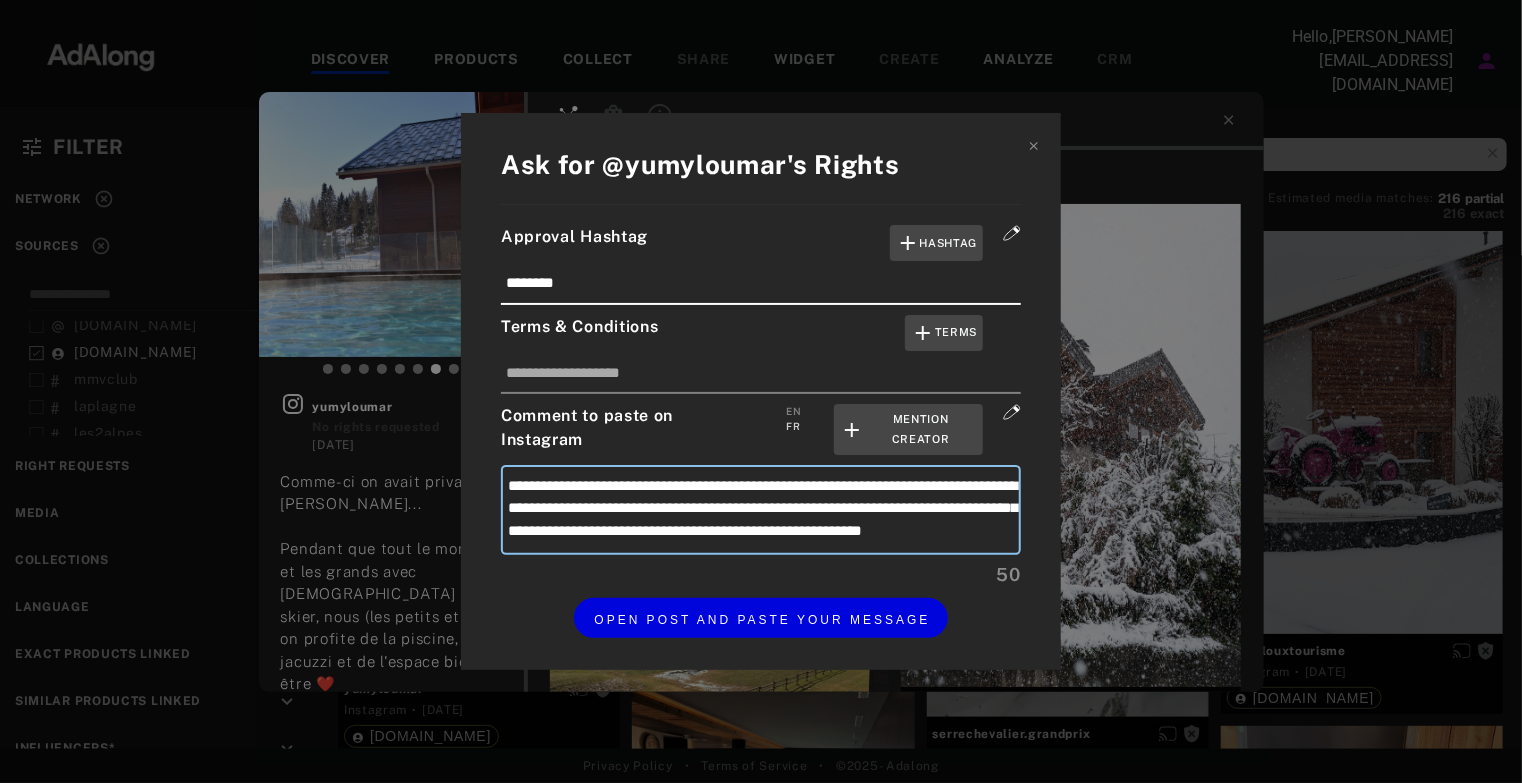 click on "**********" at bounding box center [761, 510] 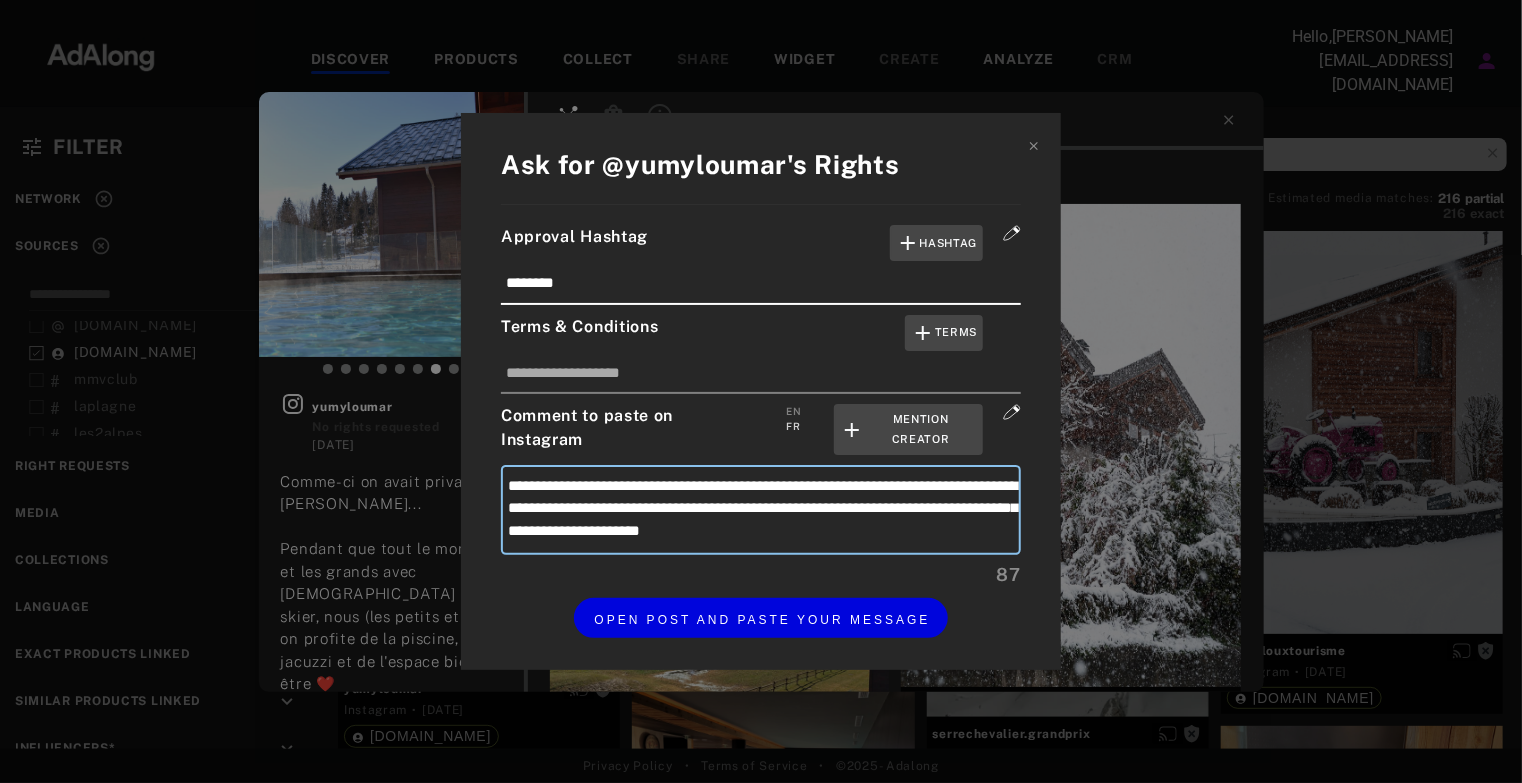 type on "**********" 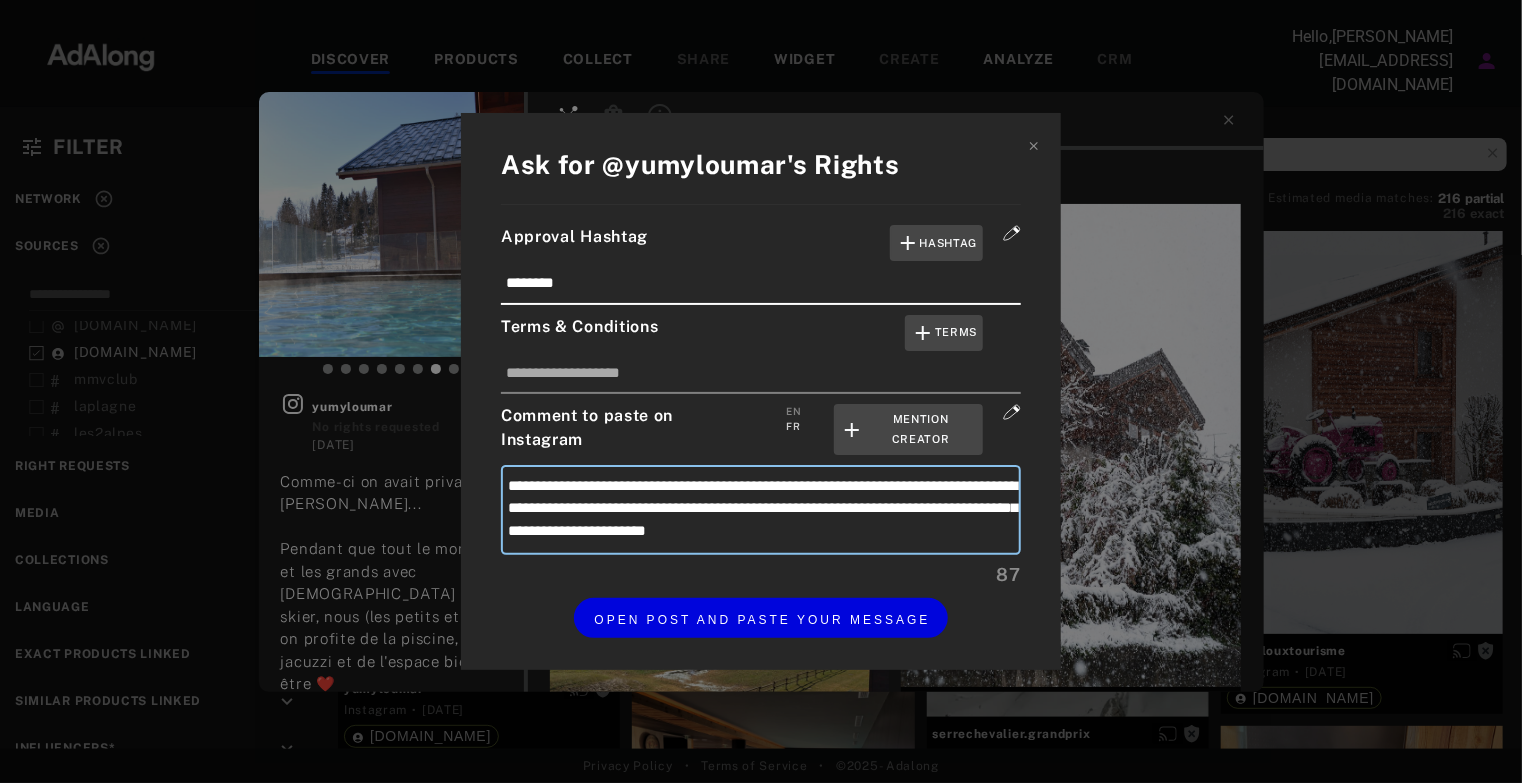 type on "**********" 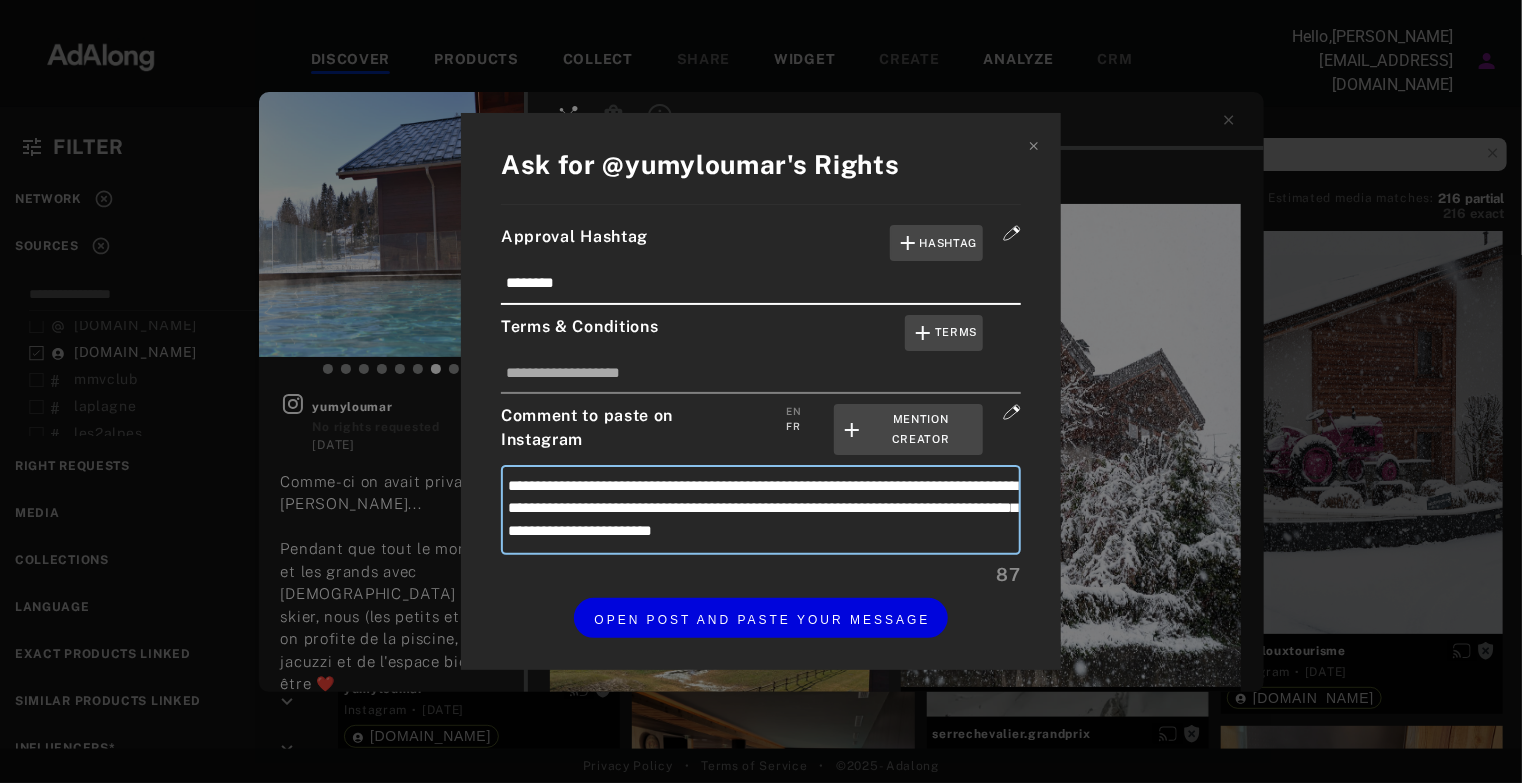 type on "**********" 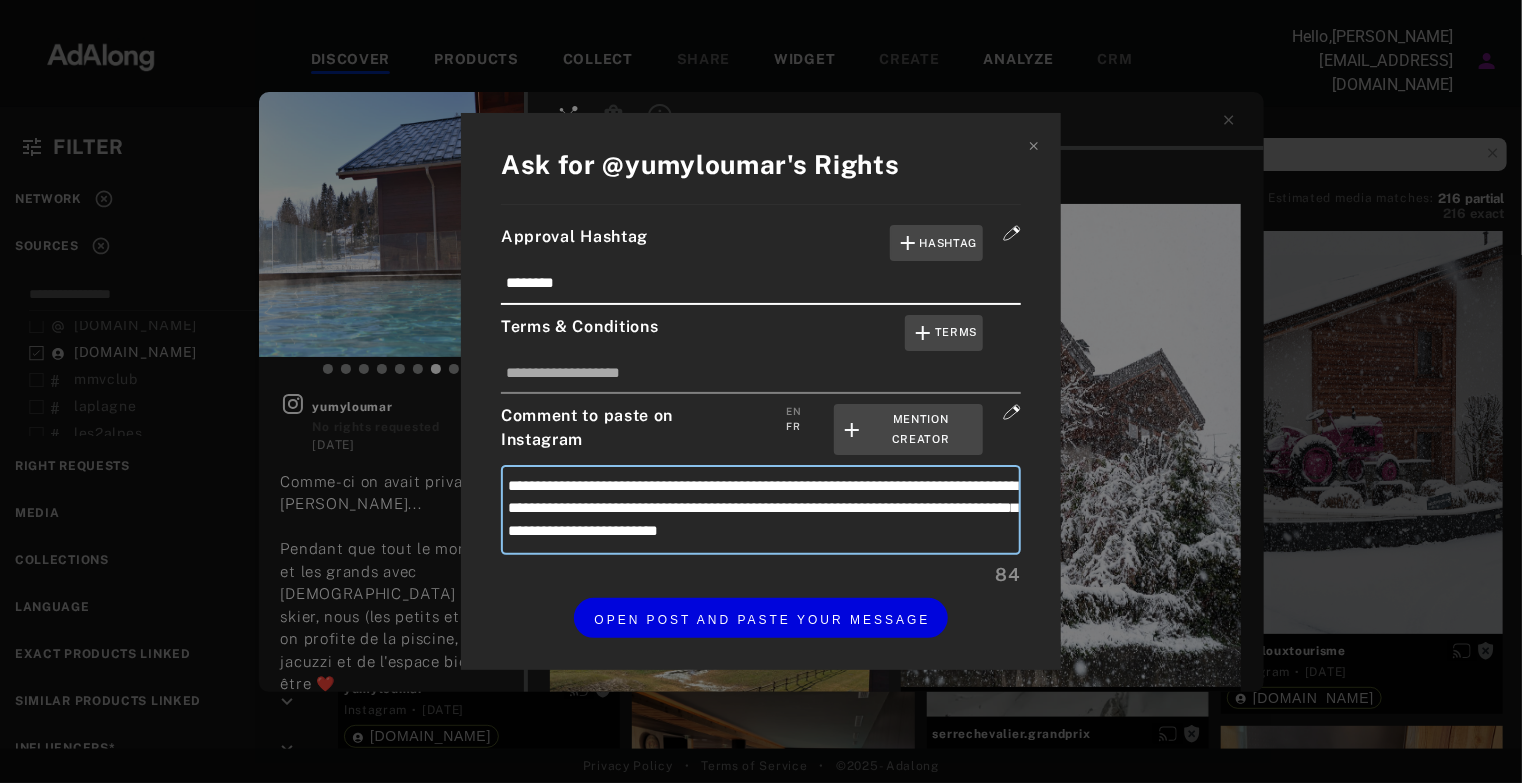 type on "**********" 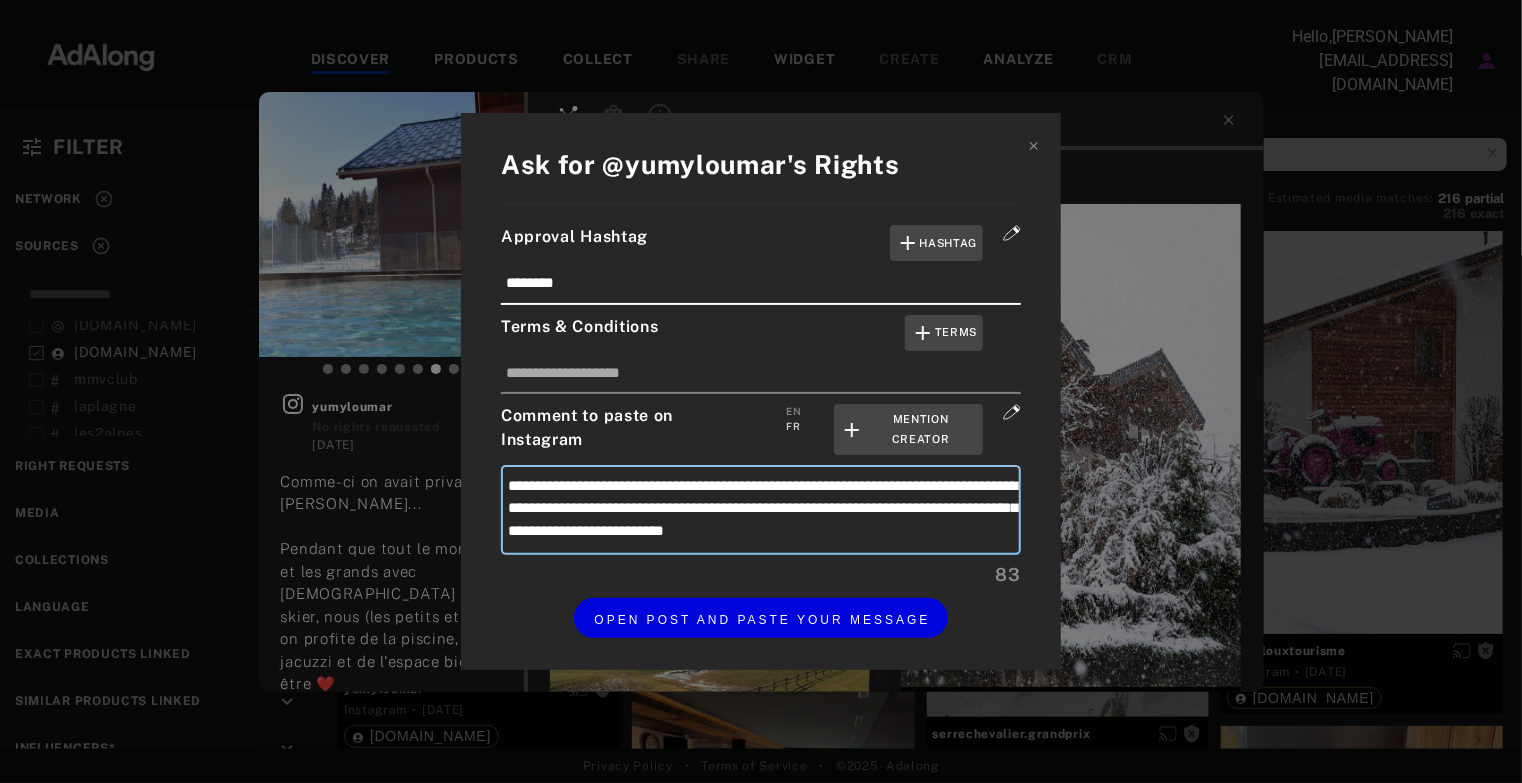 type on "**********" 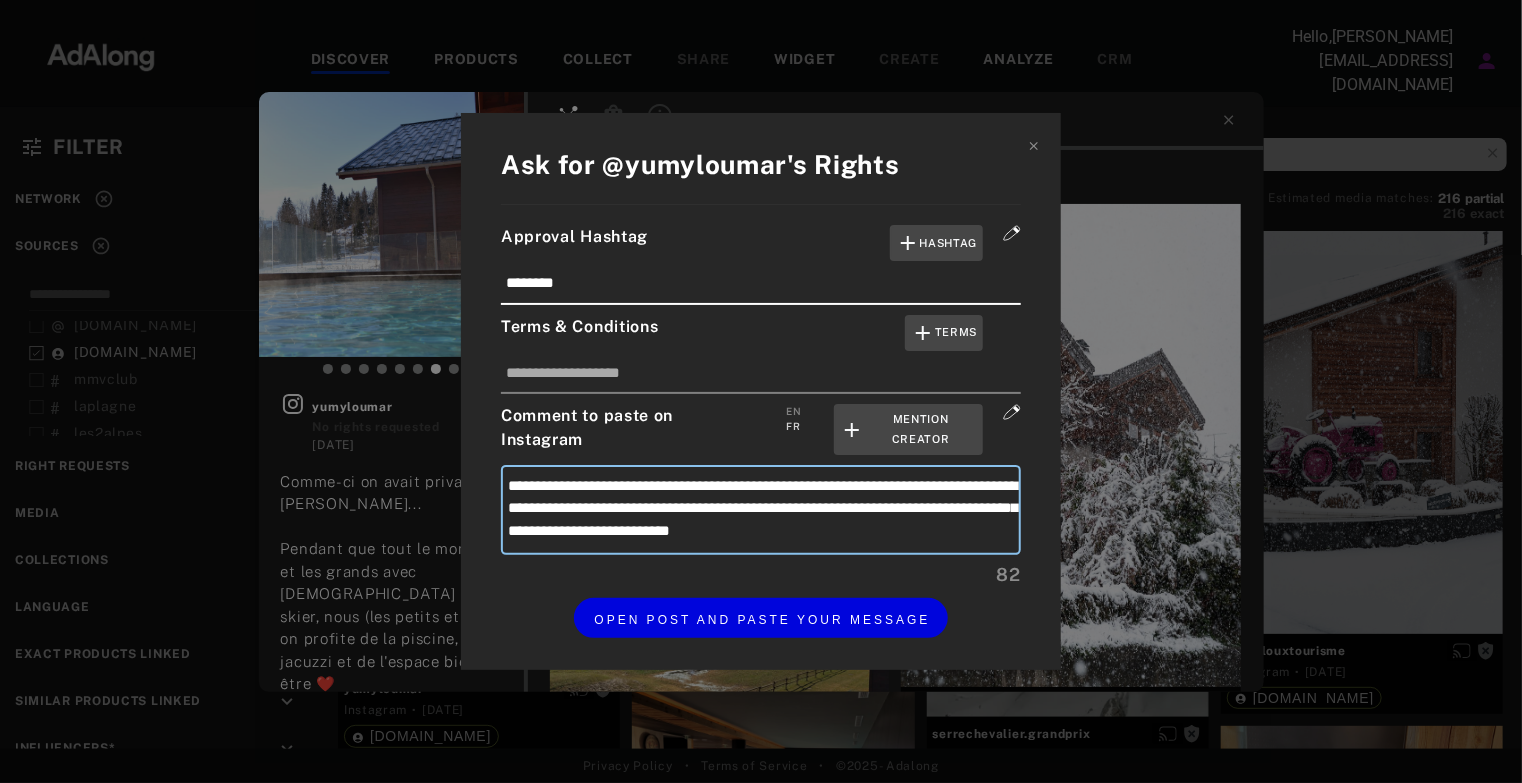 scroll, scrollTop: 19, scrollLeft: 0, axis: vertical 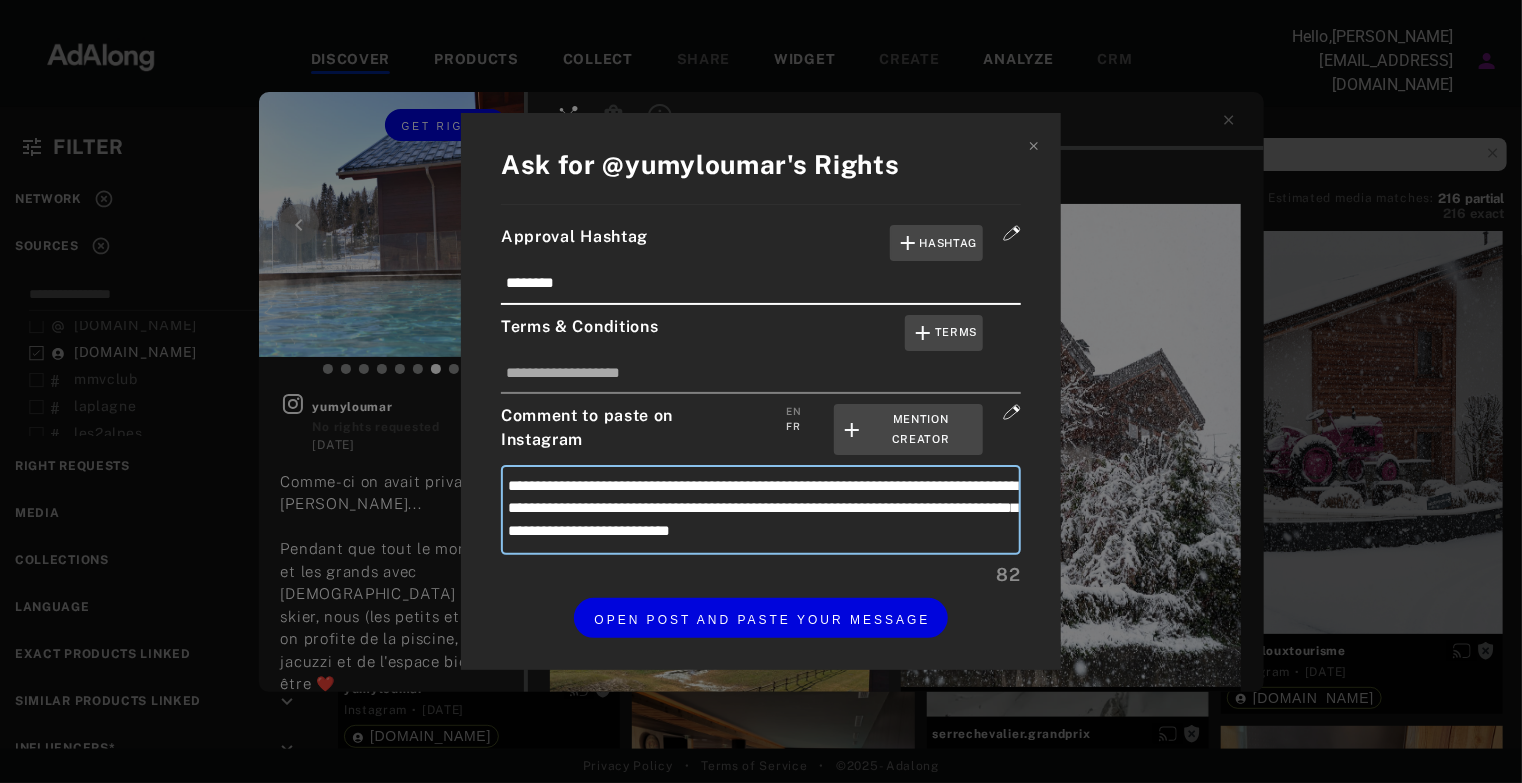 drag, startPoint x: 596, startPoint y: 517, endPoint x: 421, endPoint y: 347, distance: 243.97746 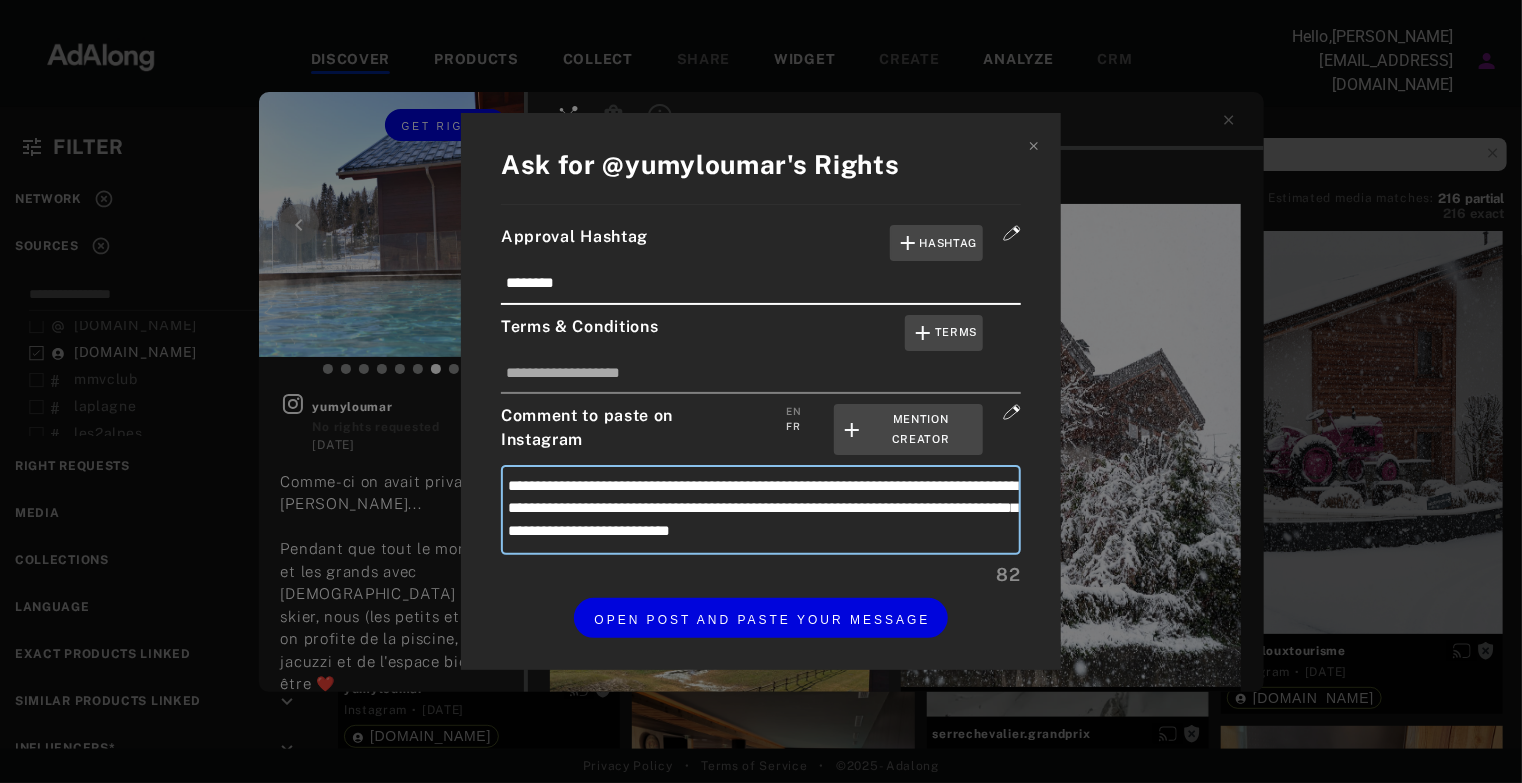 click on "**********" at bounding box center [761, 391] 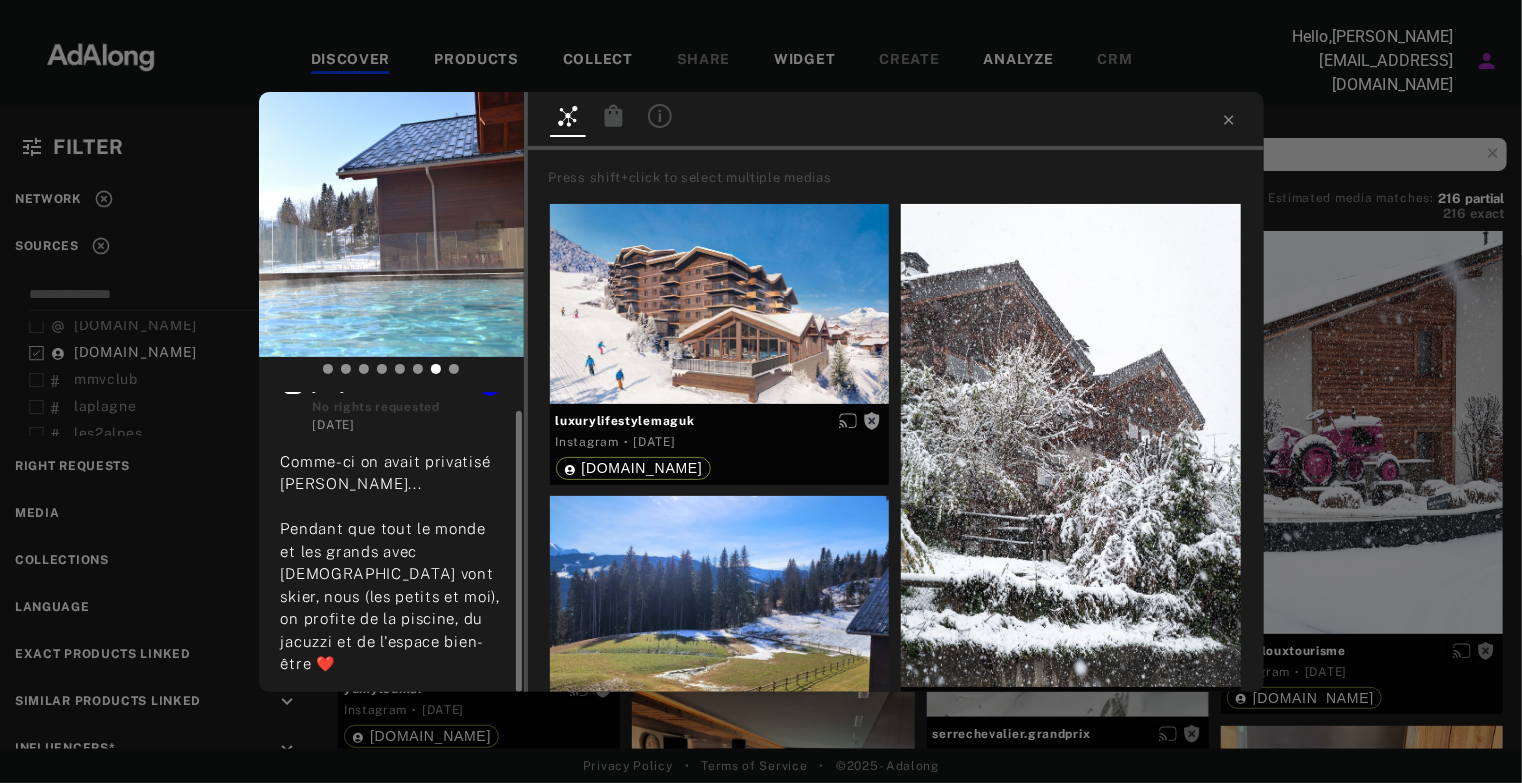scroll, scrollTop: 0, scrollLeft: 0, axis: both 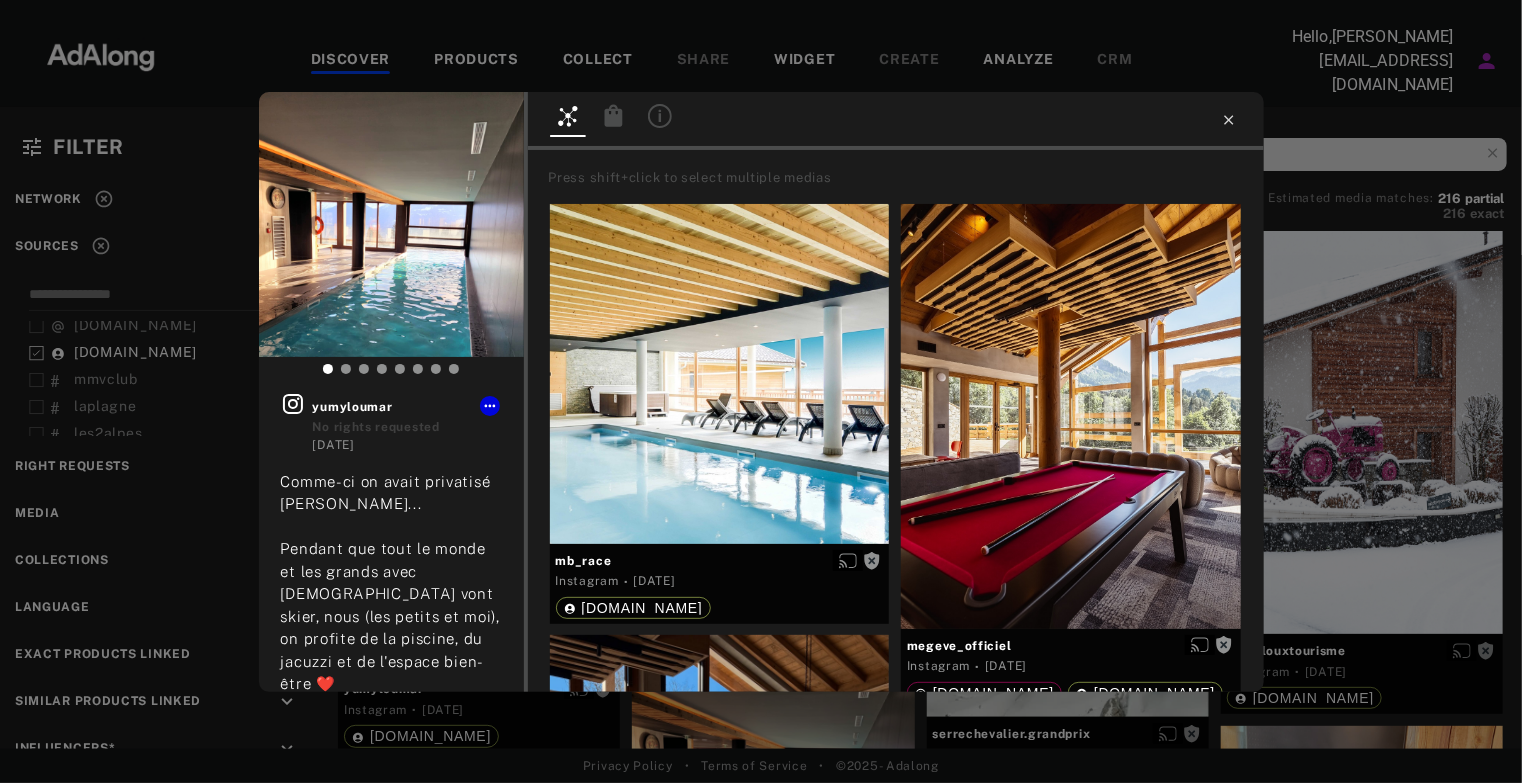 click 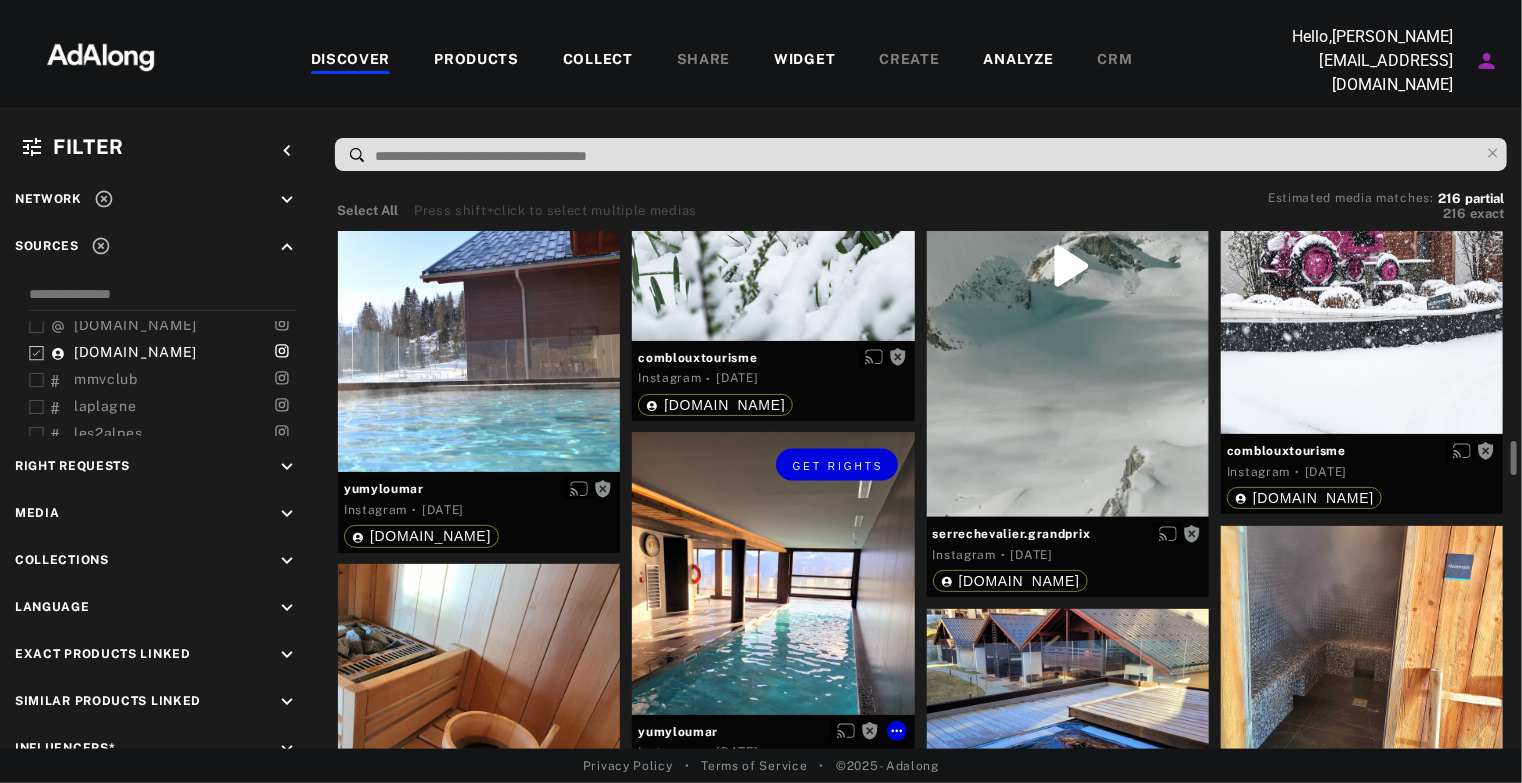 scroll, scrollTop: 1500, scrollLeft: 0, axis: vertical 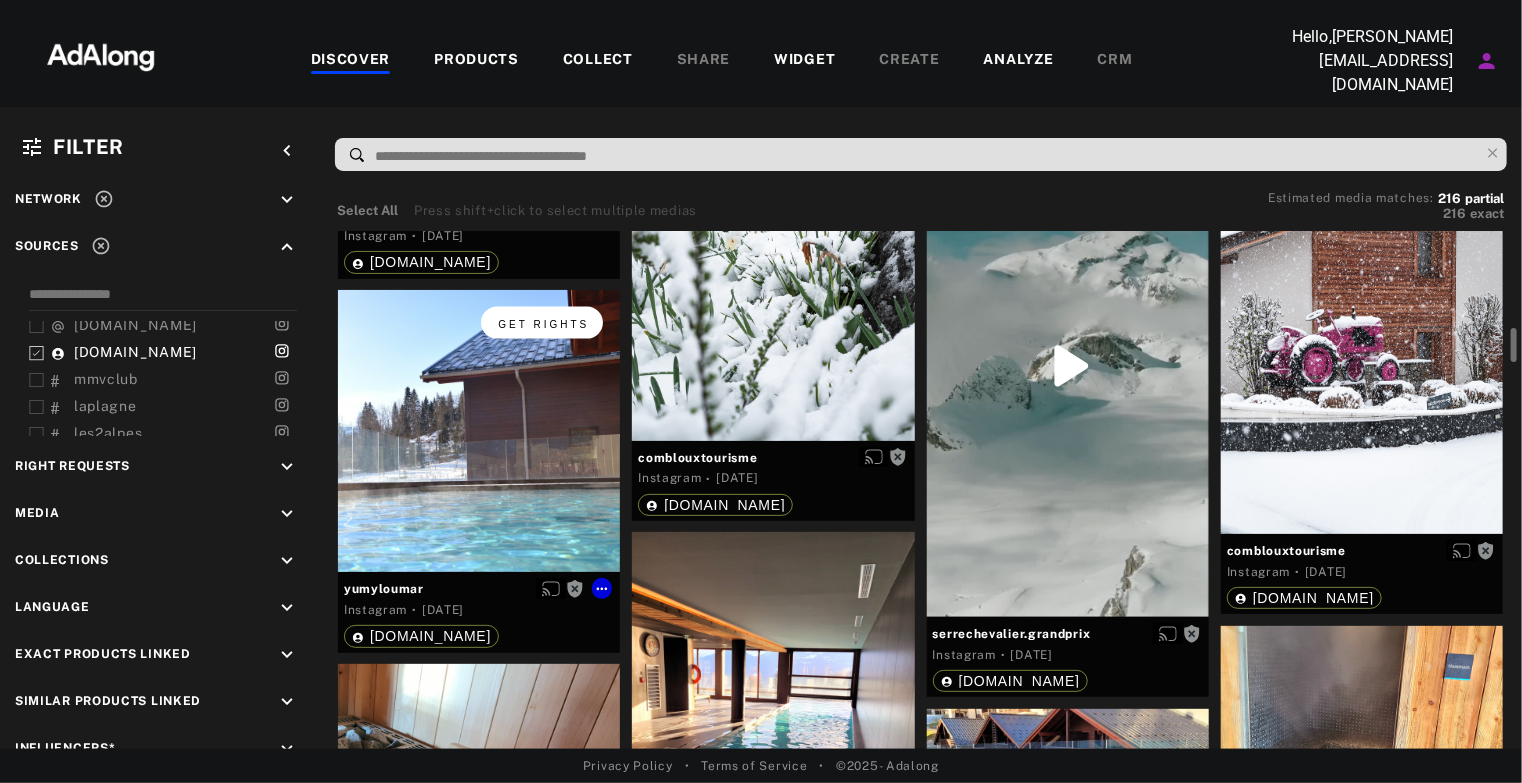 click on "Get rights" at bounding box center [543, 324] 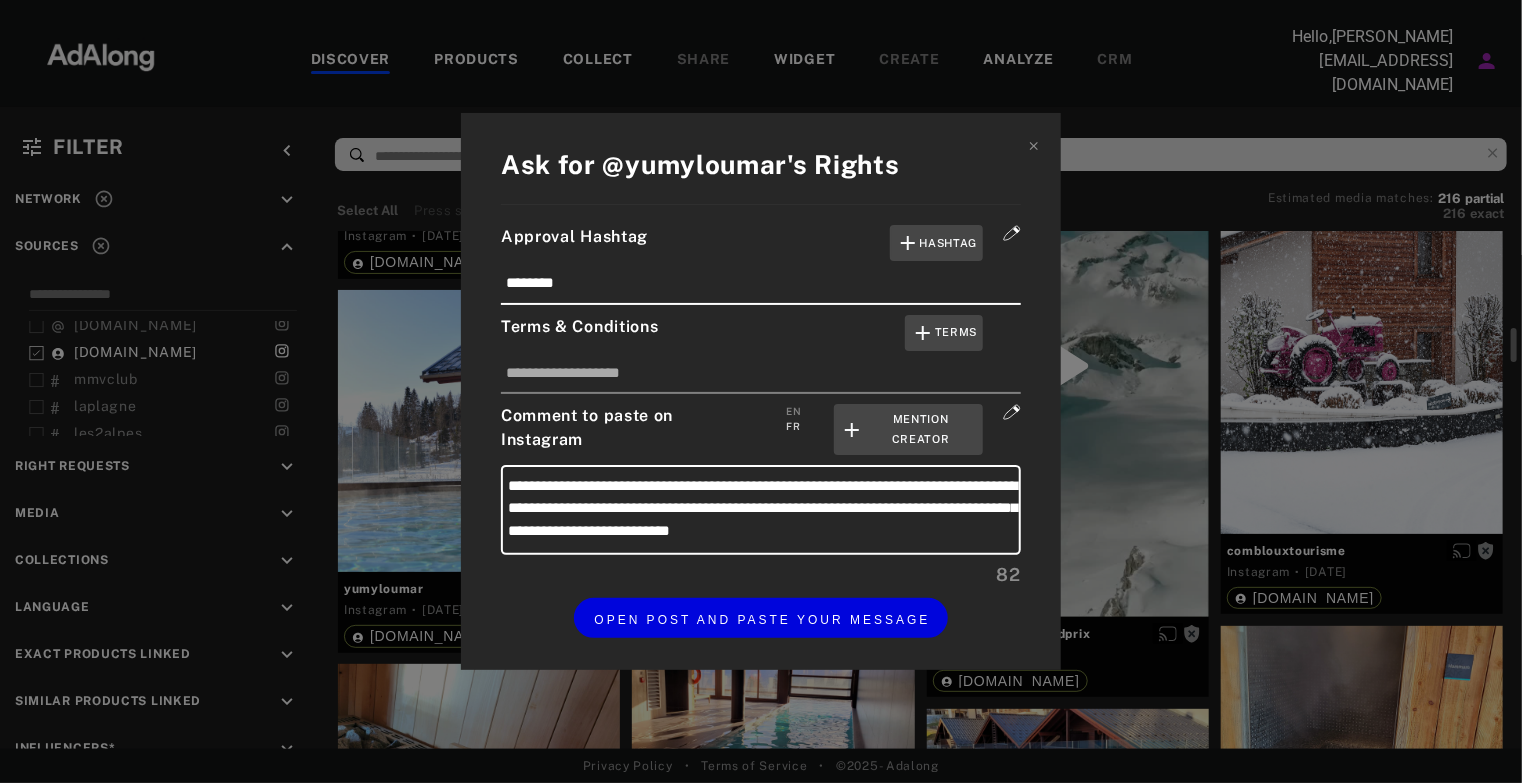 scroll, scrollTop: 19, scrollLeft: 0, axis: vertical 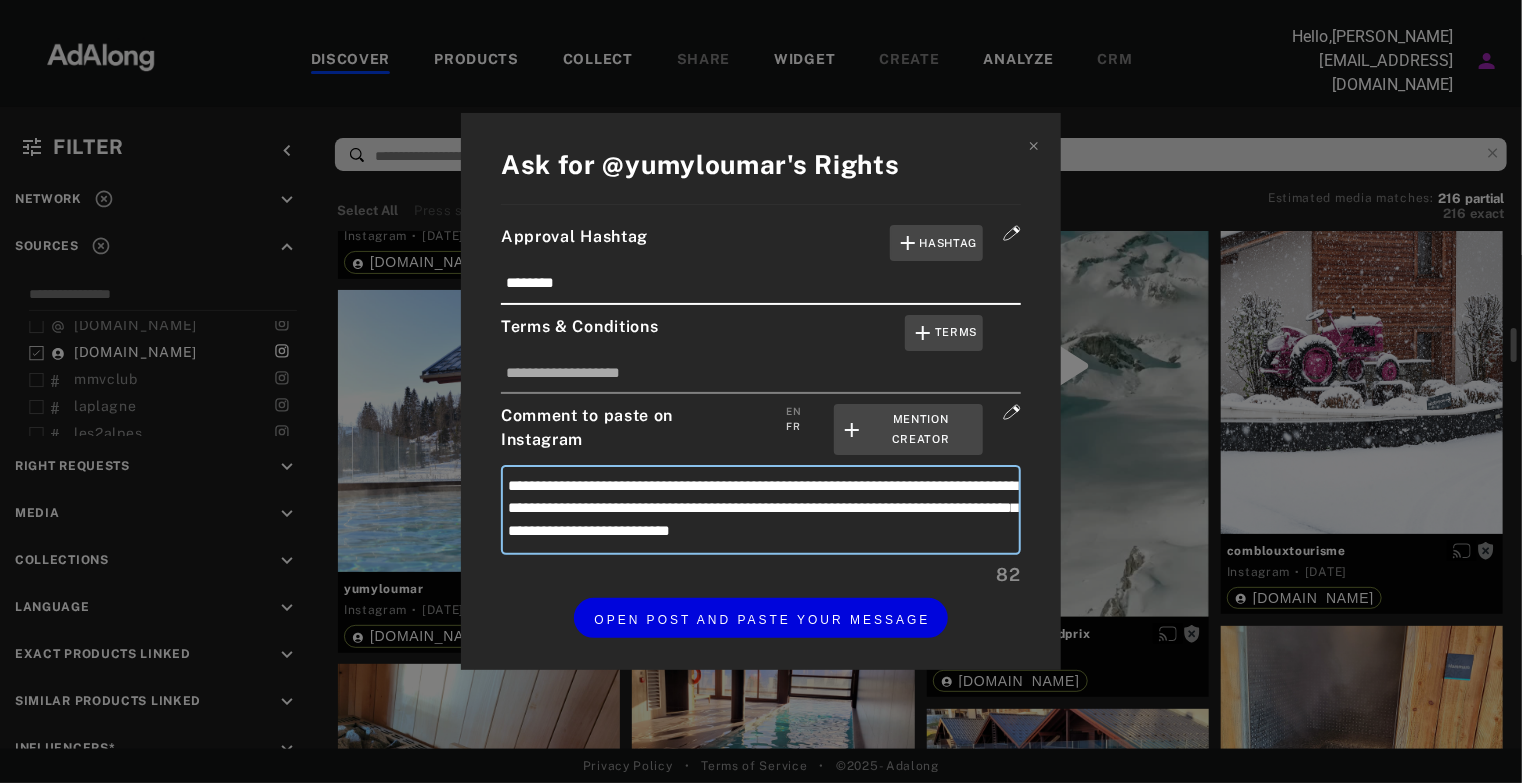 click on "**********" at bounding box center (761, 510) 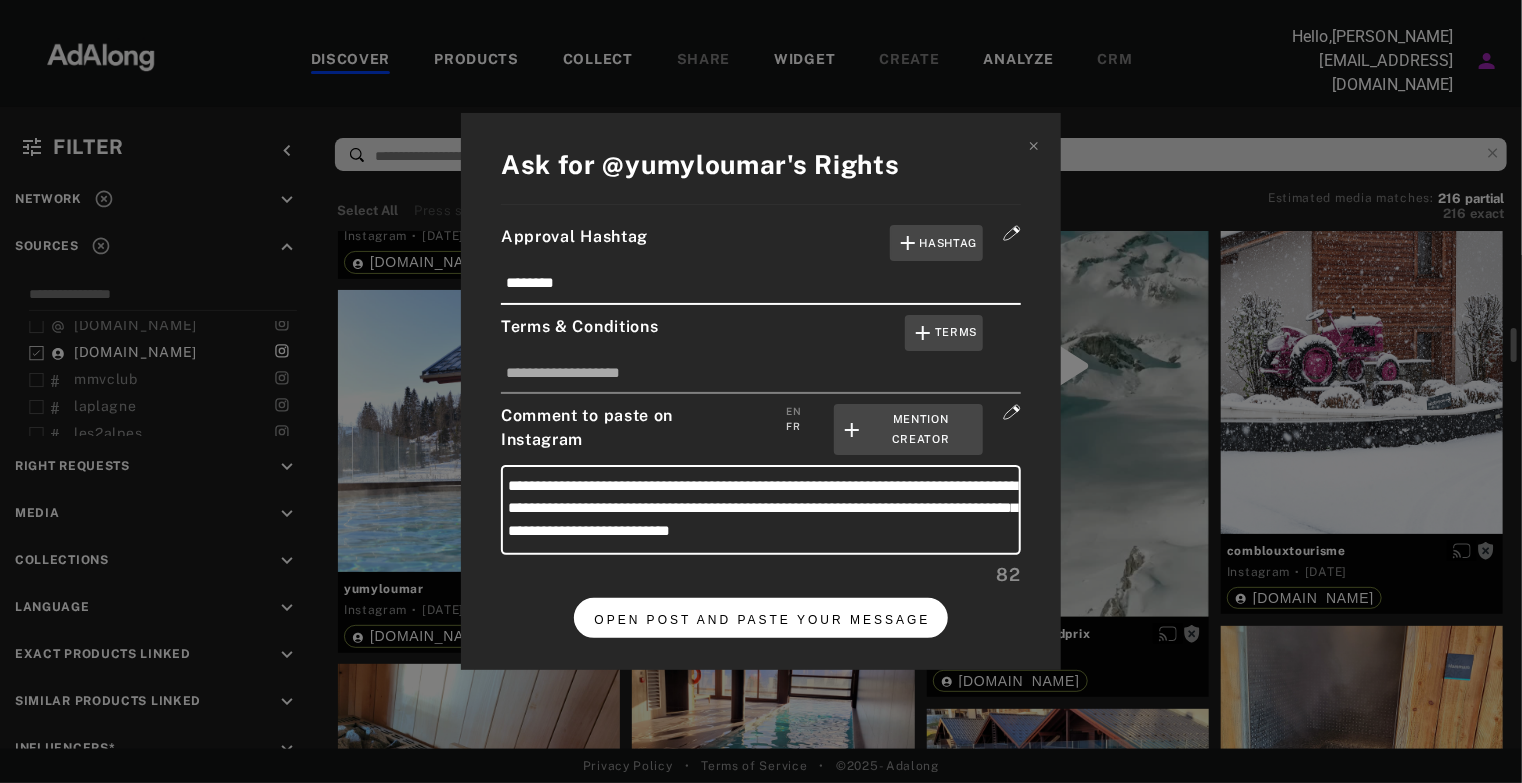 click on "OPEN POST AND PASTE YOUR MESSAGE" at bounding box center [762, 620] 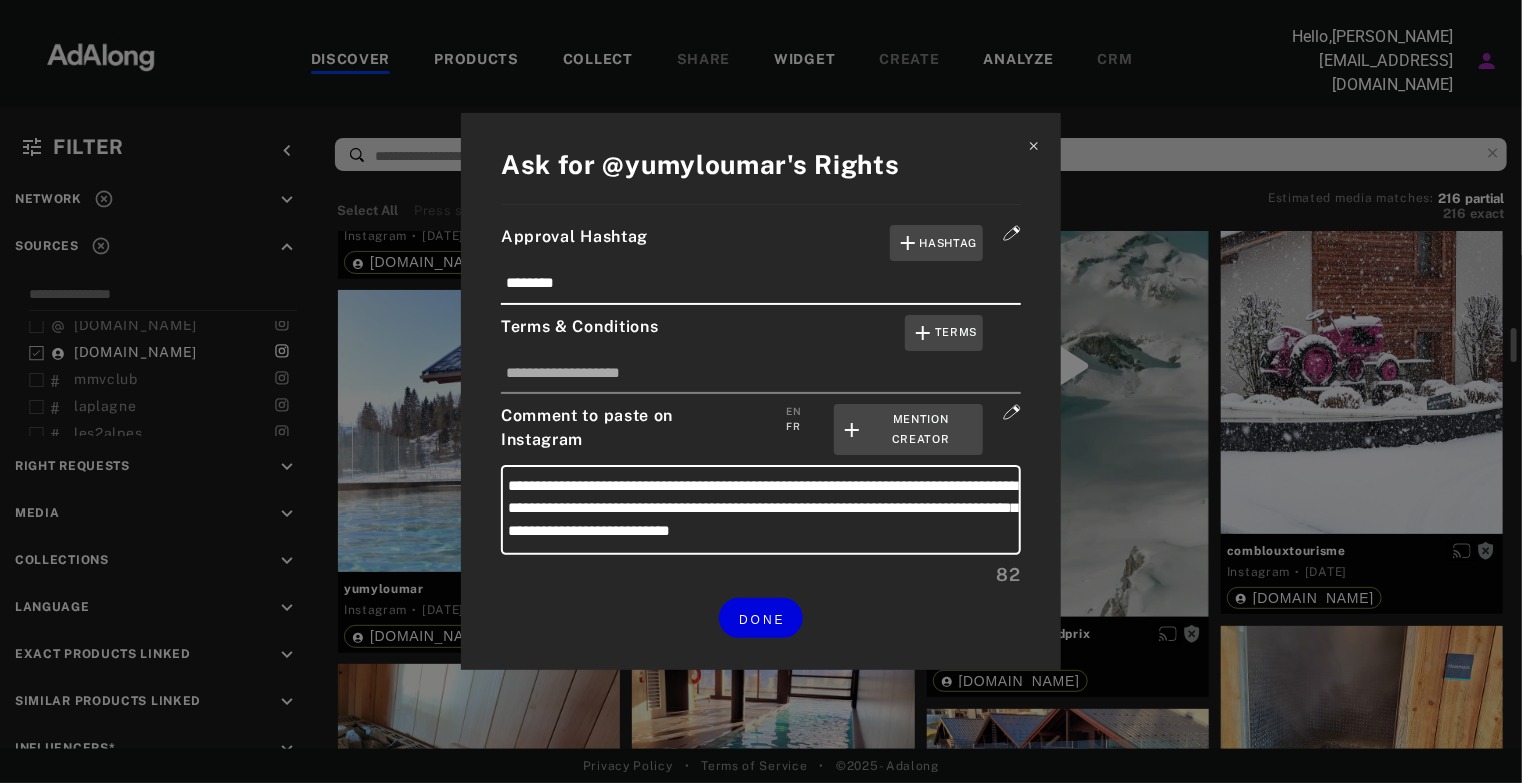 click 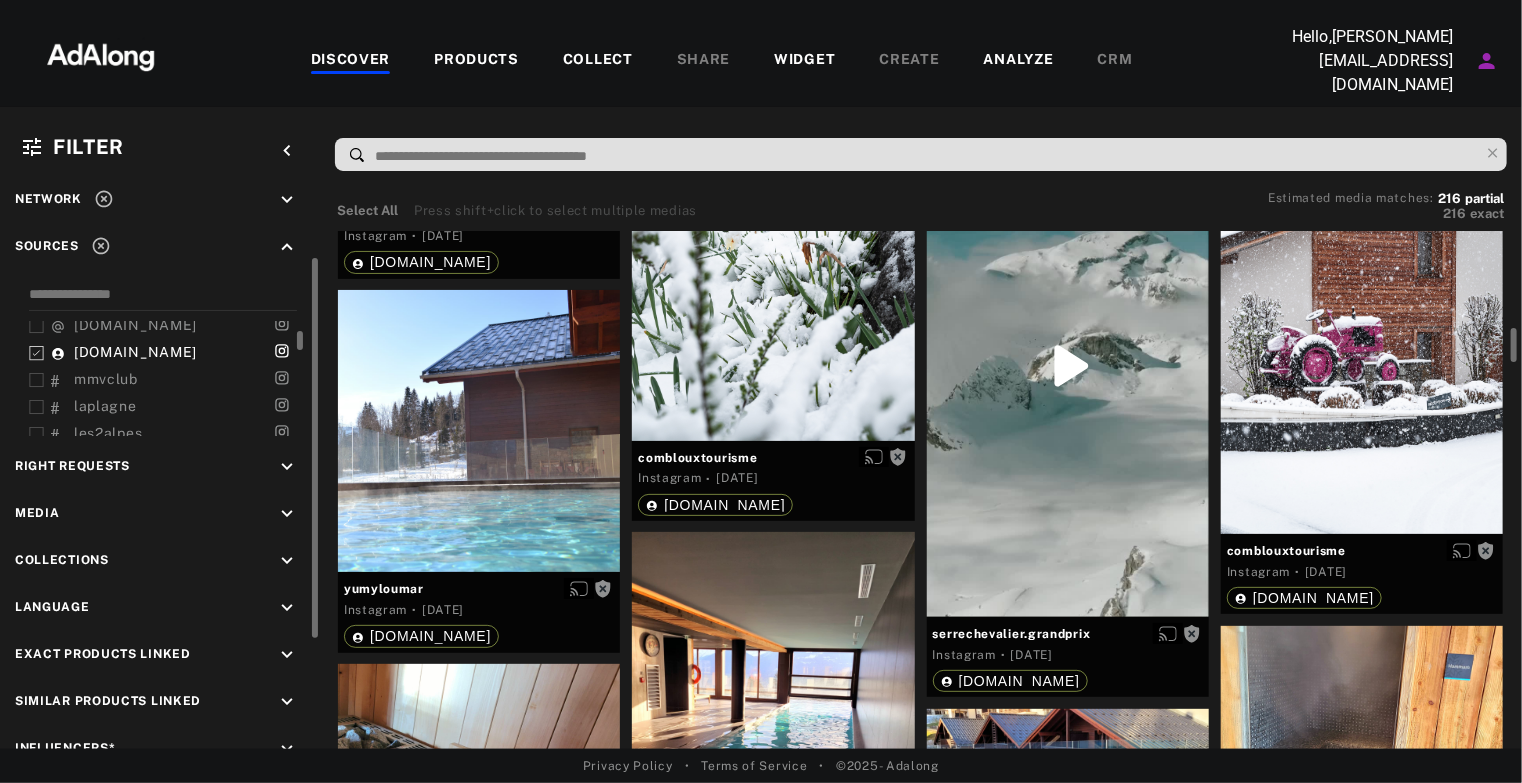 scroll, scrollTop: 0, scrollLeft: 0, axis: both 